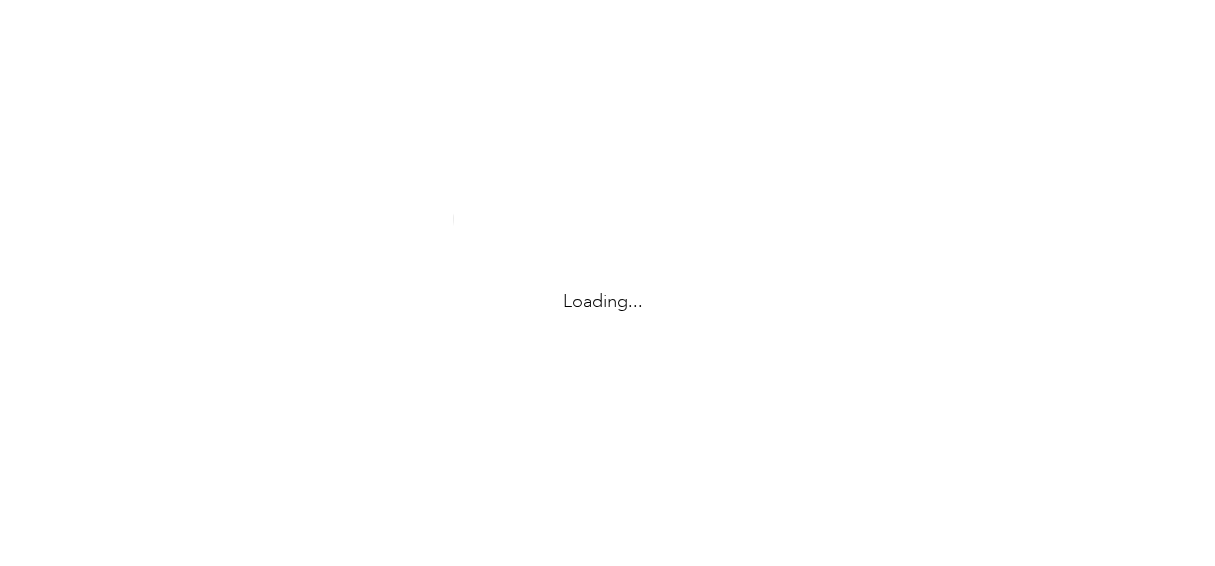 scroll, scrollTop: 0, scrollLeft: 0, axis: both 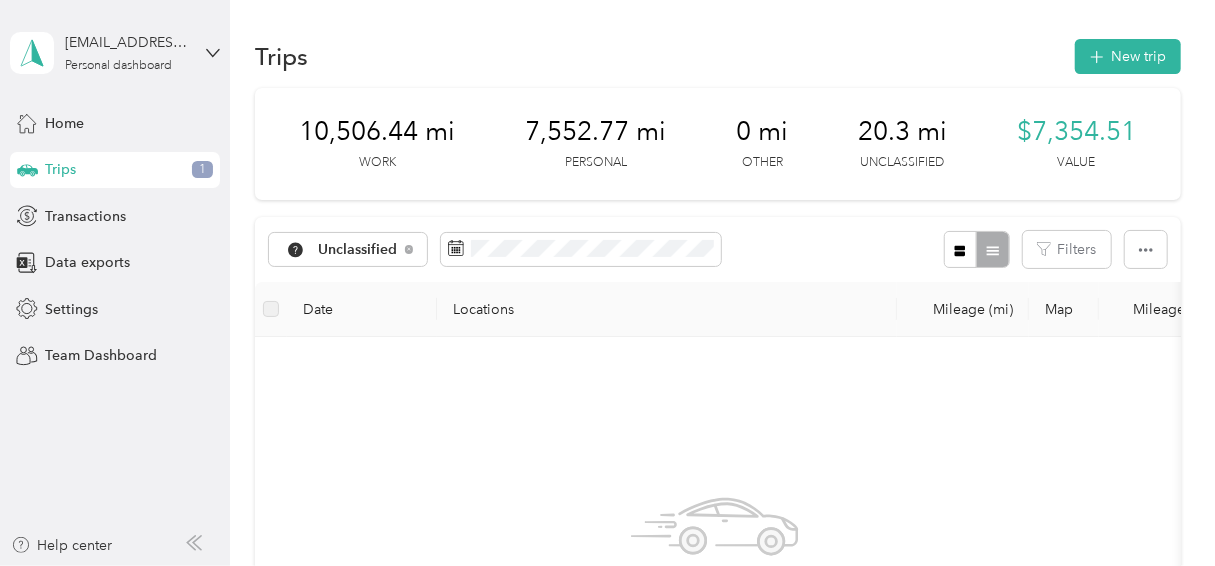 click on "Trips 1" at bounding box center [115, 170] 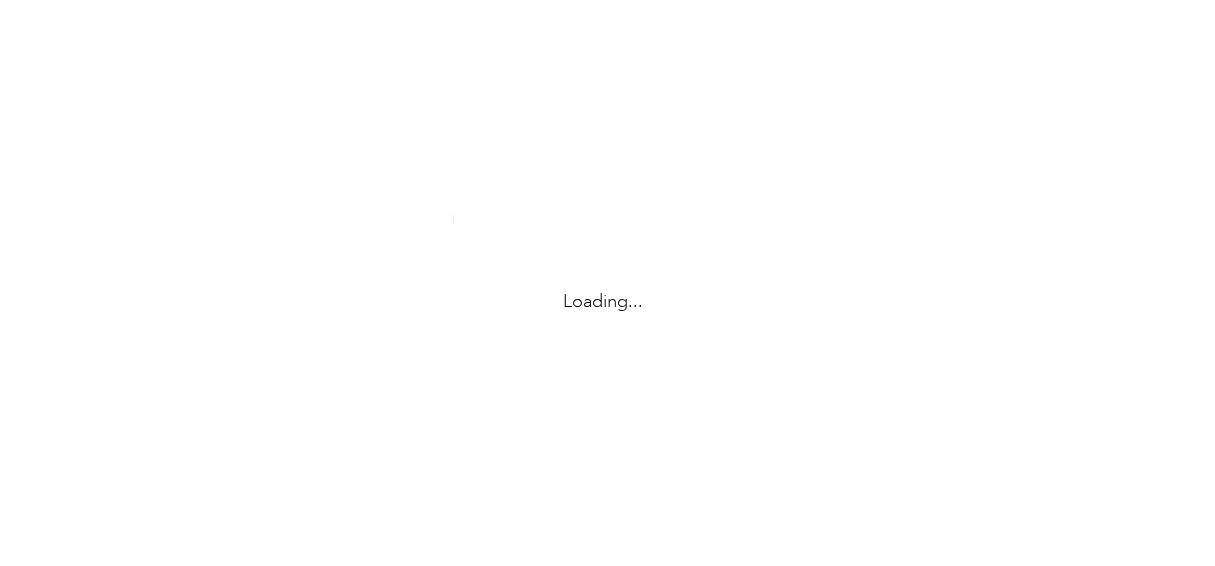 scroll, scrollTop: 0, scrollLeft: 0, axis: both 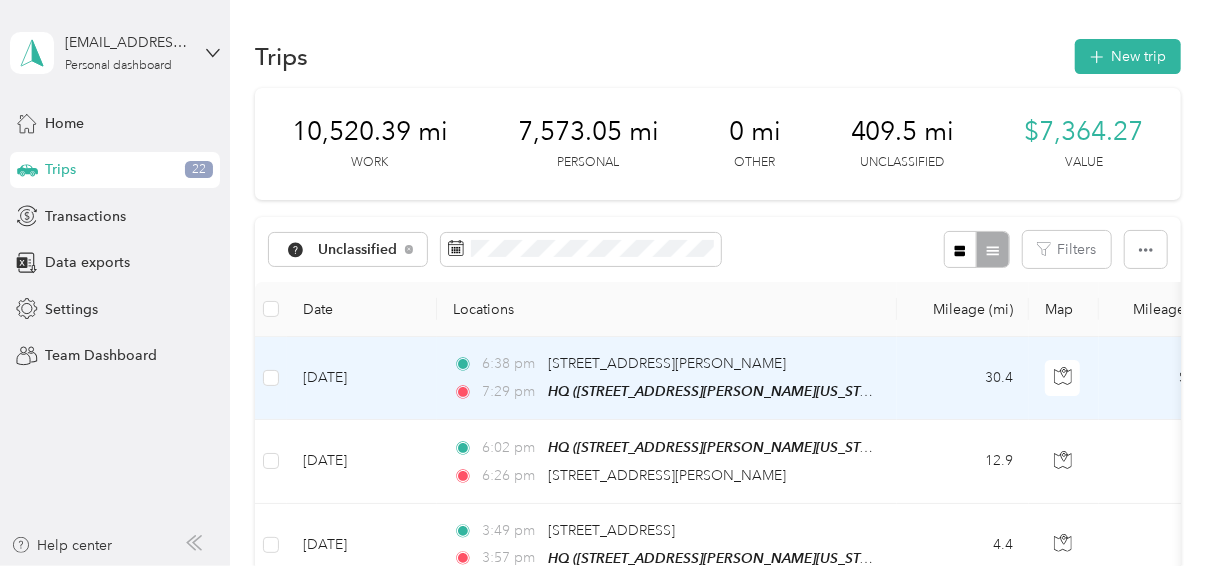 click on "[DATE]" at bounding box center (362, 378) 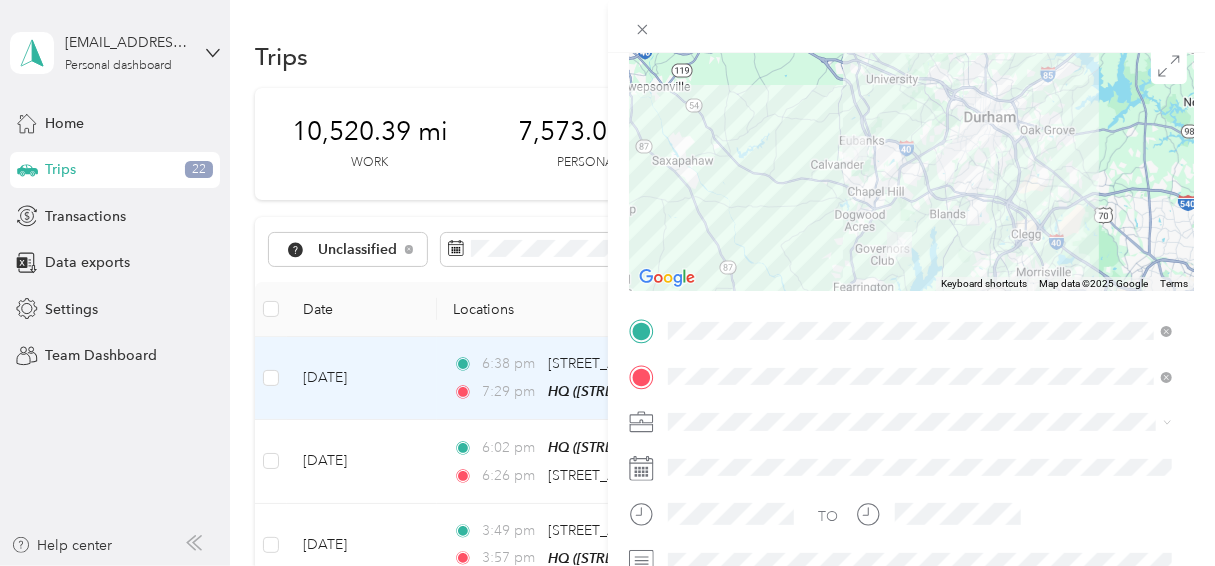 scroll, scrollTop: 186, scrollLeft: 0, axis: vertical 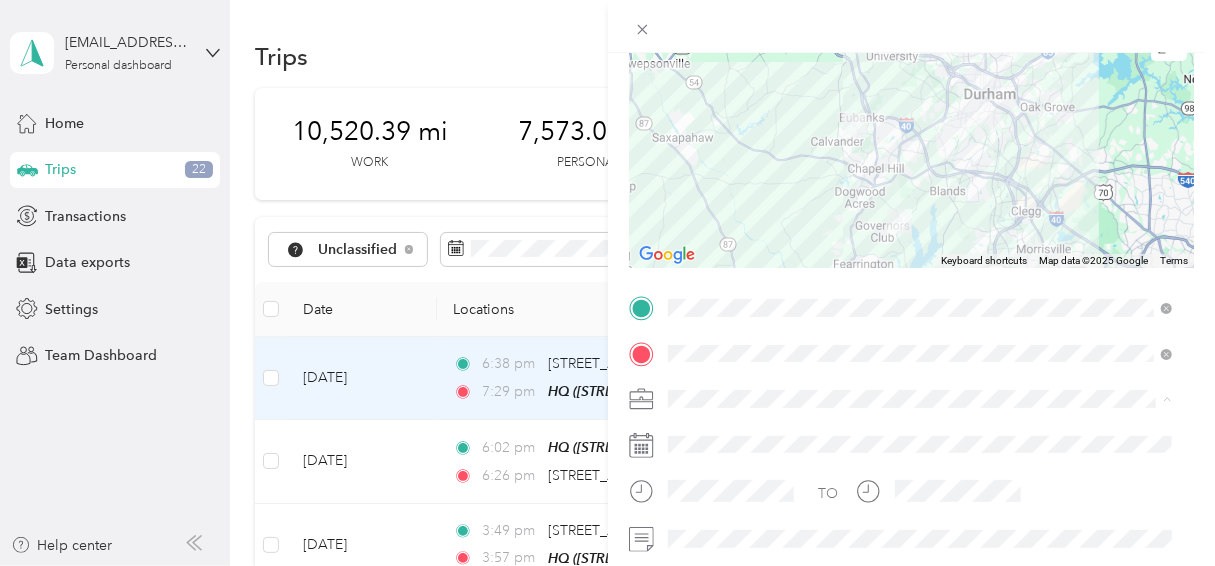 drag, startPoint x: 713, startPoint y: 116, endPoint x: 735, endPoint y: 114, distance: 22.090721 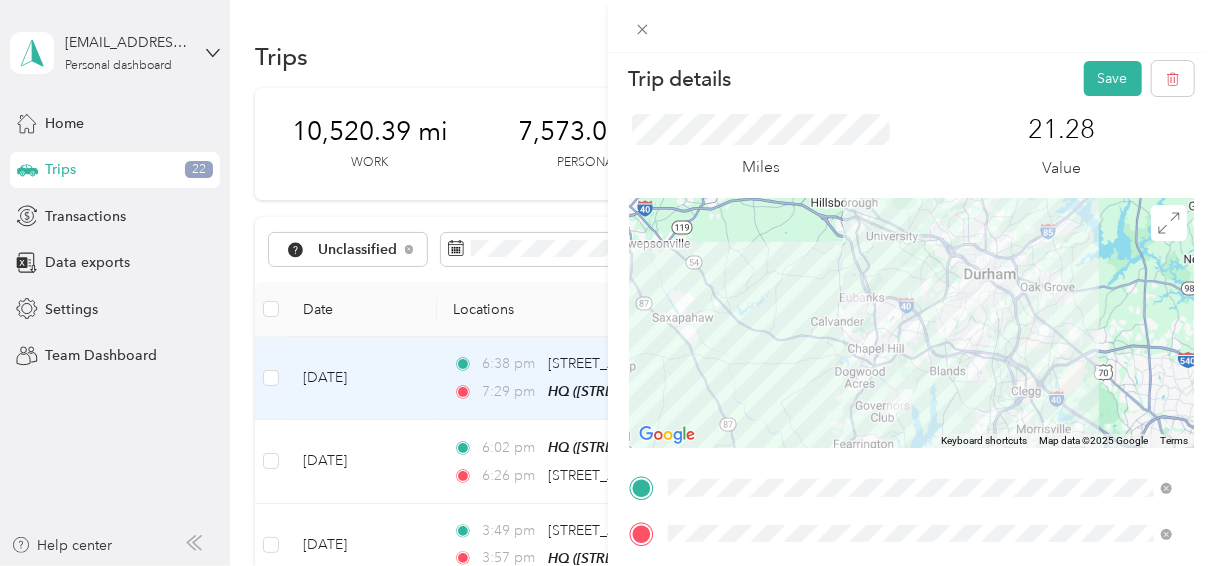 scroll, scrollTop: 0, scrollLeft: 0, axis: both 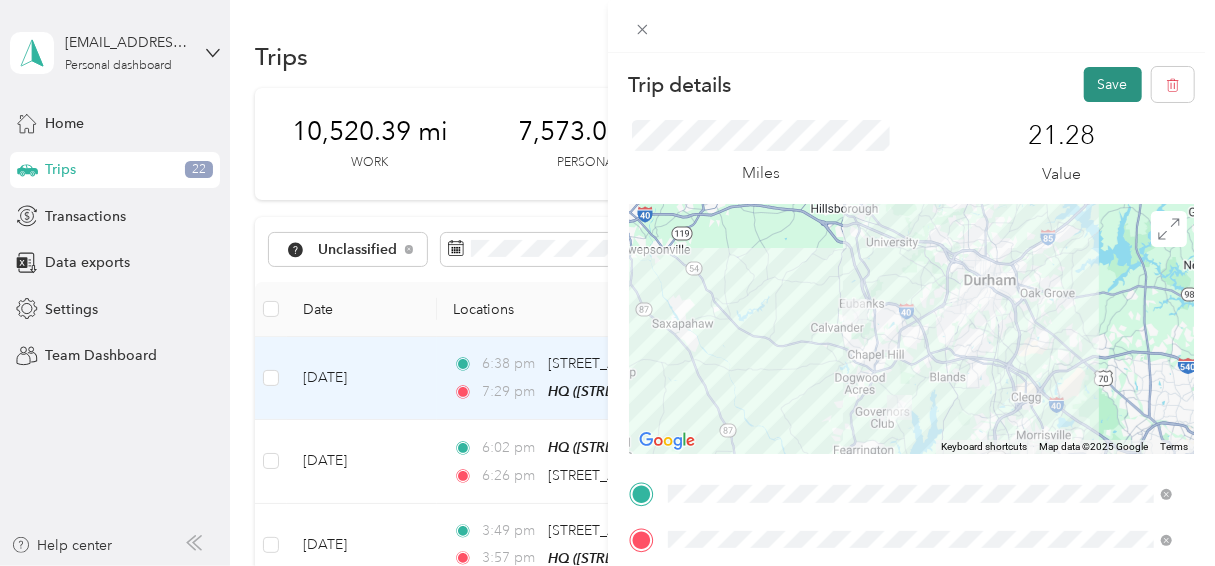 click on "Save" at bounding box center [1113, 84] 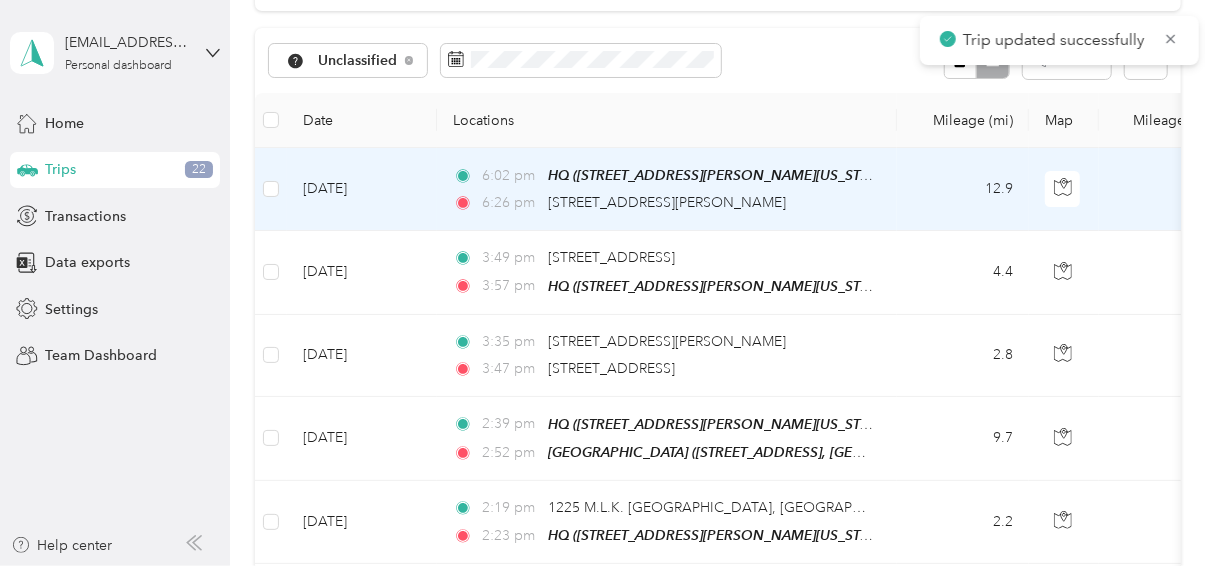 scroll, scrollTop: 193, scrollLeft: 0, axis: vertical 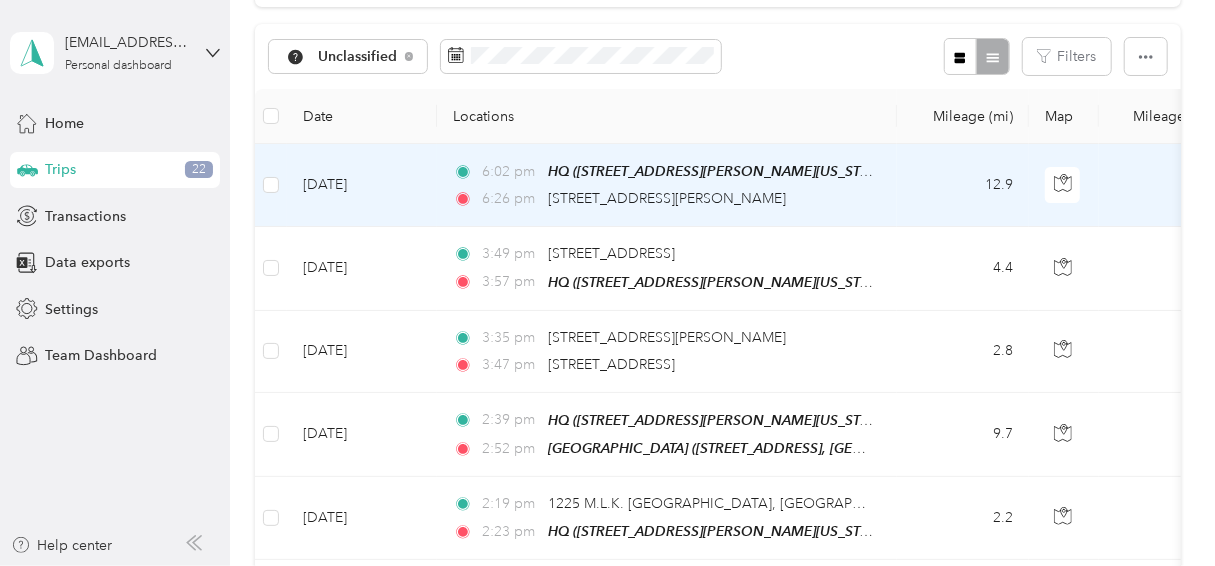 click on "[DATE]" at bounding box center (362, 185) 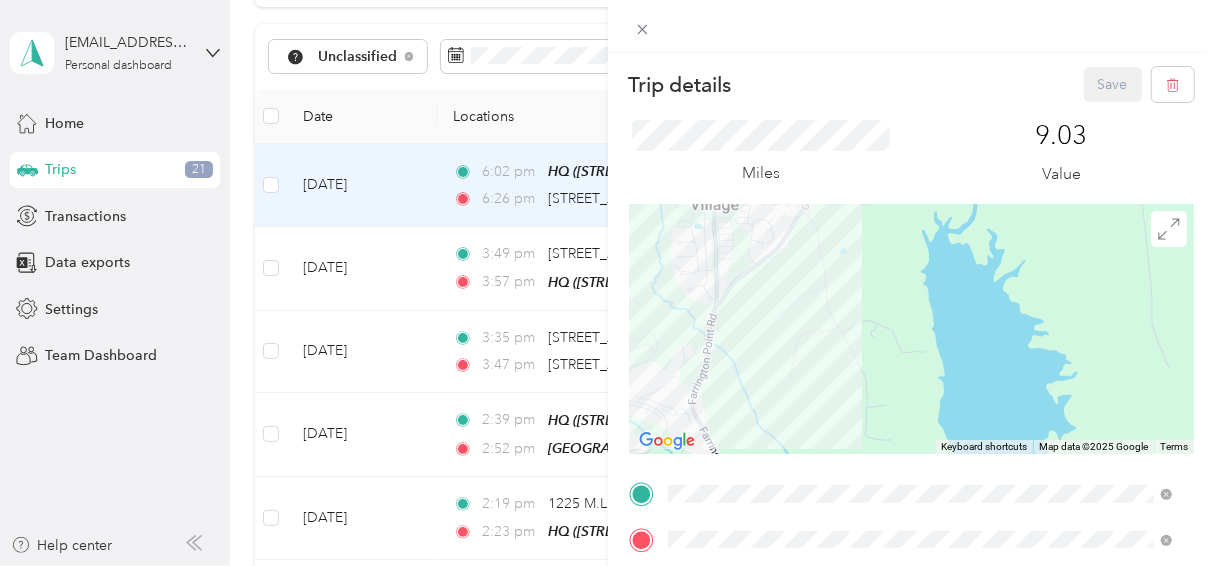 drag, startPoint x: 711, startPoint y: 240, endPoint x: 860, endPoint y: 332, distance: 175.11424 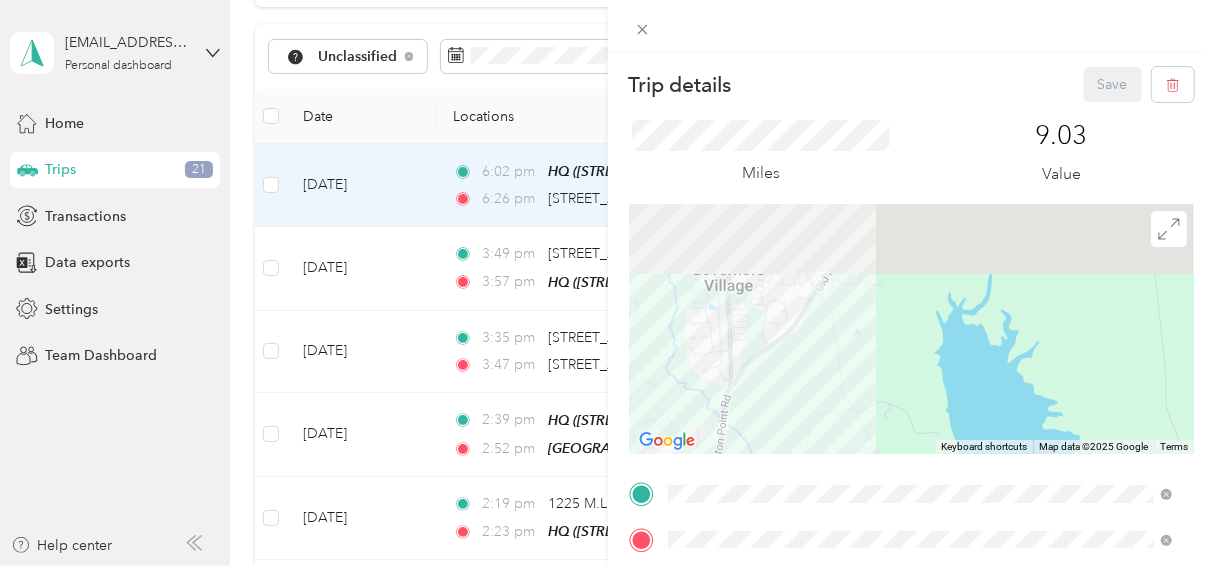 drag, startPoint x: 836, startPoint y: 316, endPoint x: 831, endPoint y: 340, distance: 24.5153 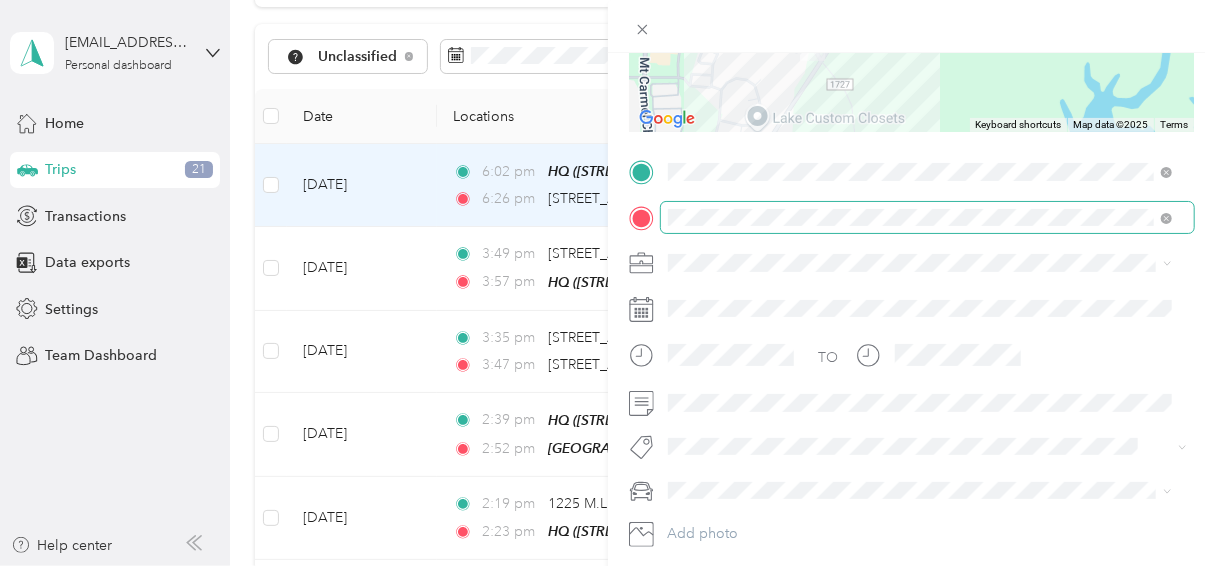 scroll, scrollTop: 323, scrollLeft: 0, axis: vertical 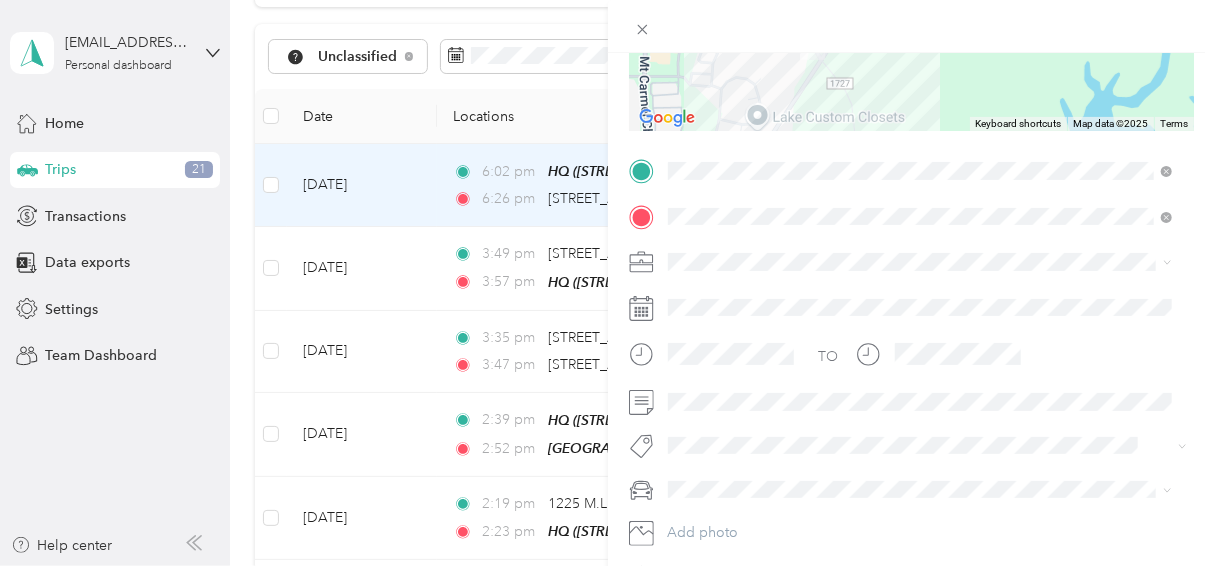 click on "TO Add photo" at bounding box center [912, 374] 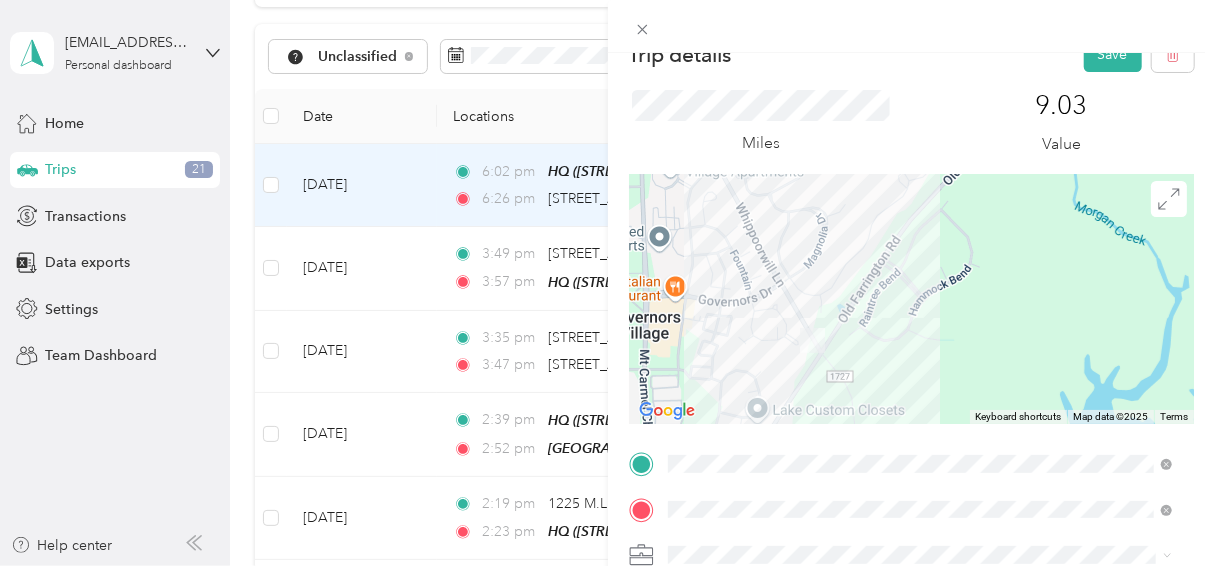 scroll, scrollTop: 0, scrollLeft: 0, axis: both 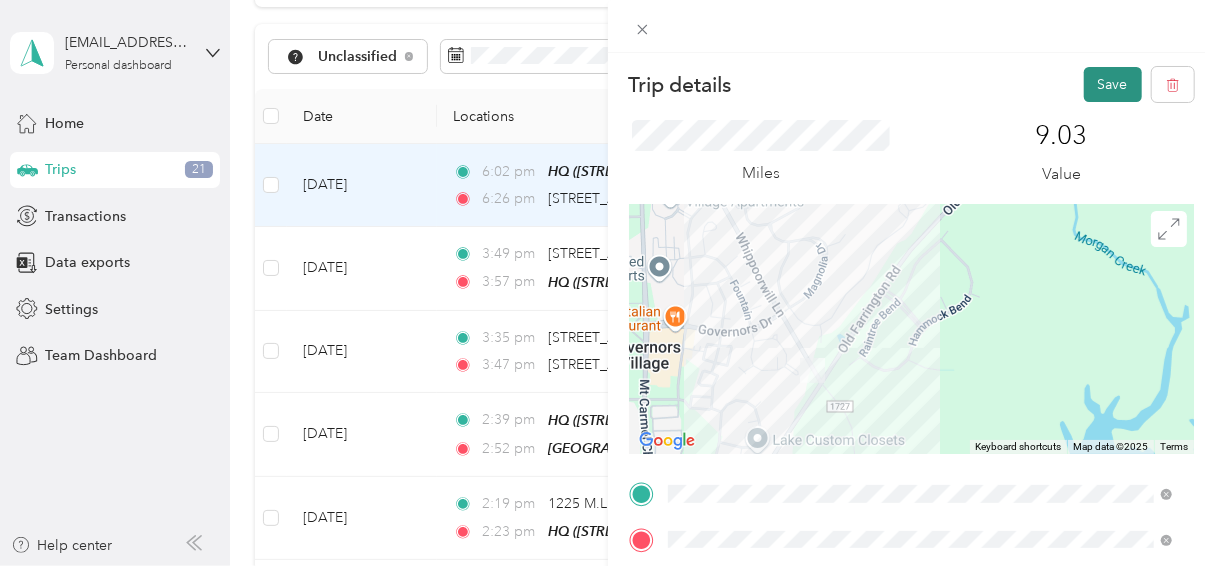 click on "Save" at bounding box center (1113, 84) 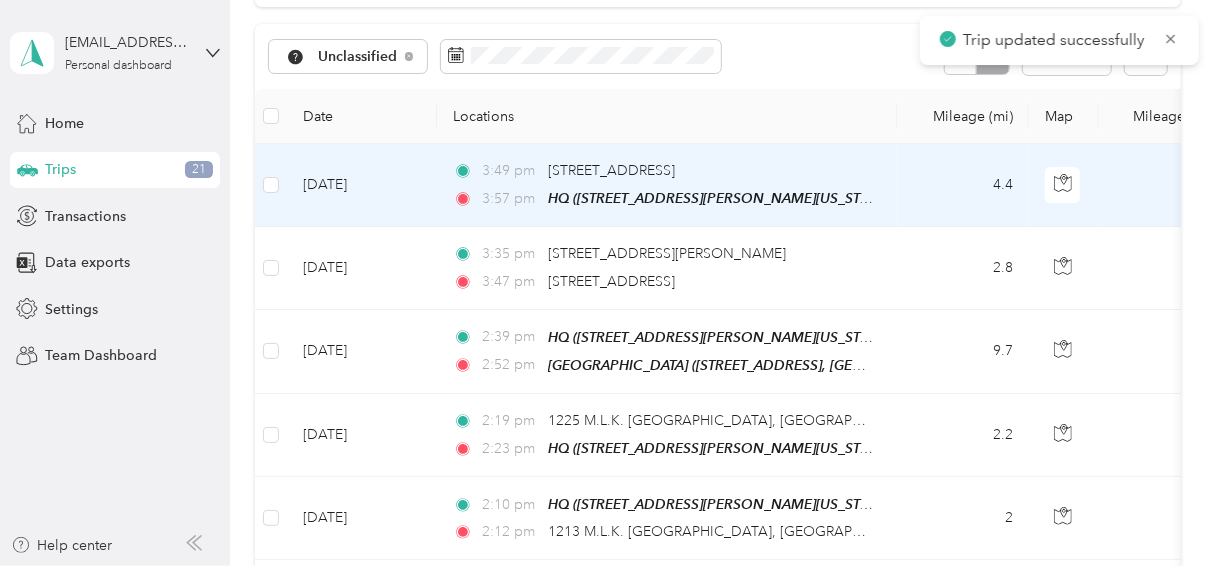 click on "[DATE]" at bounding box center (362, 185) 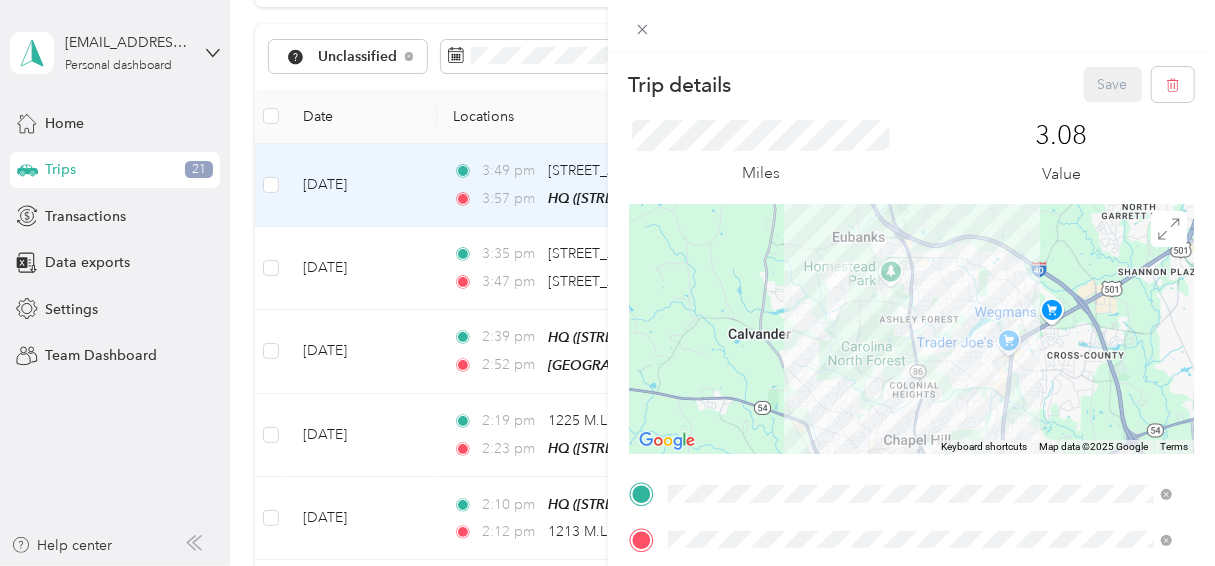 scroll, scrollTop: 438, scrollLeft: 0, axis: vertical 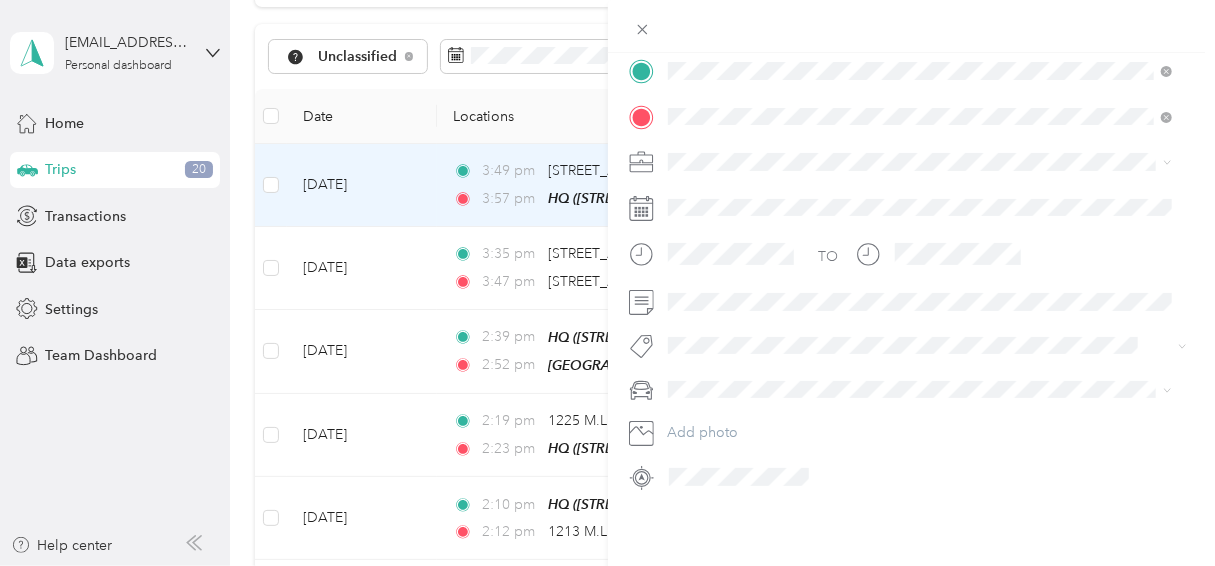 click on "Work" at bounding box center [920, 180] 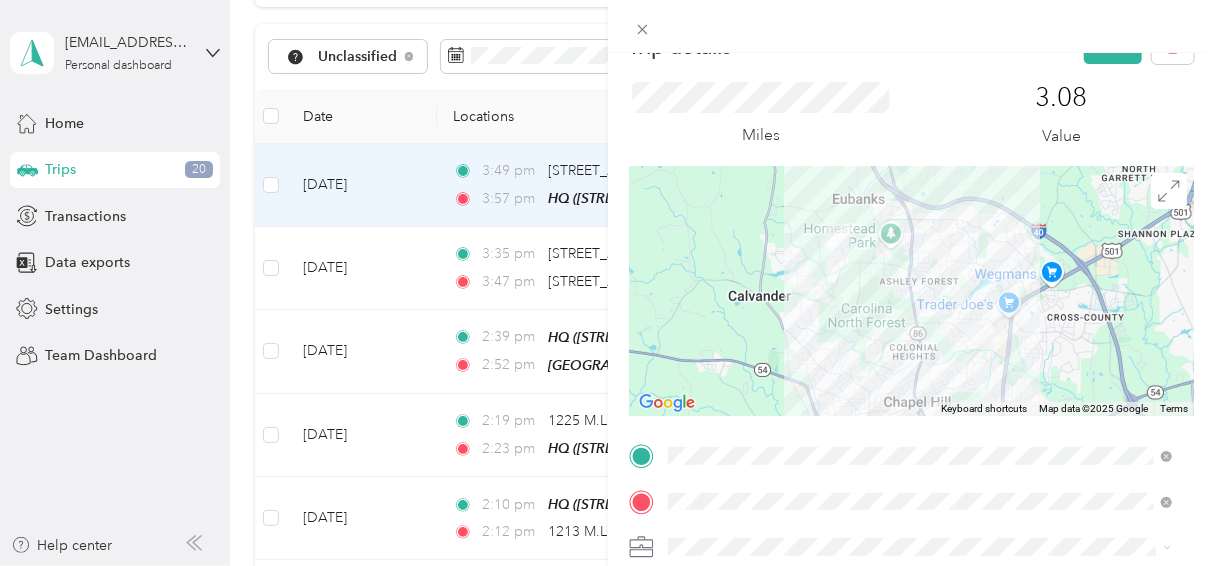 scroll, scrollTop: 0, scrollLeft: 0, axis: both 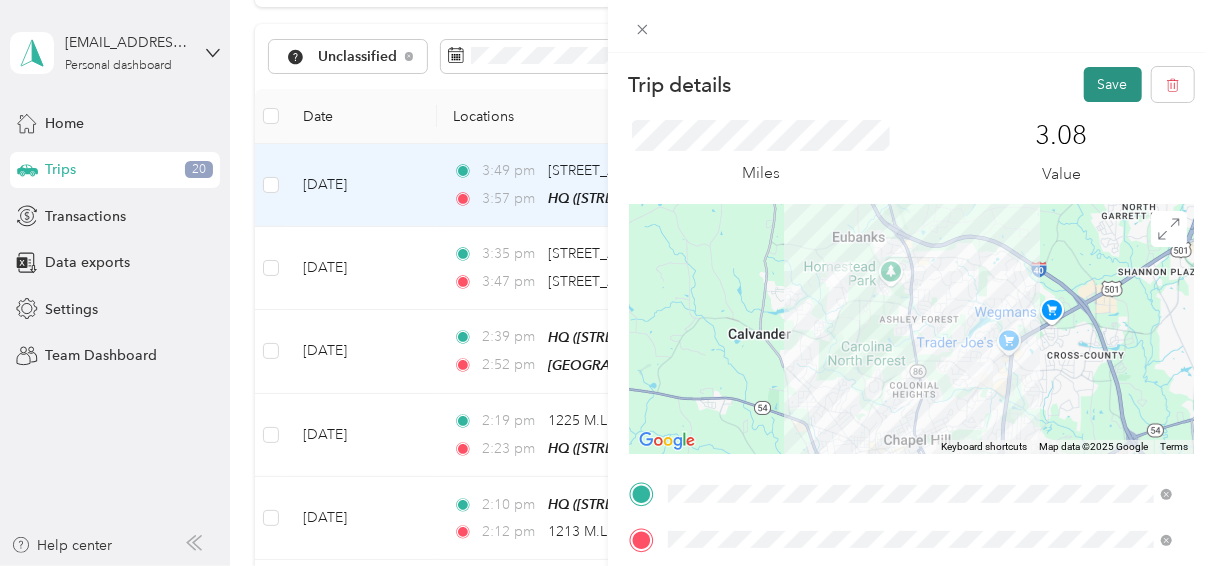 click on "Save" at bounding box center [1113, 84] 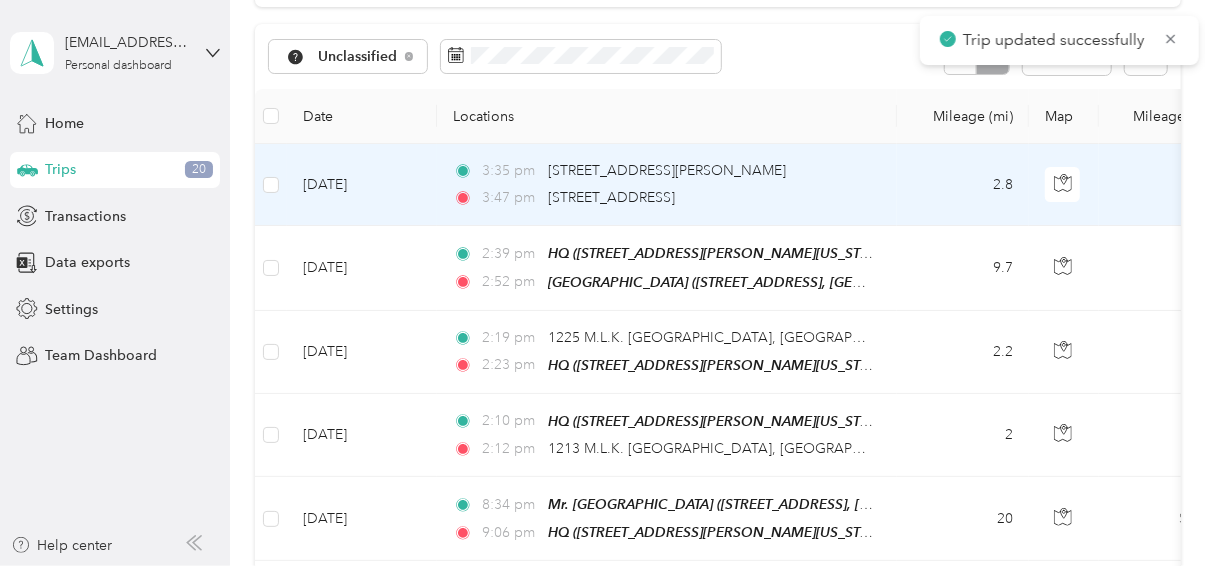 click on "[DATE]" at bounding box center (362, 185) 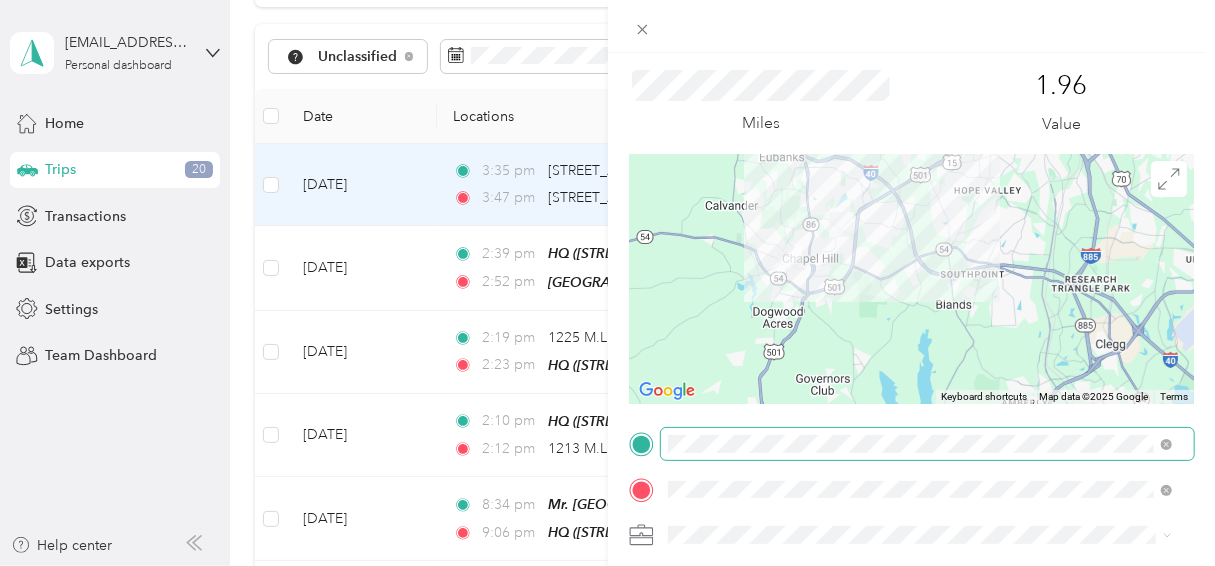 scroll, scrollTop: 366, scrollLeft: 0, axis: vertical 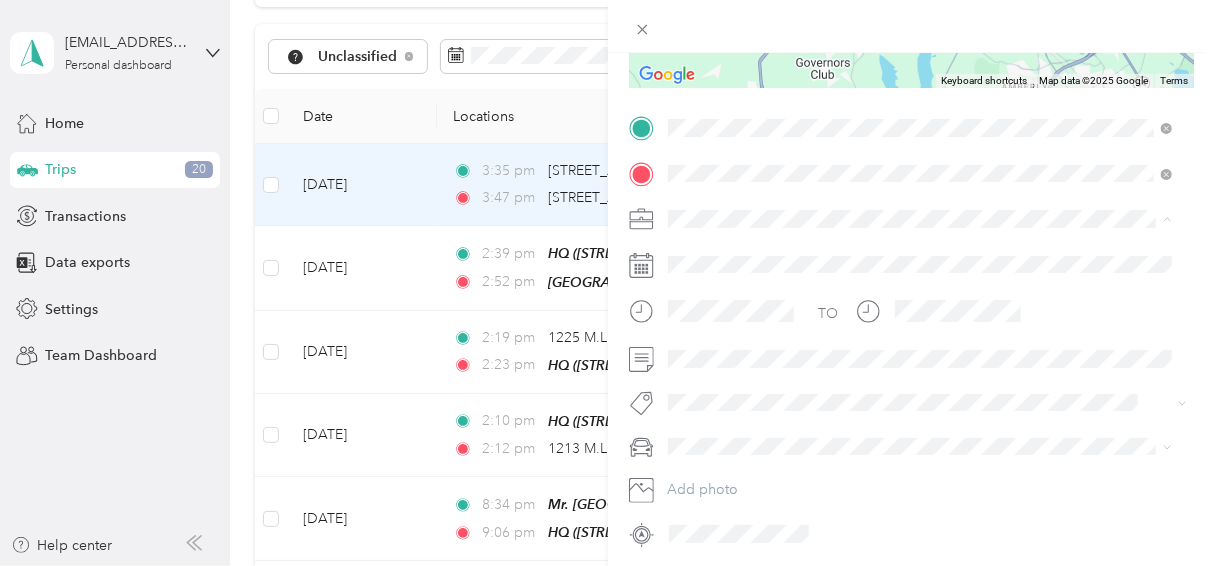 click on "Work" at bounding box center [920, 253] 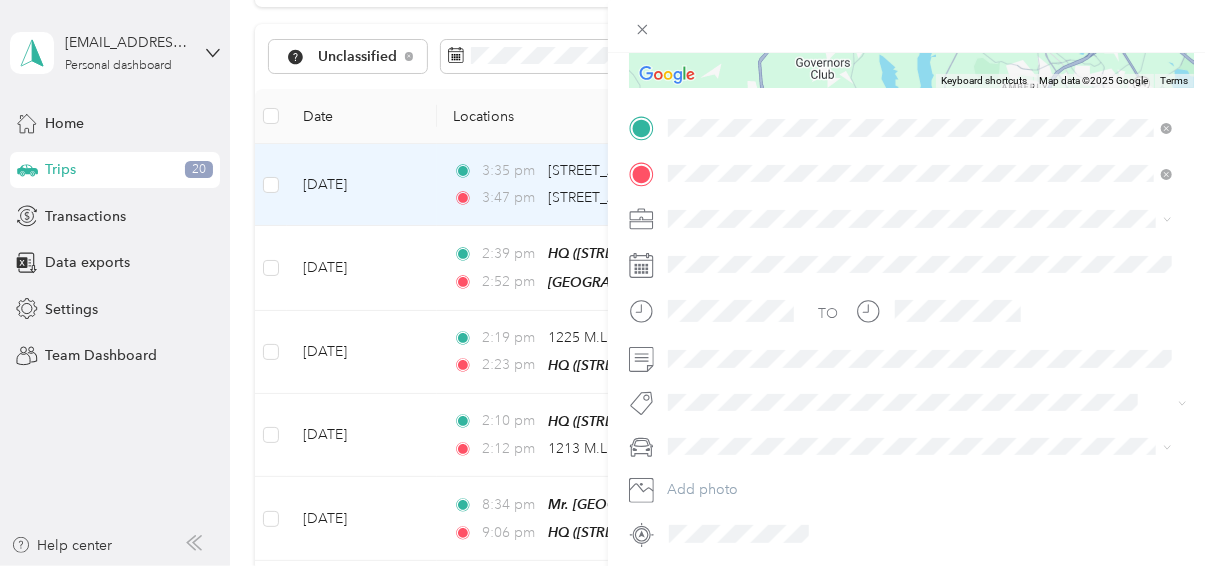 scroll, scrollTop: 0, scrollLeft: 0, axis: both 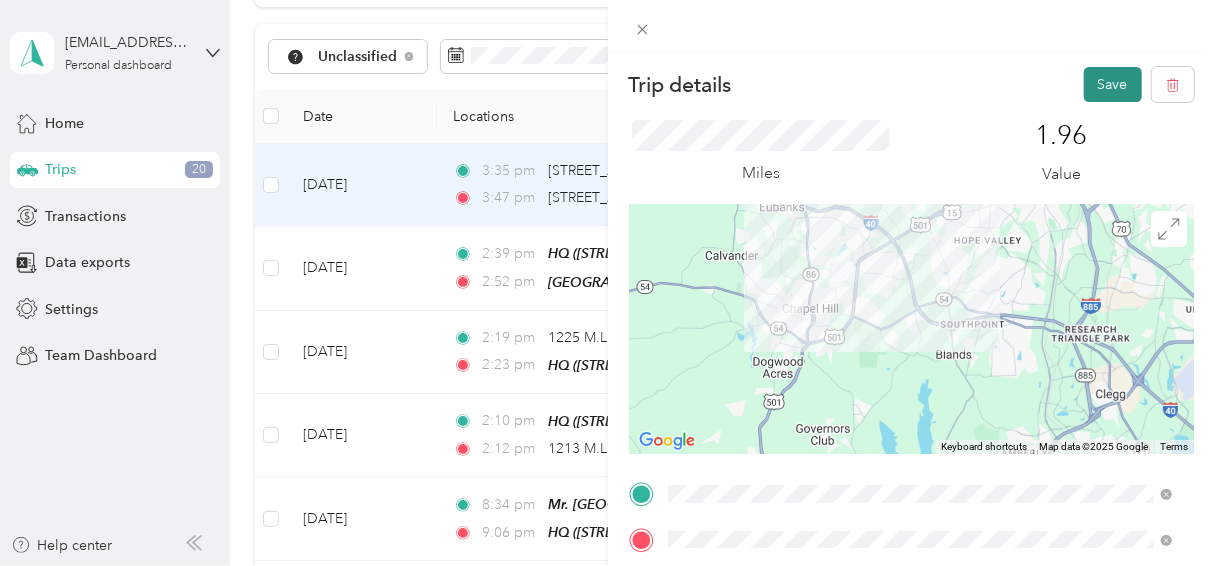 click on "Save" at bounding box center [1113, 84] 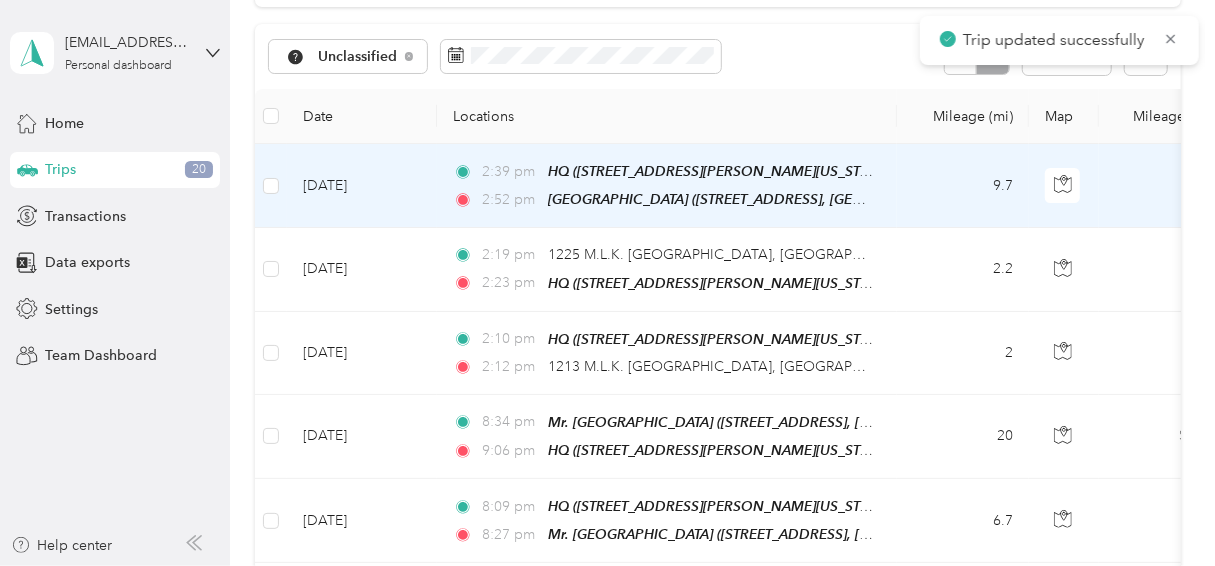 click on "[DATE]" at bounding box center (362, 186) 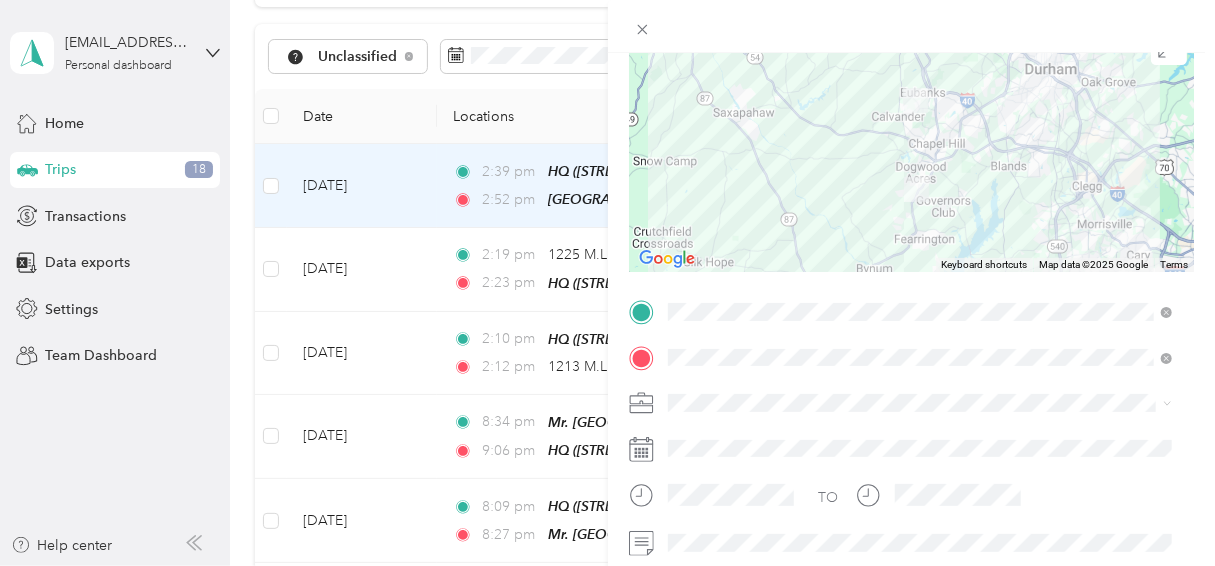scroll, scrollTop: 230, scrollLeft: 0, axis: vertical 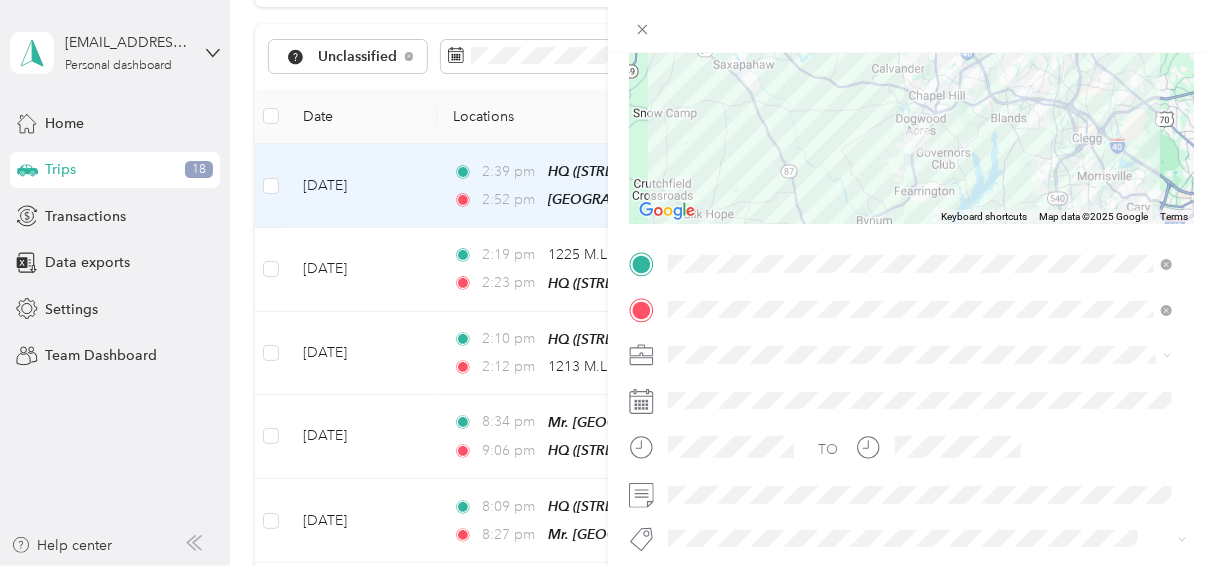 click at bounding box center (928, 355) 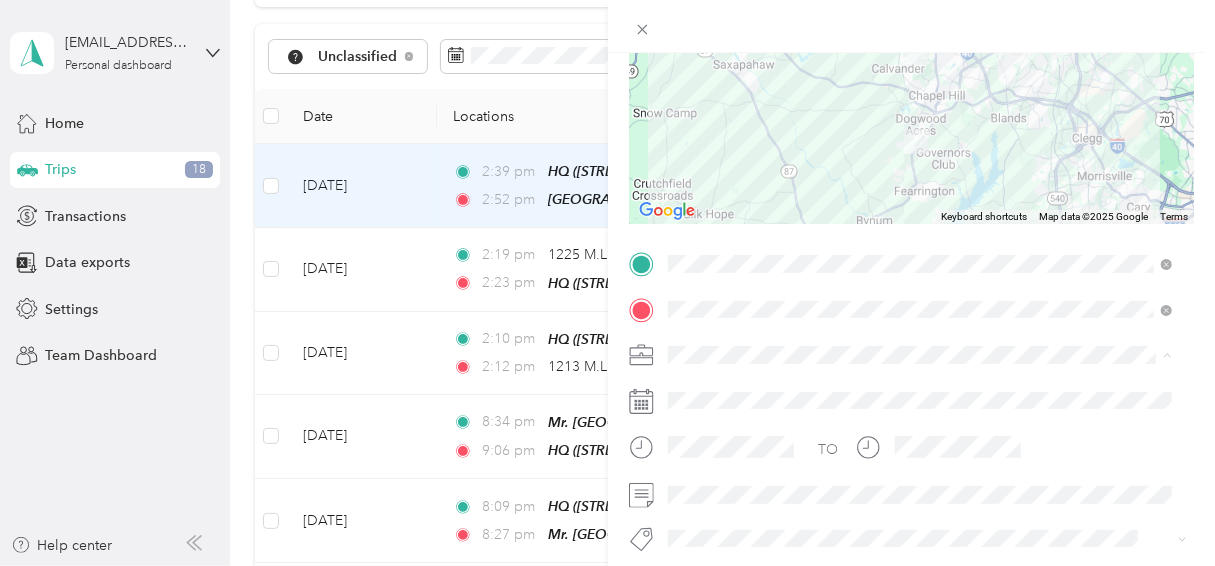 click on "Work Personal Towing Other Charity Medical Moving Commute" at bounding box center (920, 197) 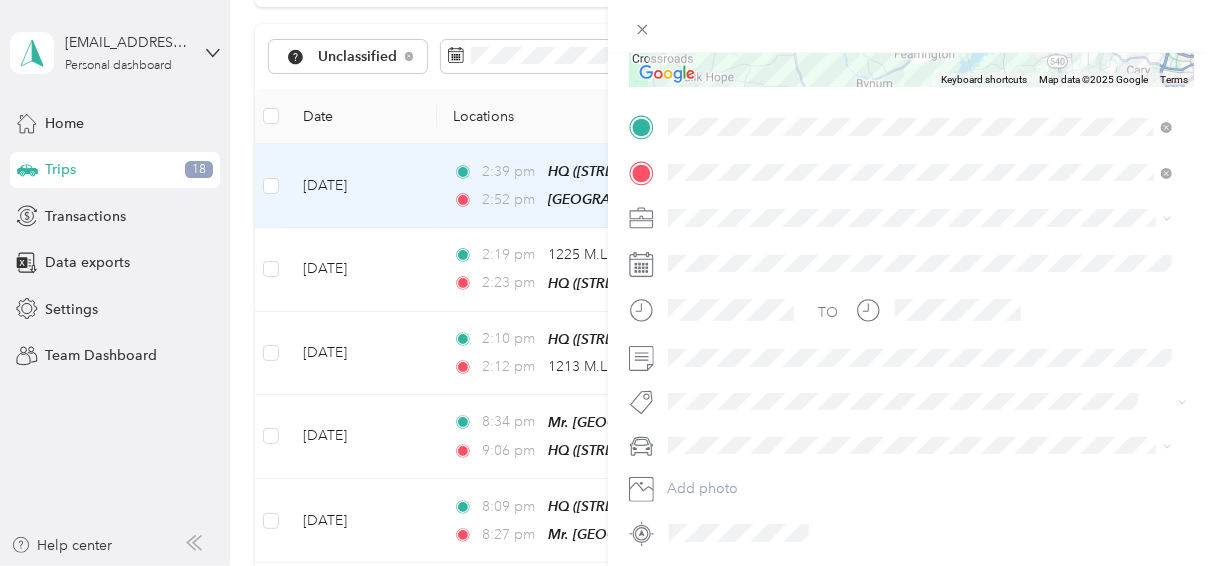 scroll, scrollTop: 386, scrollLeft: 0, axis: vertical 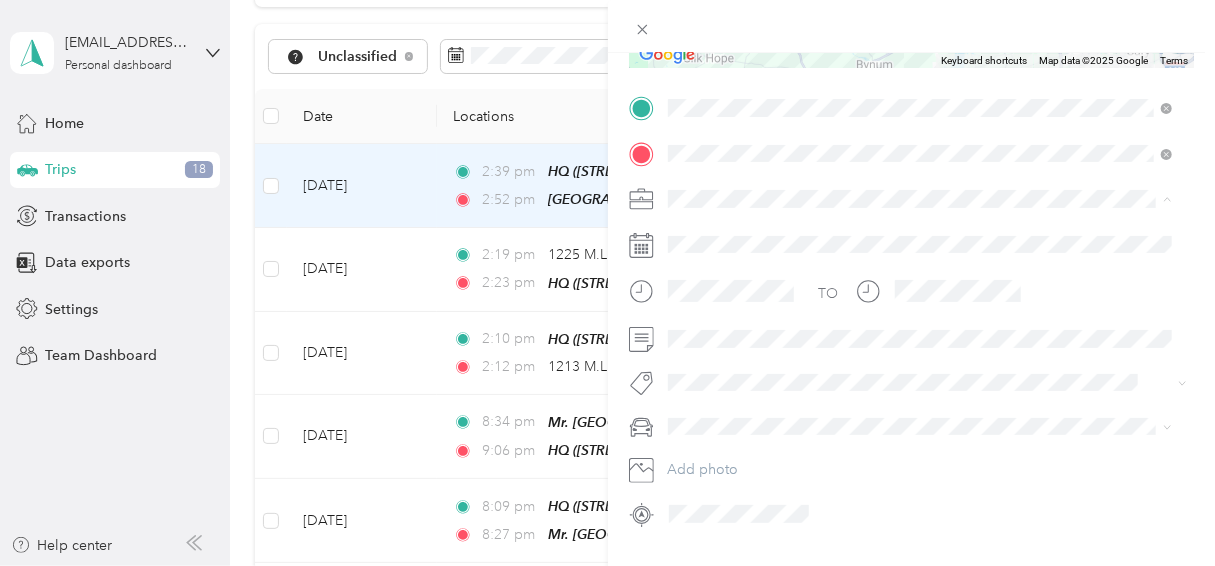 click on "Personal" at bounding box center [701, 268] 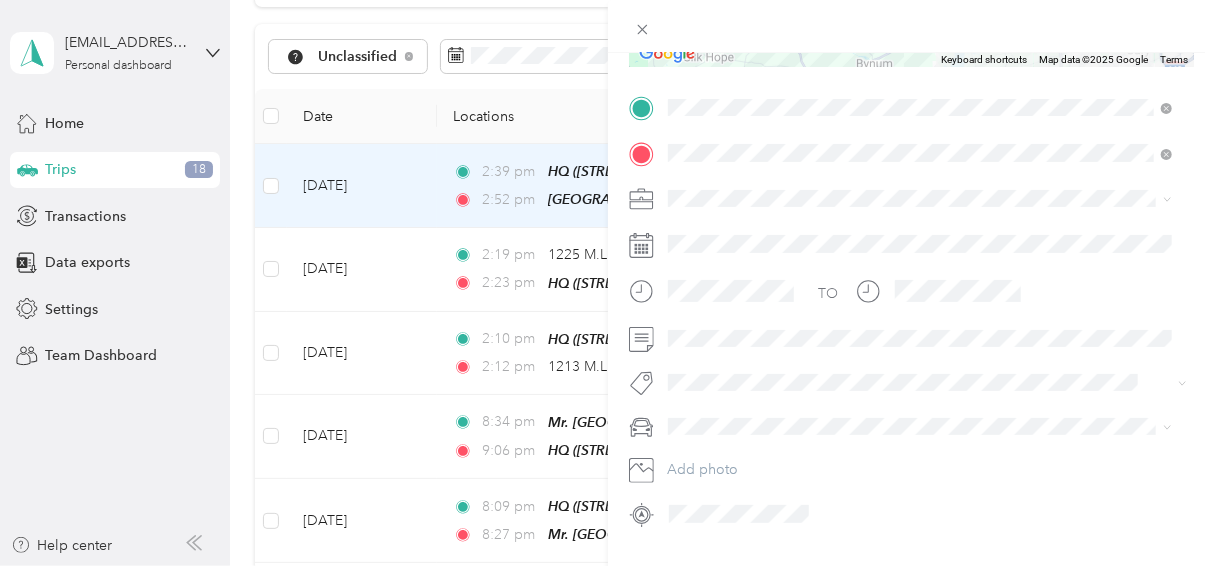 click on "Infiniti QX60" at bounding box center [920, 354] 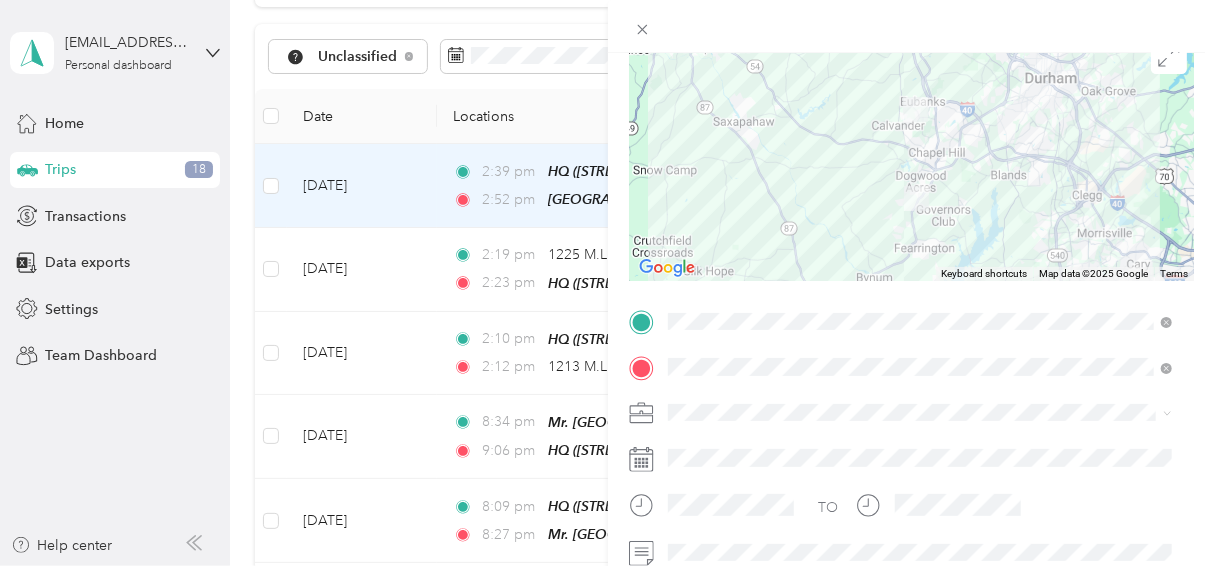 scroll, scrollTop: 0, scrollLeft: 0, axis: both 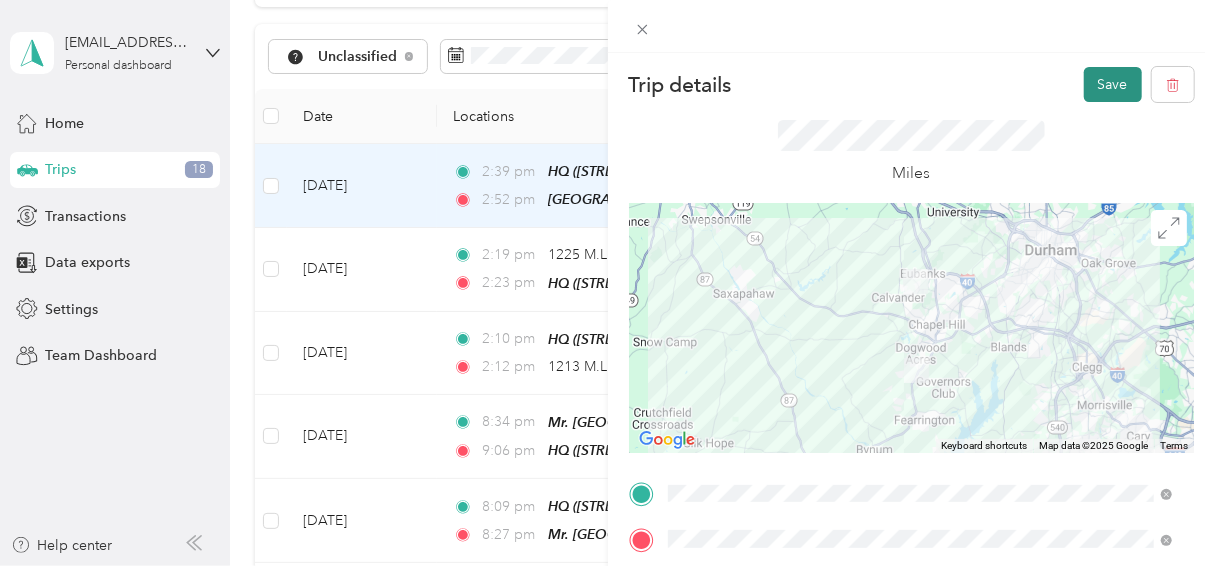 click on "Save" at bounding box center (1113, 84) 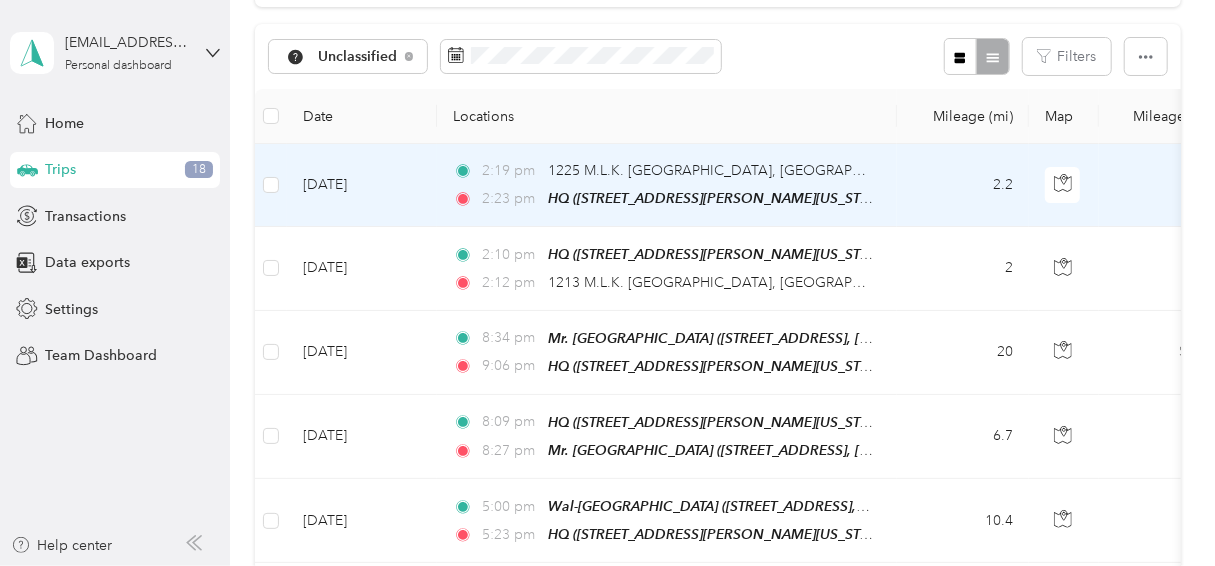 click on "[DATE]" at bounding box center [362, 185] 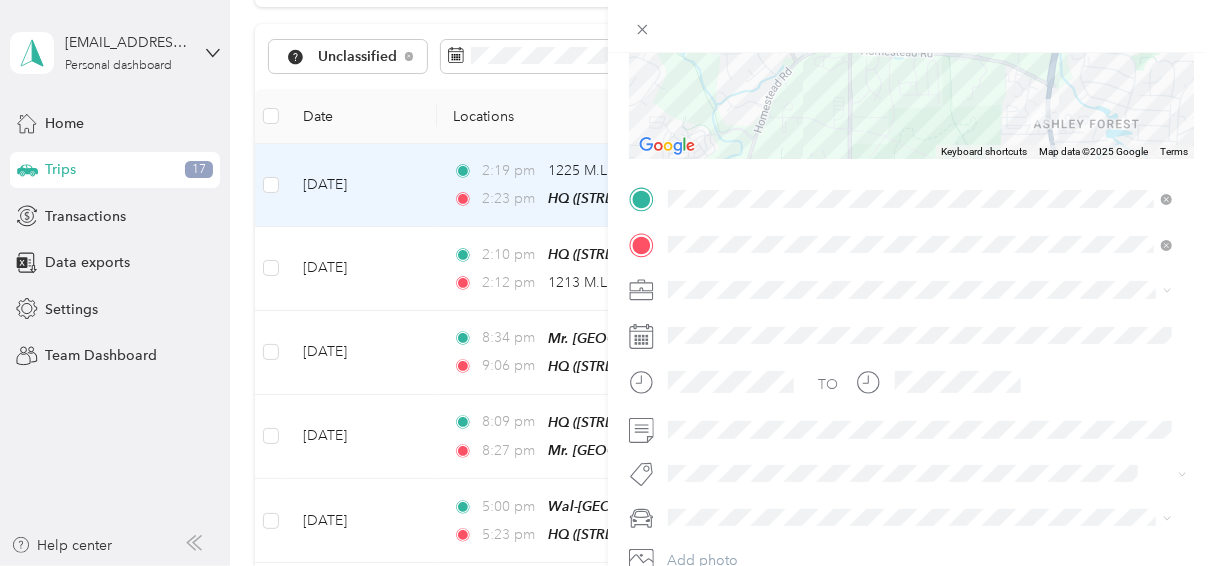 scroll, scrollTop: 296, scrollLeft: 0, axis: vertical 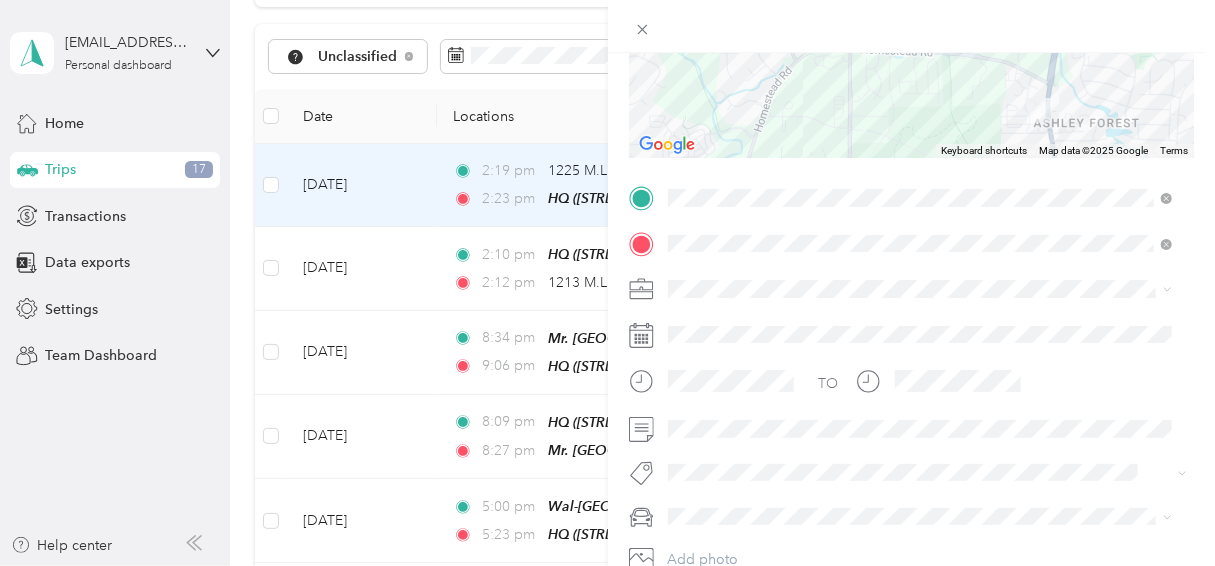 click on "Work" at bounding box center (920, 7) 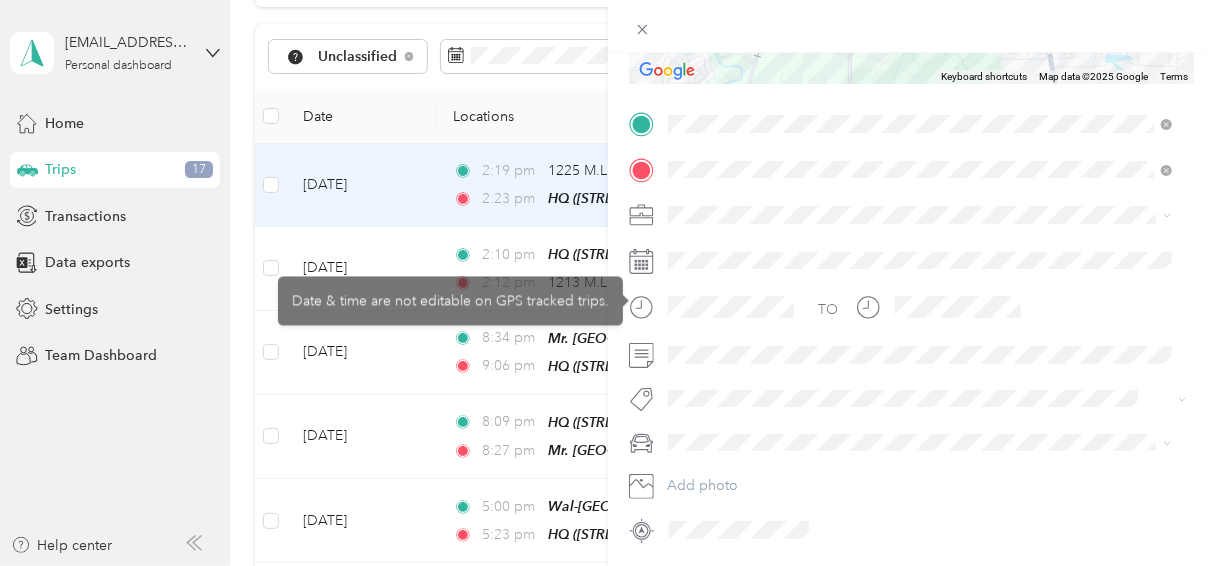scroll, scrollTop: 438, scrollLeft: 0, axis: vertical 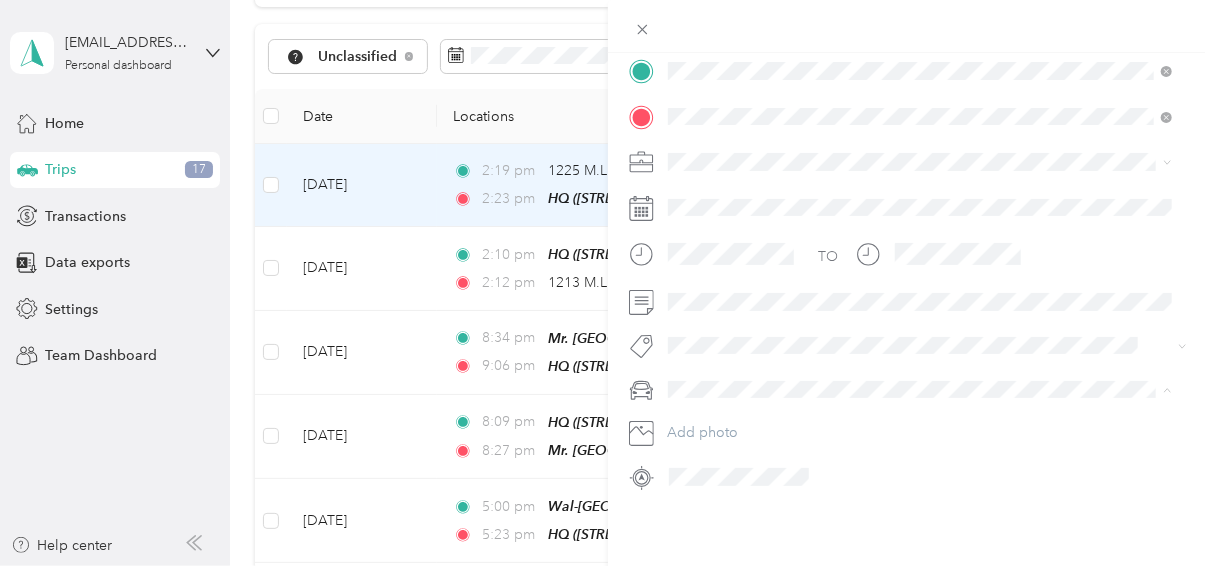 click on "Trip details Save This trip cannot be edited because it is either under review, approved, or paid. Contact your Team Manager to edit it. Miles 1.54 Value  To navigate the map with touch gestures double-tap and hold your finger on the map, then drag the map. ← Move left → Move right ↑ Move up ↓ Move down + Zoom in - Zoom out Home Jump left by 75% End Jump right by 75% Page Up Jump up by 75% Page Down Jump down by 75% Keyboard shortcuts Map Data Map data ©2025 Google Map data ©2025 Google 500 m  Click to toggle between metric and imperial units Terms Report a map error TO Add photo" at bounding box center (912, 336) 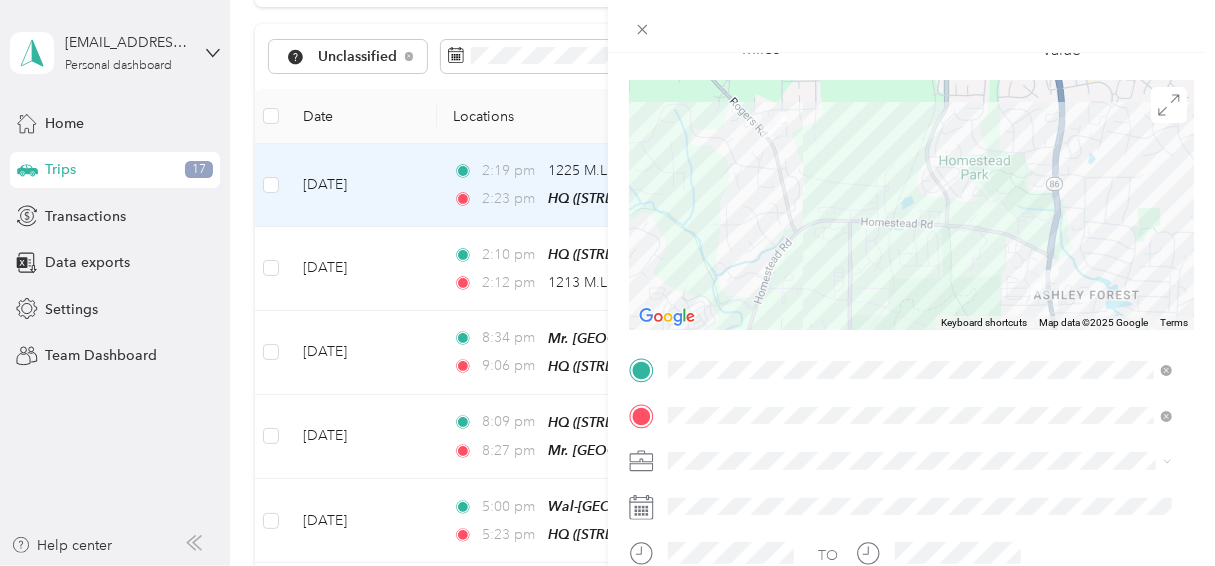 scroll, scrollTop: 14, scrollLeft: 0, axis: vertical 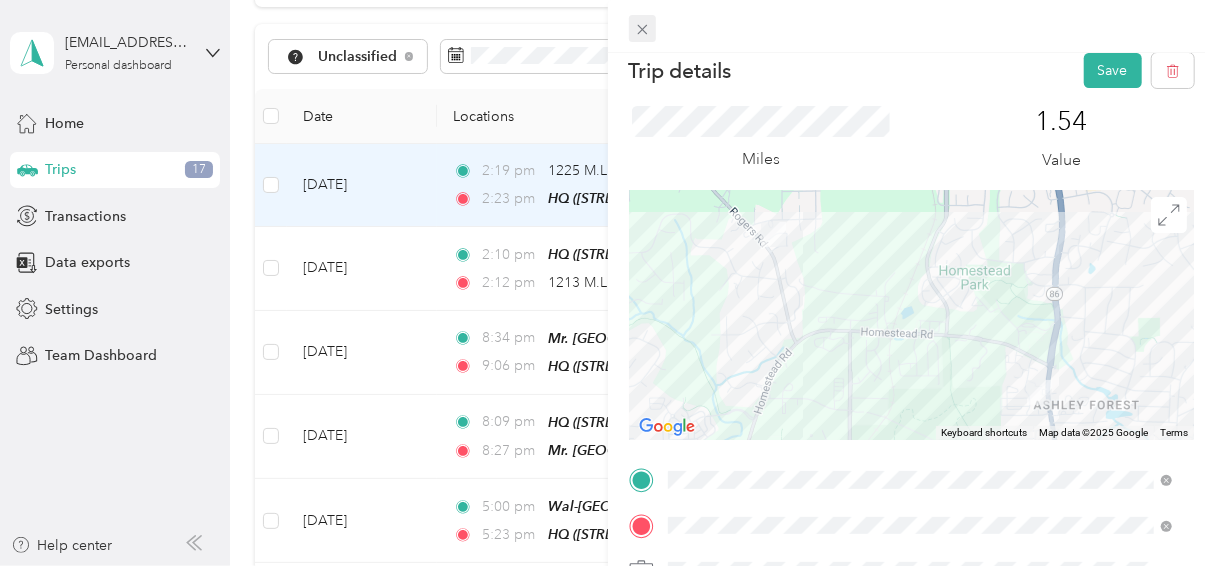 click 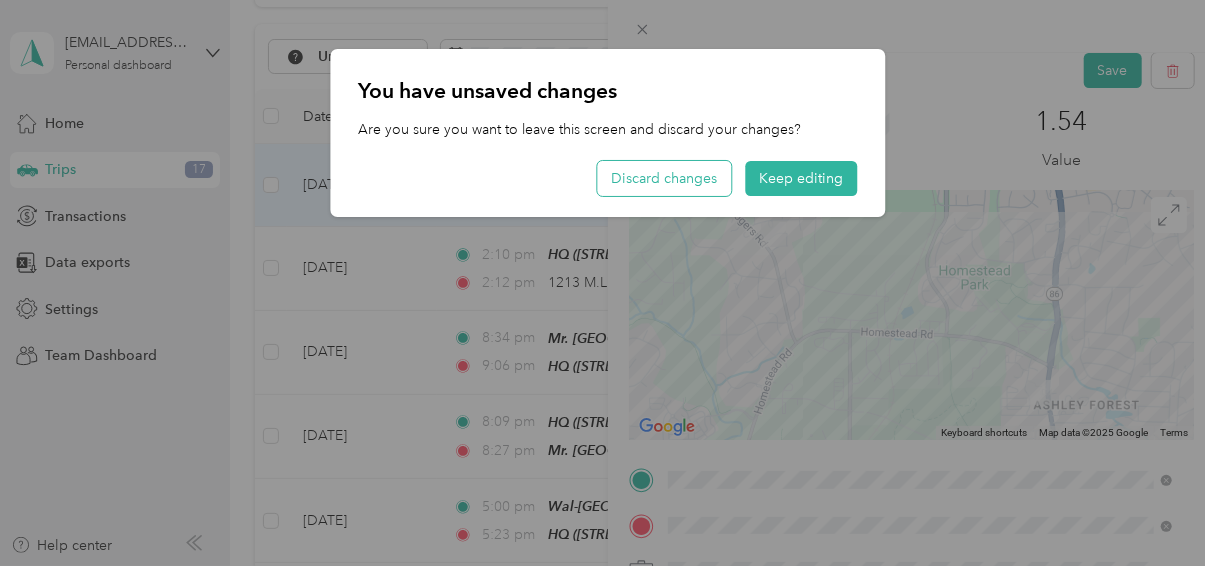 drag, startPoint x: 710, startPoint y: 174, endPoint x: 630, endPoint y: 180, distance: 80.224686 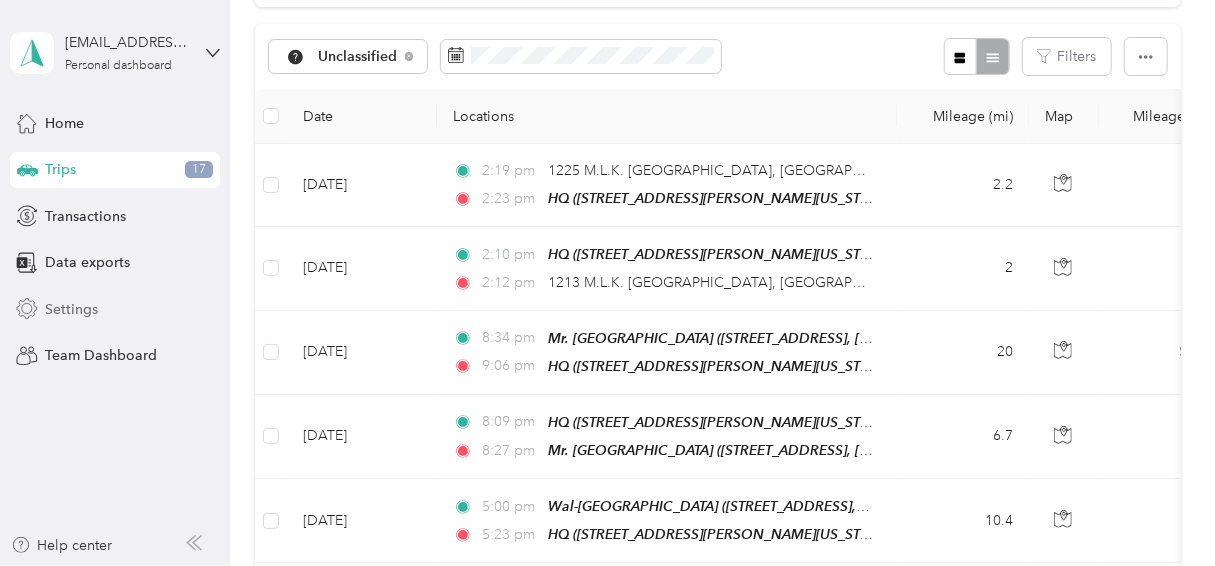 click on "Settings" at bounding box center [71, 309] 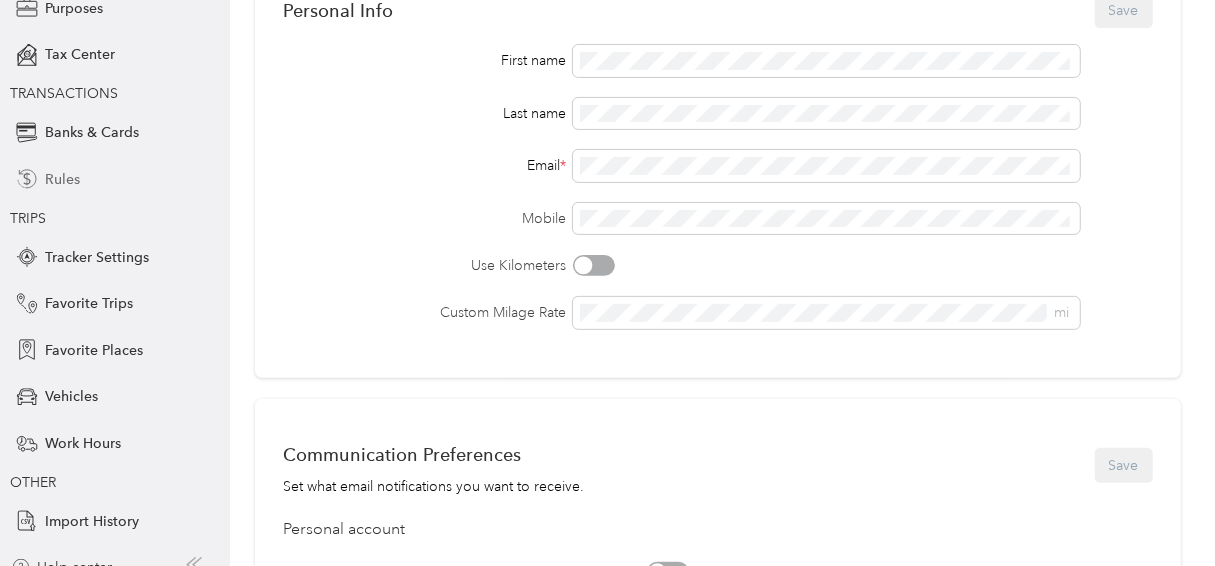 scroll, scrollTop: 264, scrollLeft: 0, axis: vertical 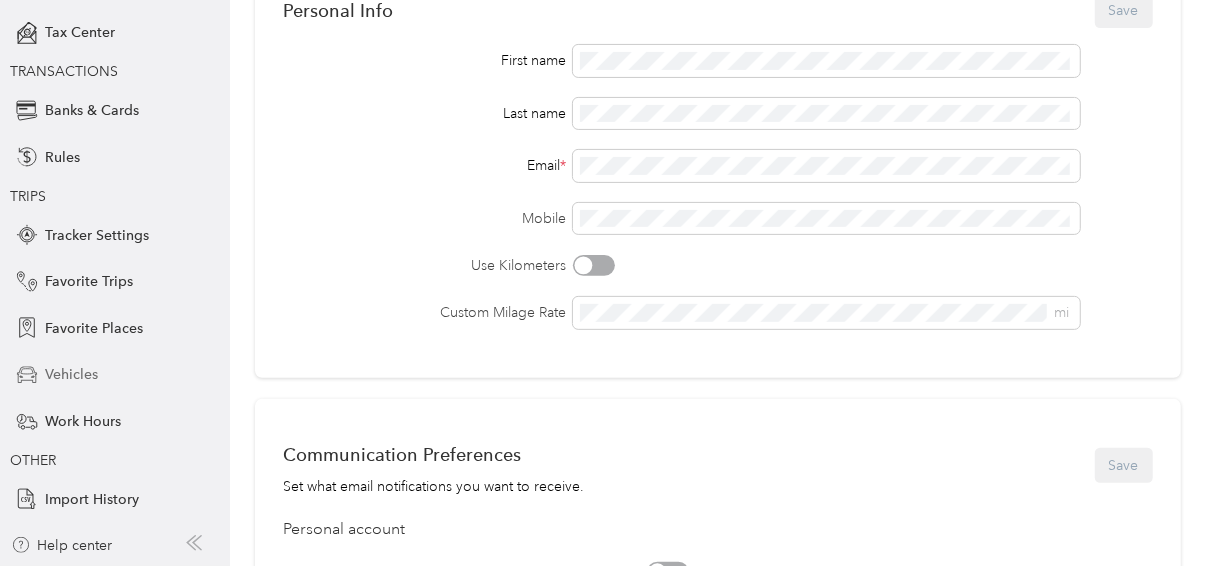 click on "Vehicles" at bounding box center (71, 374) 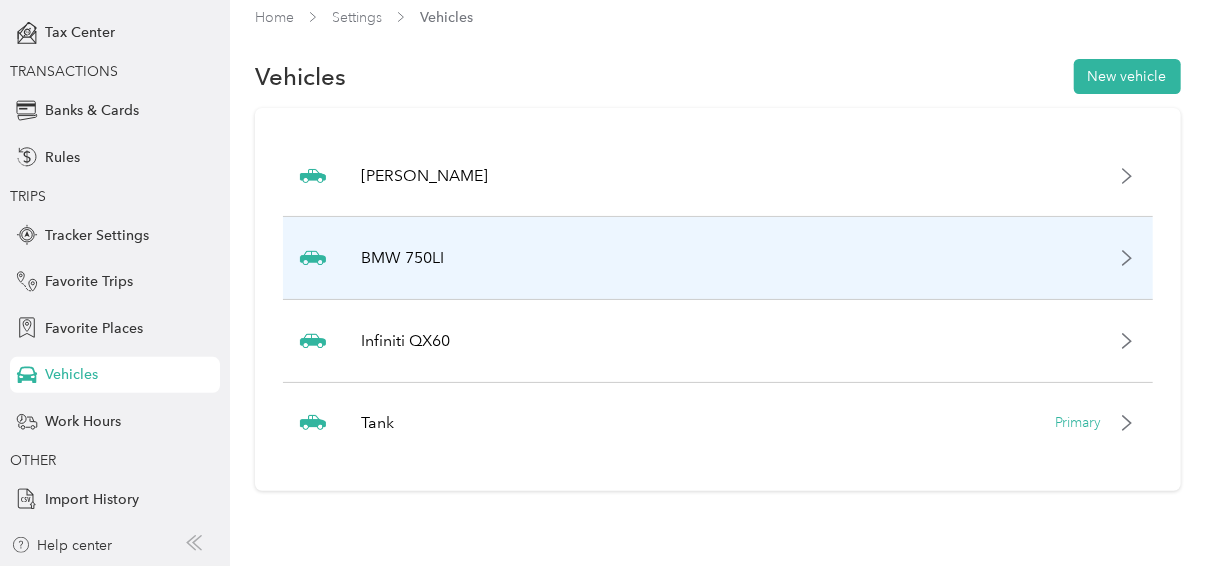 scroll, scrollTop: 0, scrollLeft: 0, axis: both 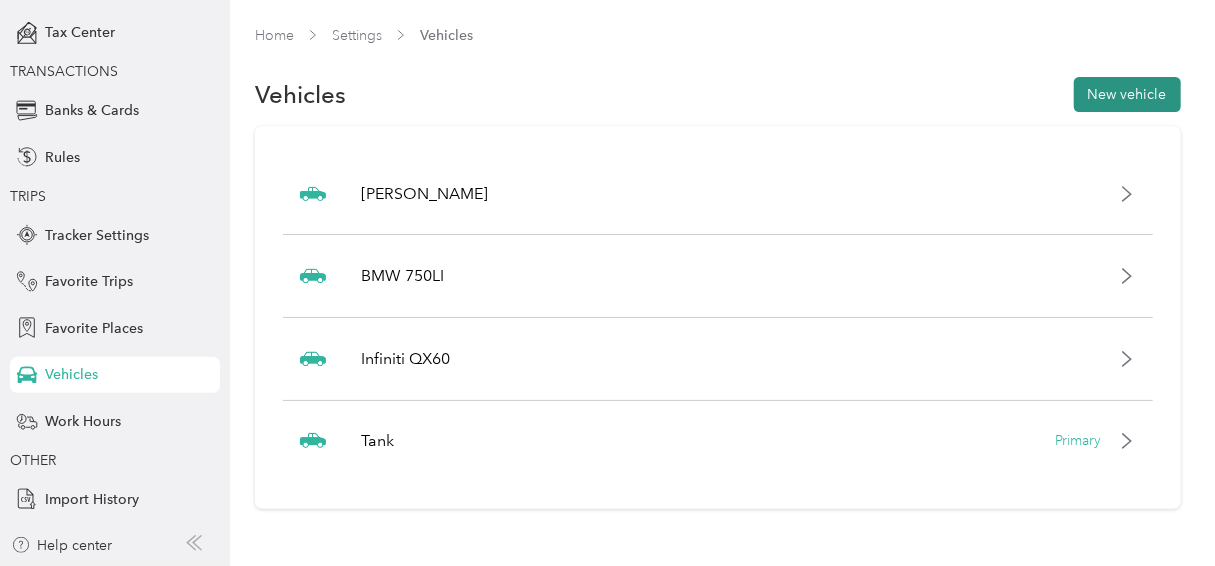 click on "New vehicle" at bounding box center (1127, 94) 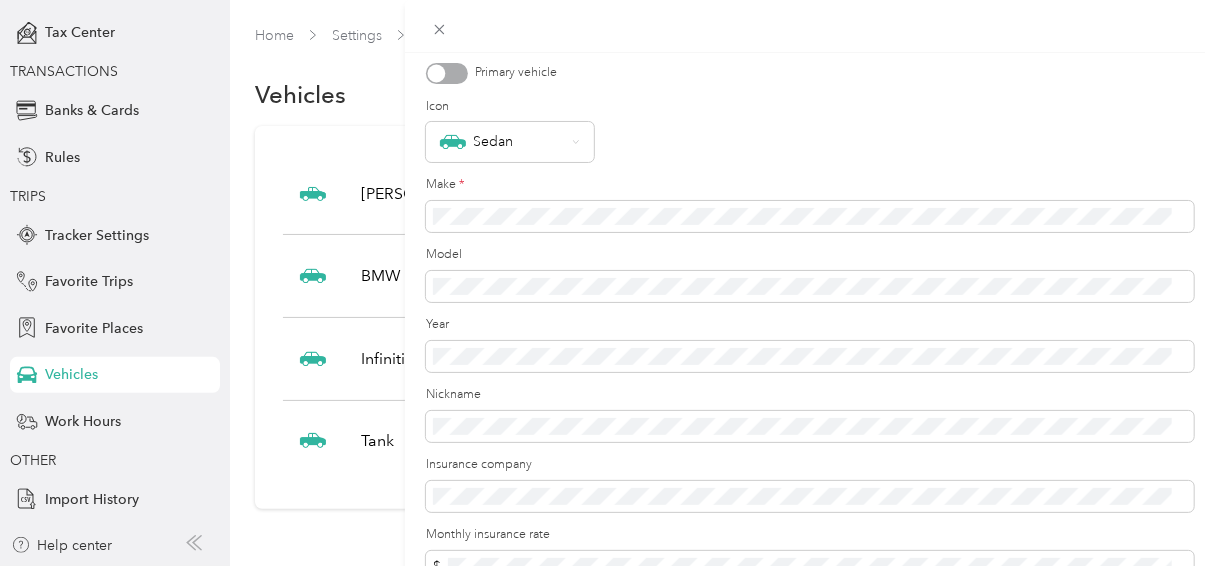 scroll, scrollTop: 113, scrollLeft: 0, axis: vertical 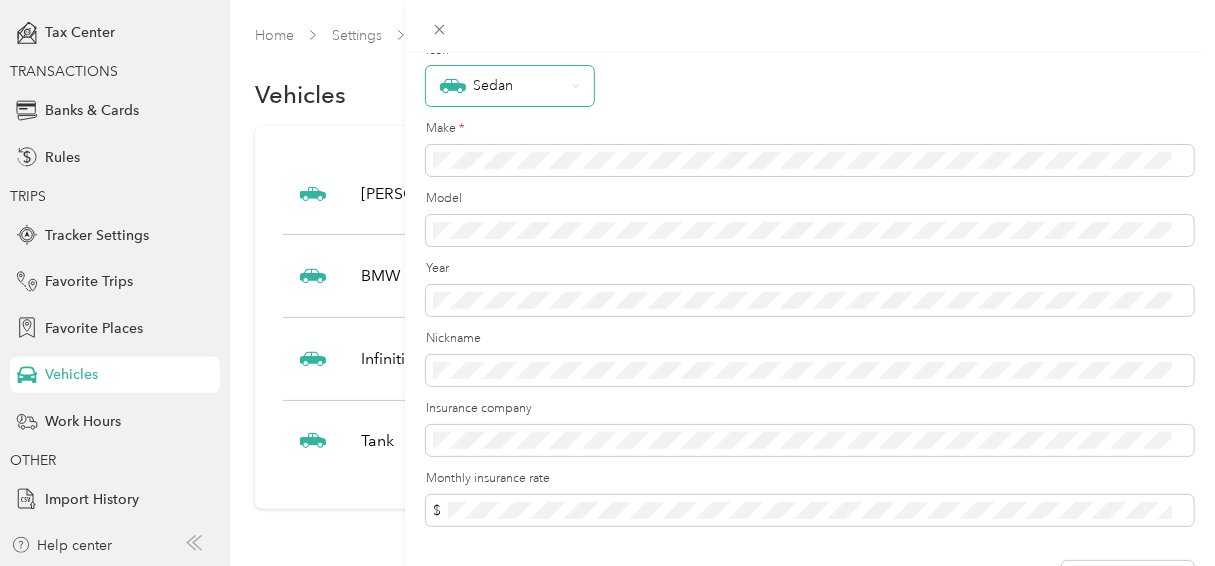 click on "Sedan" at bounding box center (502, 86) 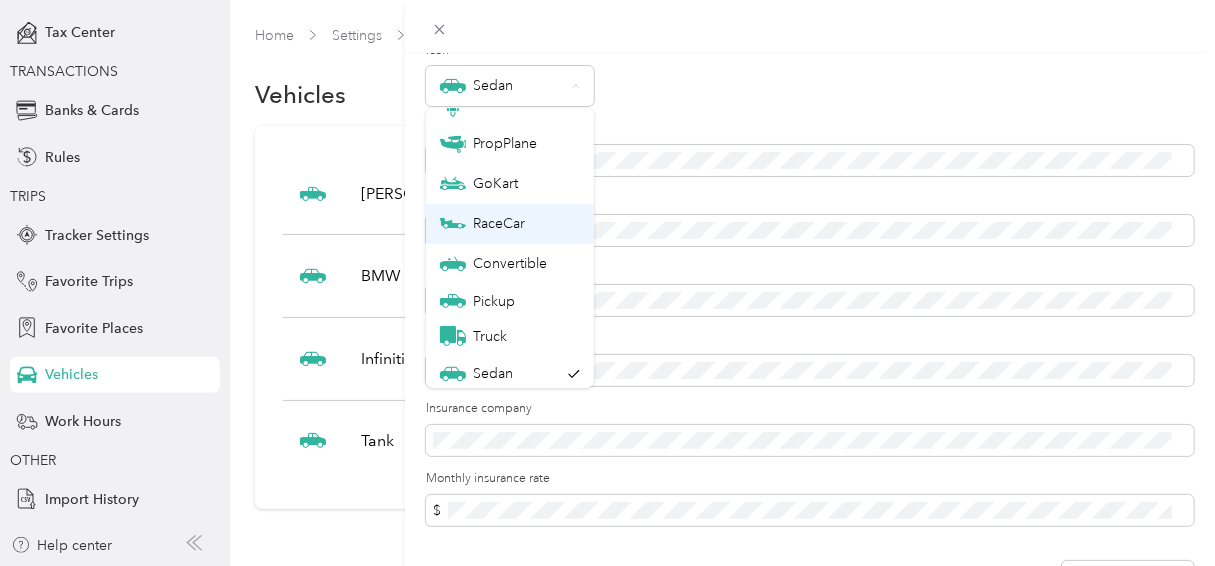 scroll, scrollTop: 70, scrollLeft: 0, axis: vertical 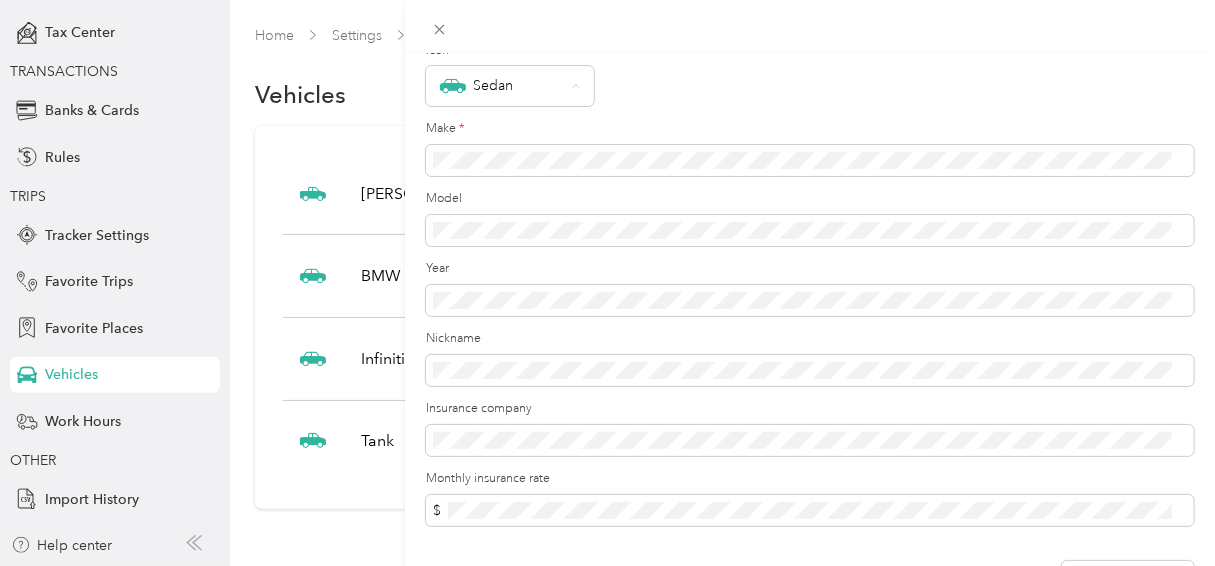 click on "Truck" at bounding box center (510, 330) 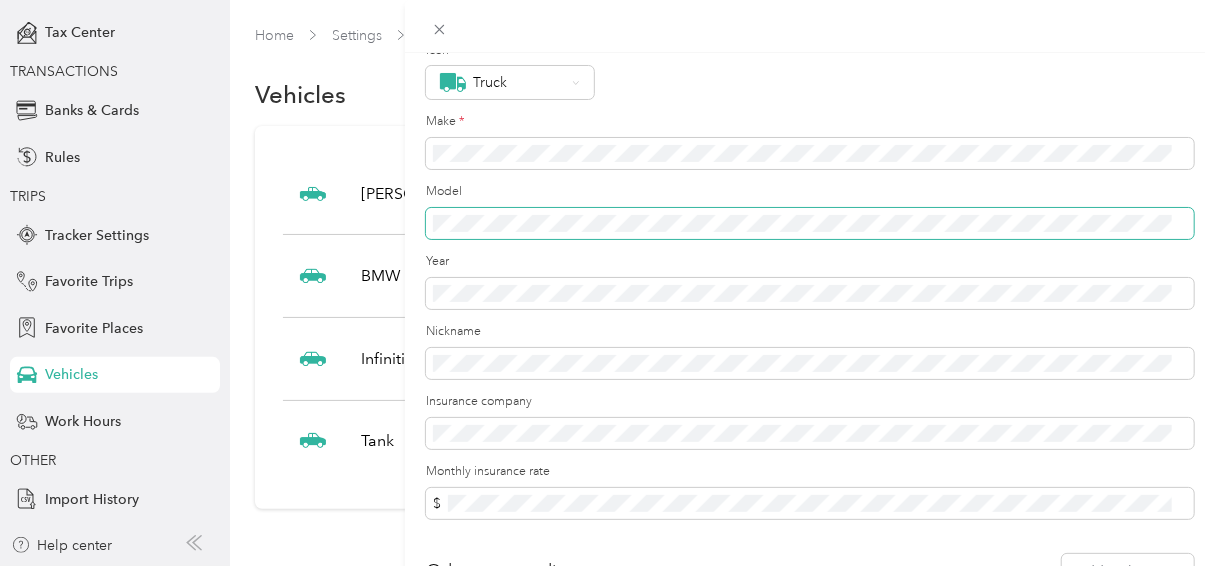 click at bounding box center [810, 224] 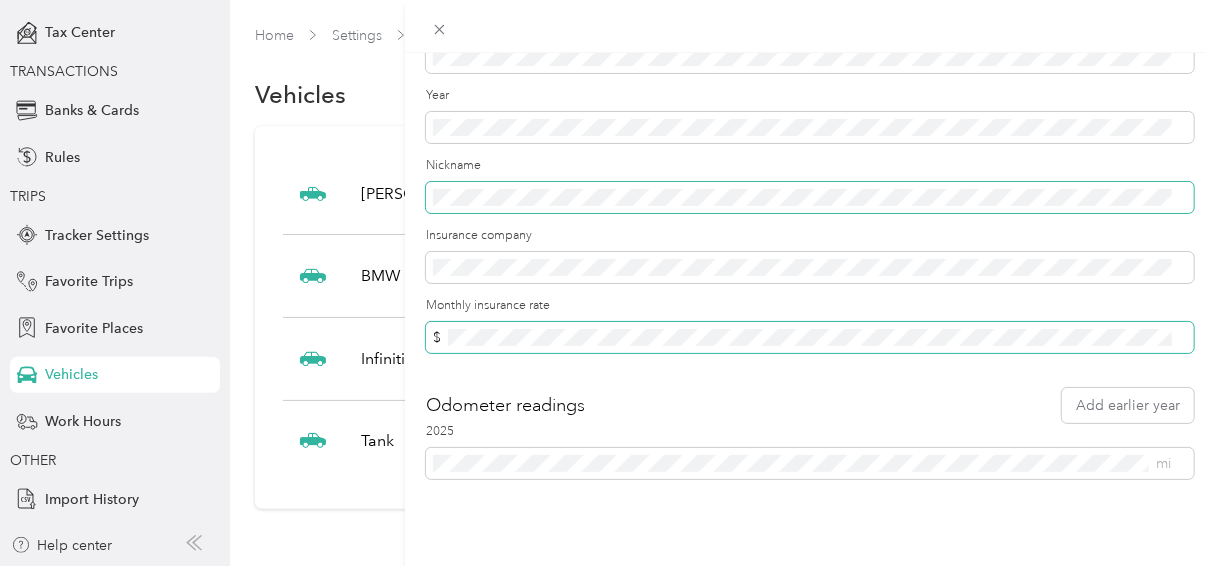 scroll, scrollTop: 294, scrollLeft: 0, axis: vertical 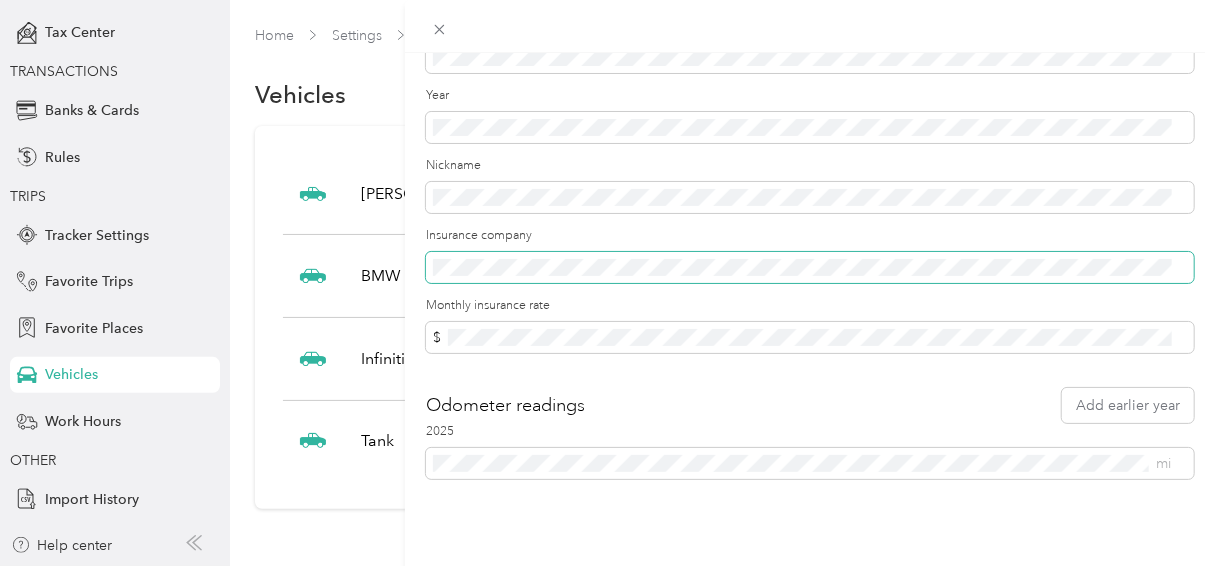 click at bounding box center [810, 268] 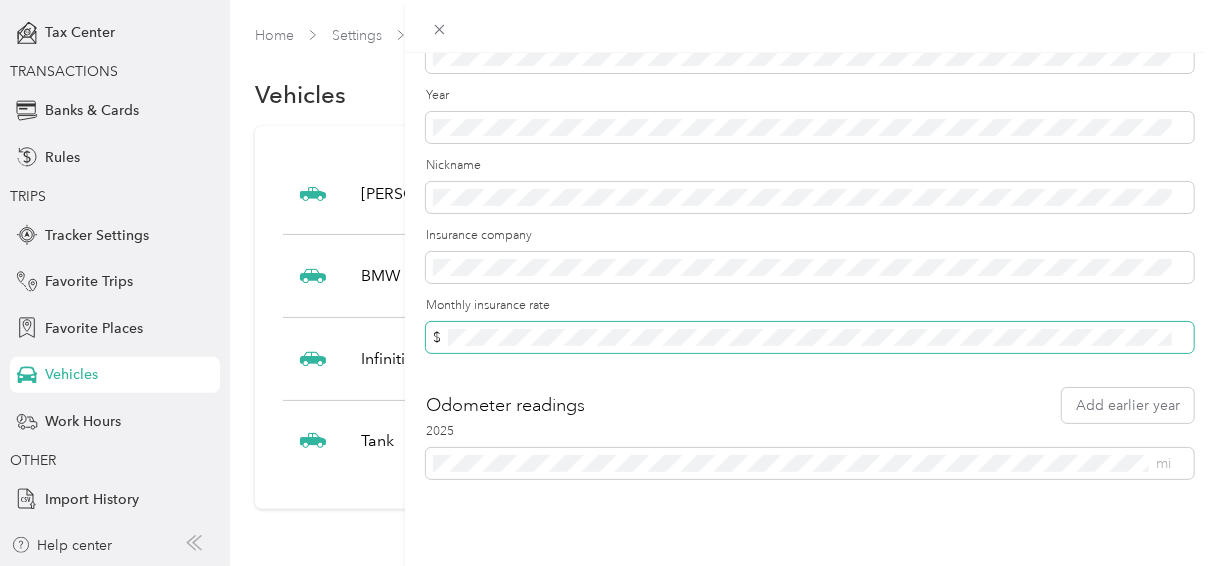 click on "$" at bounding box center [810, 338] 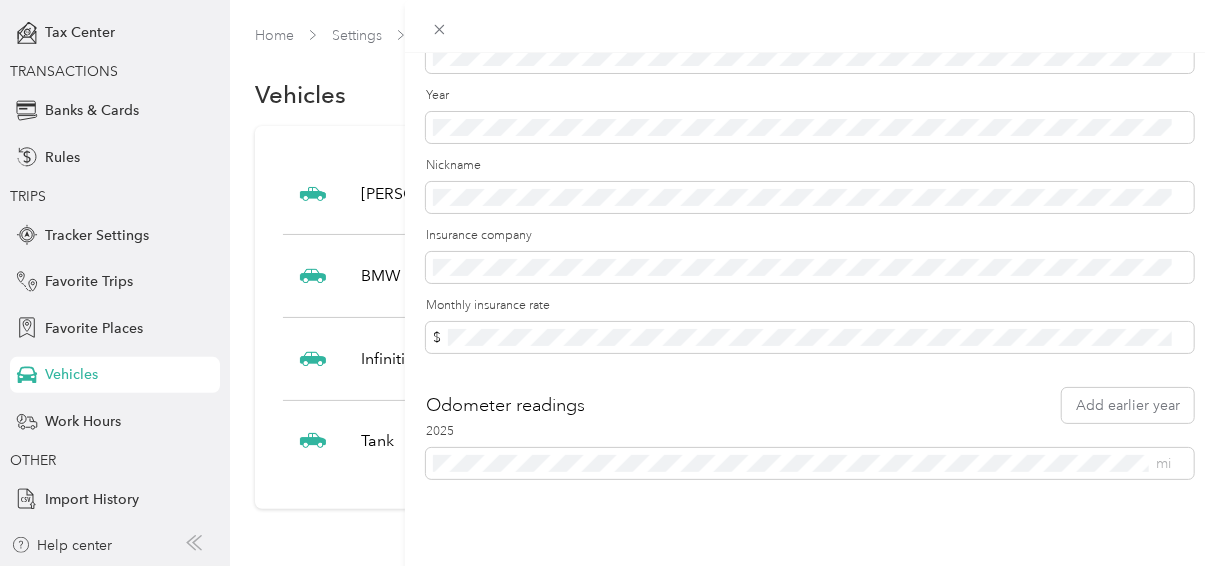 click on "Odometer readings Add earlier year" at bounding box center (810, 405) 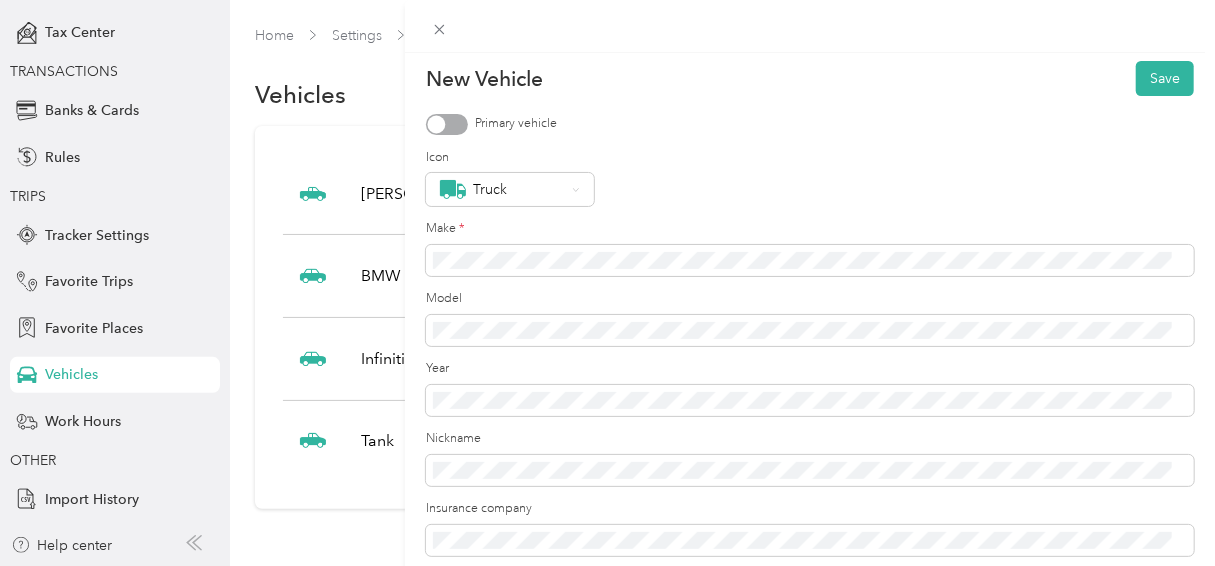 scroll, scrollTop: 0, scrollLeft: 0, axis: both 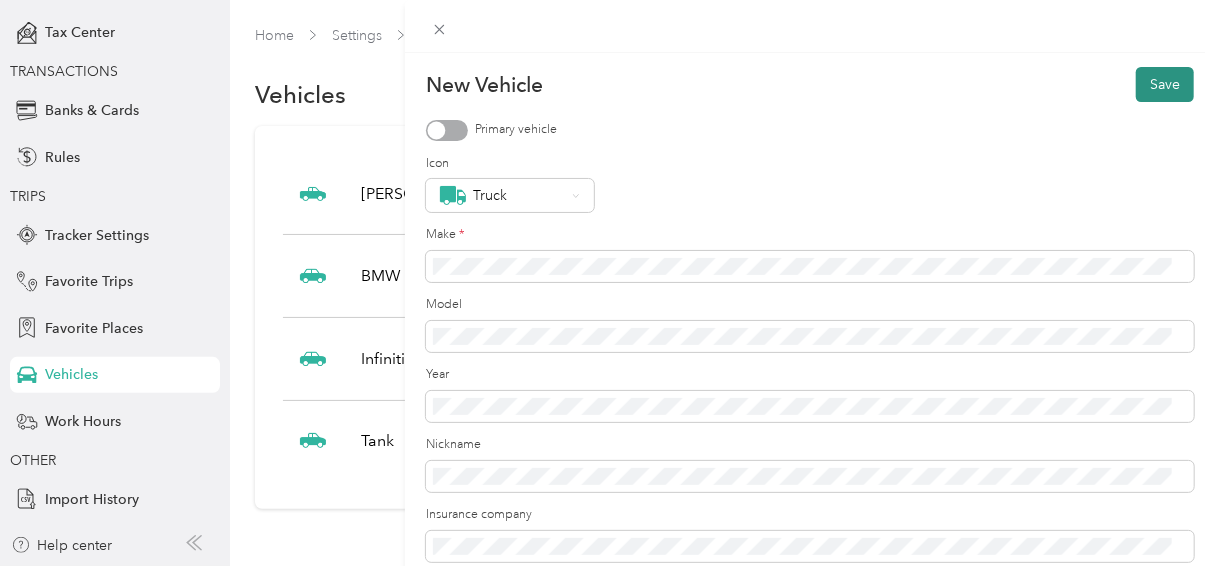click on "Save" at bounding box center [1165, 84] 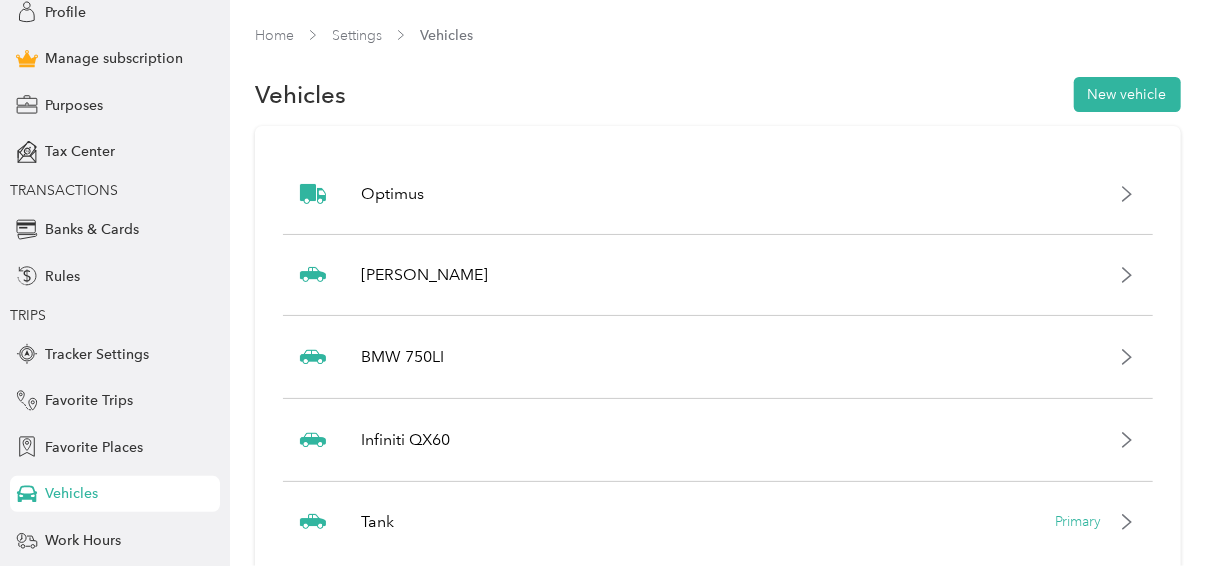 scroll, scrollTop: 156, scrollLeft: 0, axis: vertical 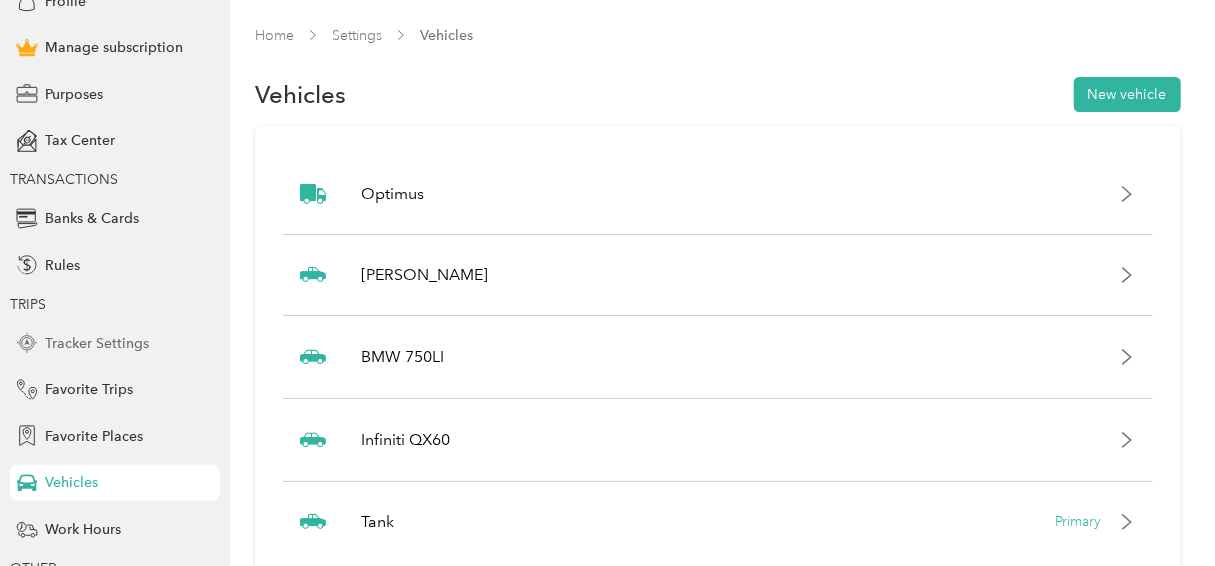 click on "Tracker Settings" at bounding box center [97, 343] 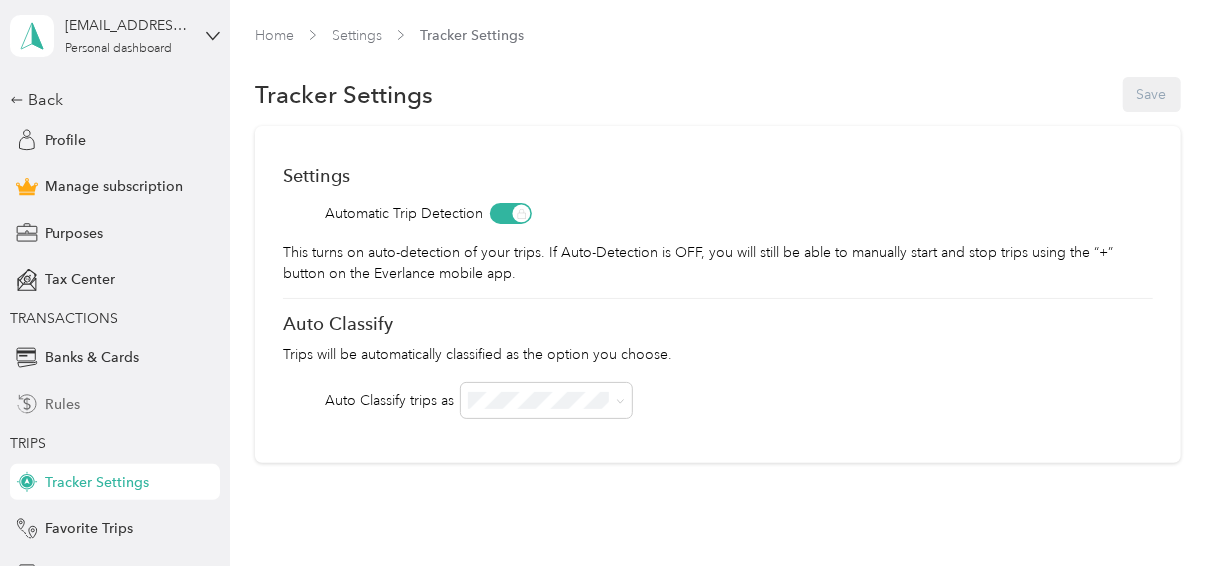 scroll, scrollTop: 0, scrollLeft: 0, axis: both 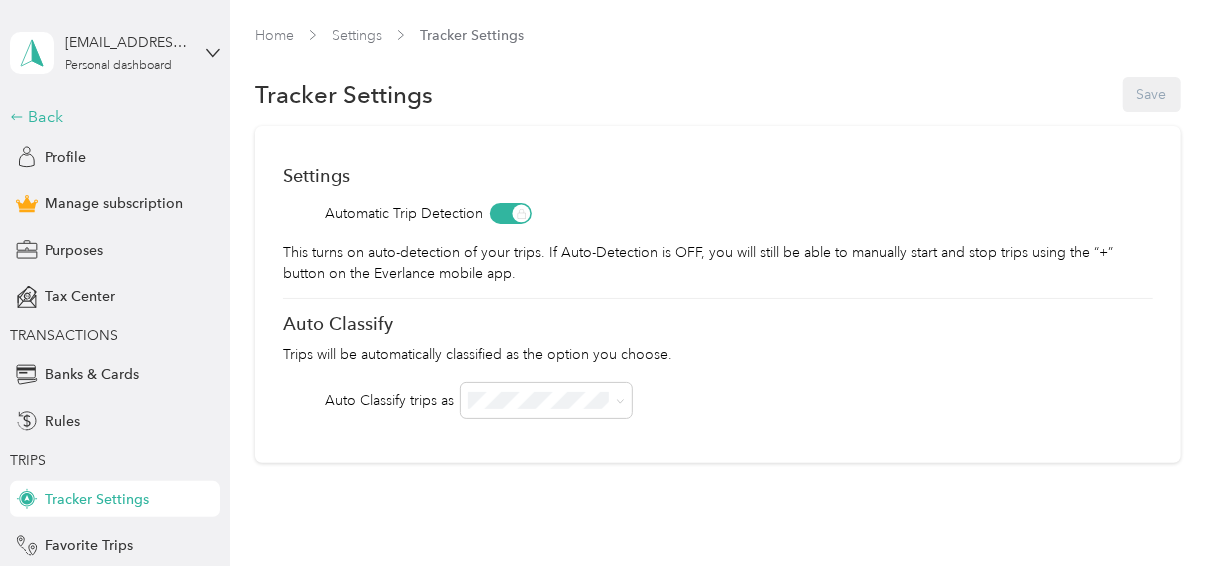 click on "Back" at bounding box center (110, 117) 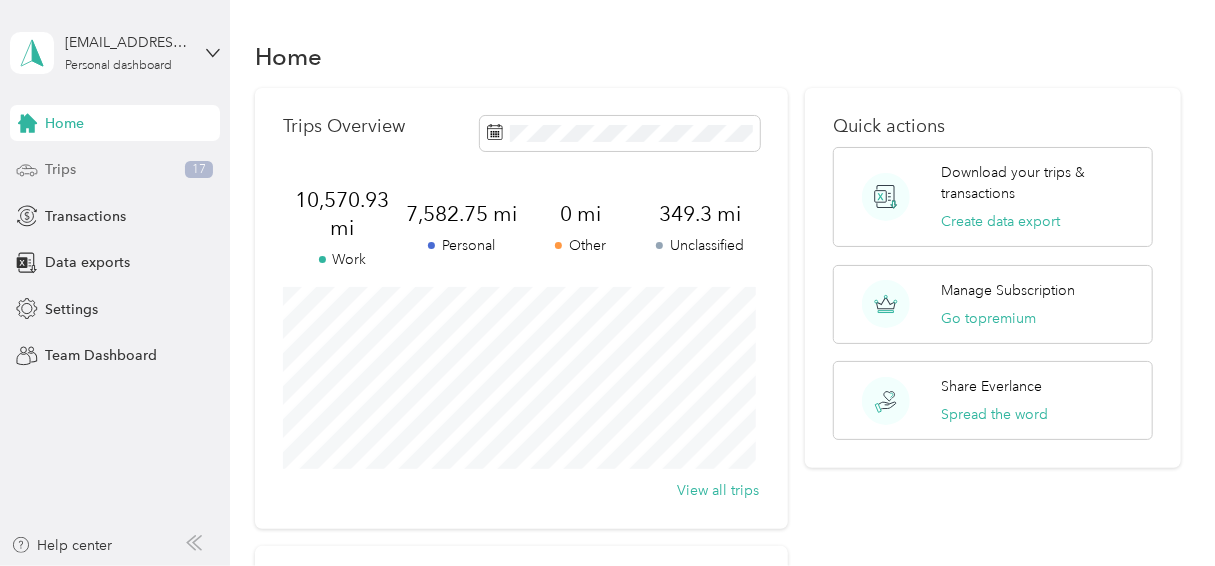 click on "Trips 17" at bounding box center [115, 170] 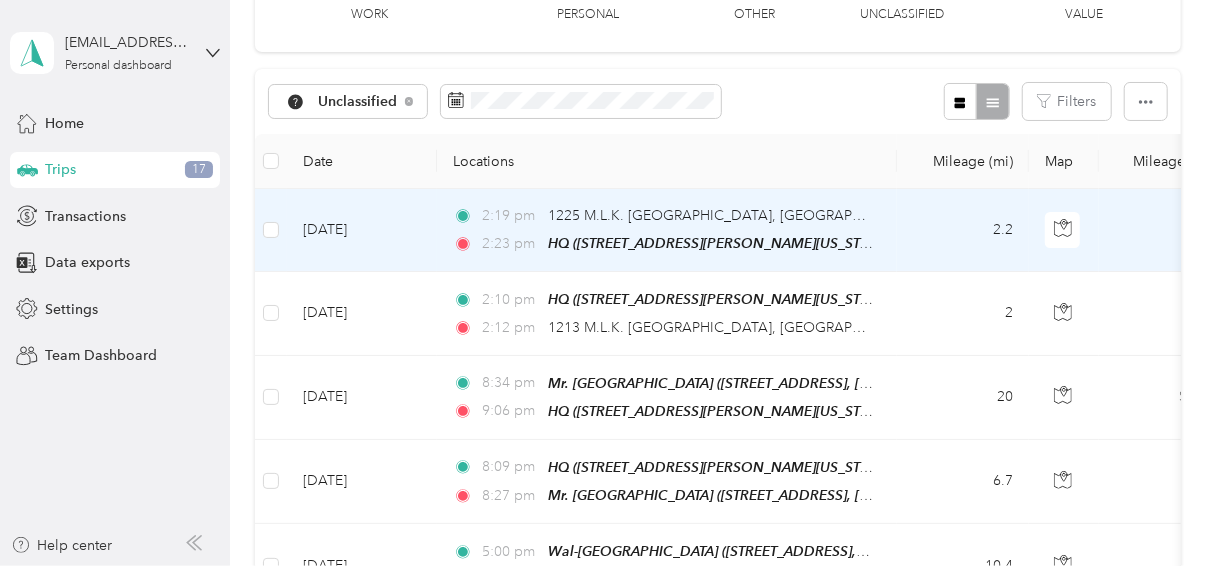 scroll, scrollTop: 163, scrollLeft: 0, axis: vertical 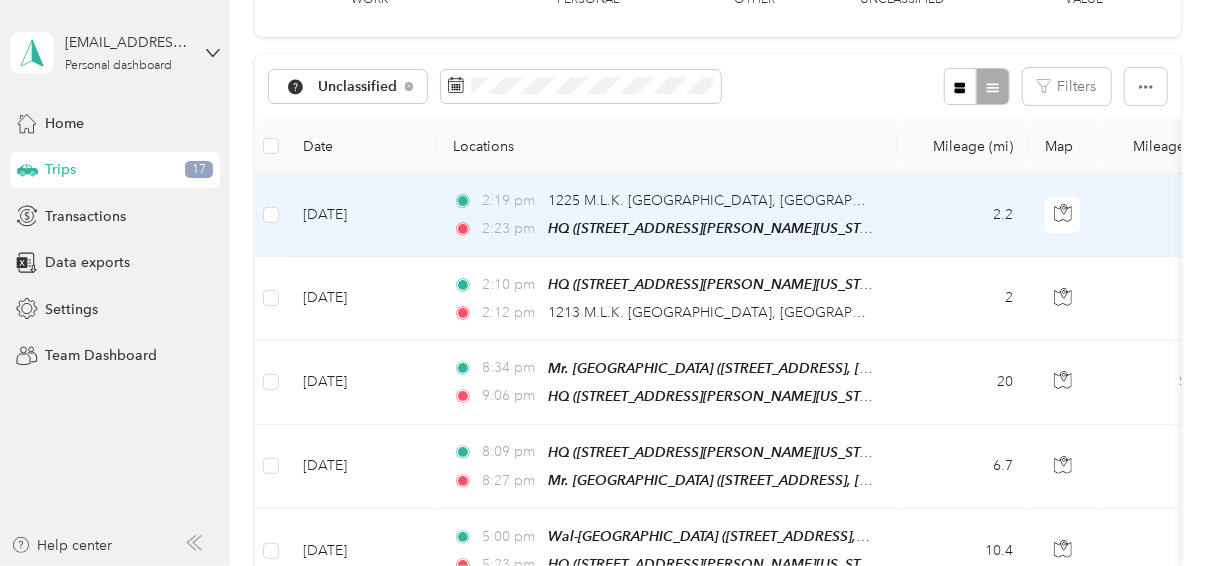 click on "[DATE]" at bounding box center (362, 215) 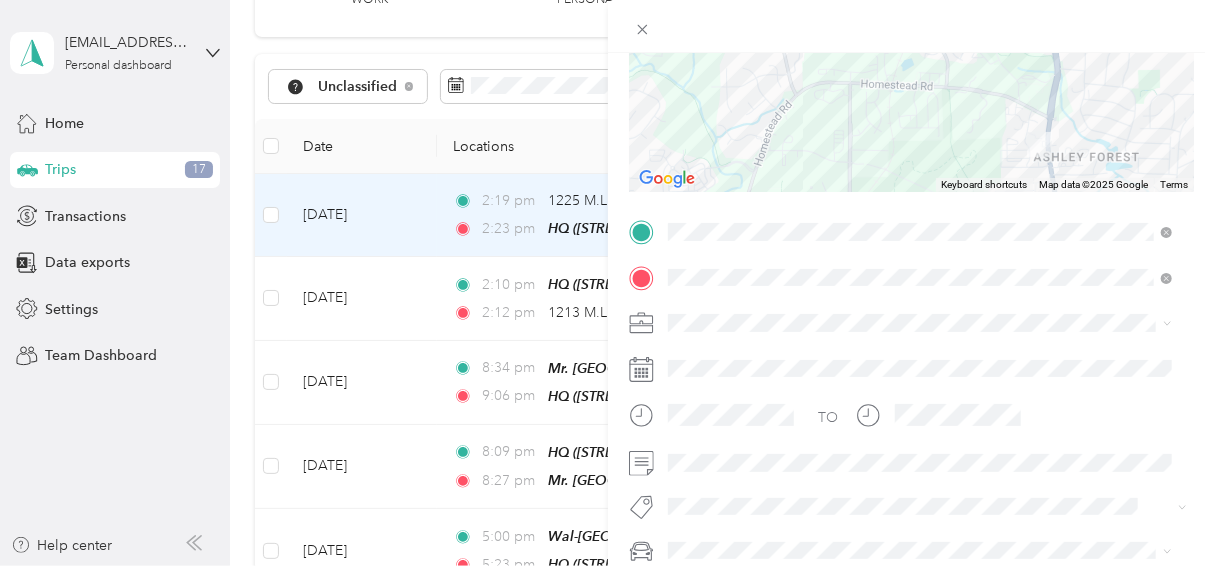 scroll, scrollTop: 263, scrollLeft: 0, axis: vertical 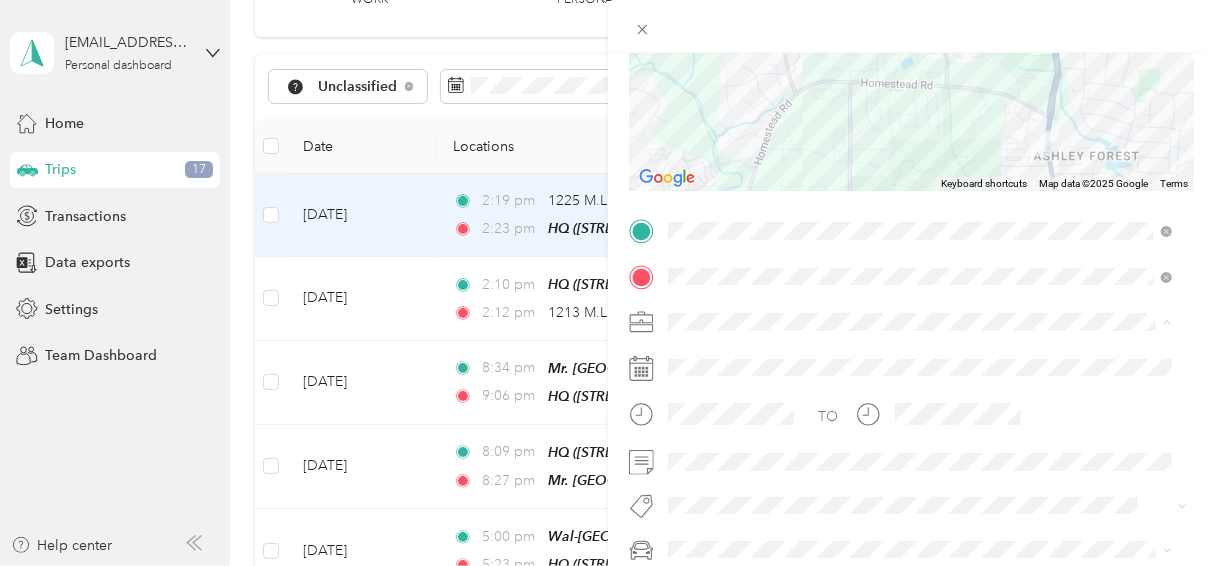 drag, startPoint x: 701, startPoint y: 38, endPoint x: 711, endPoint y: 62, distance: 26 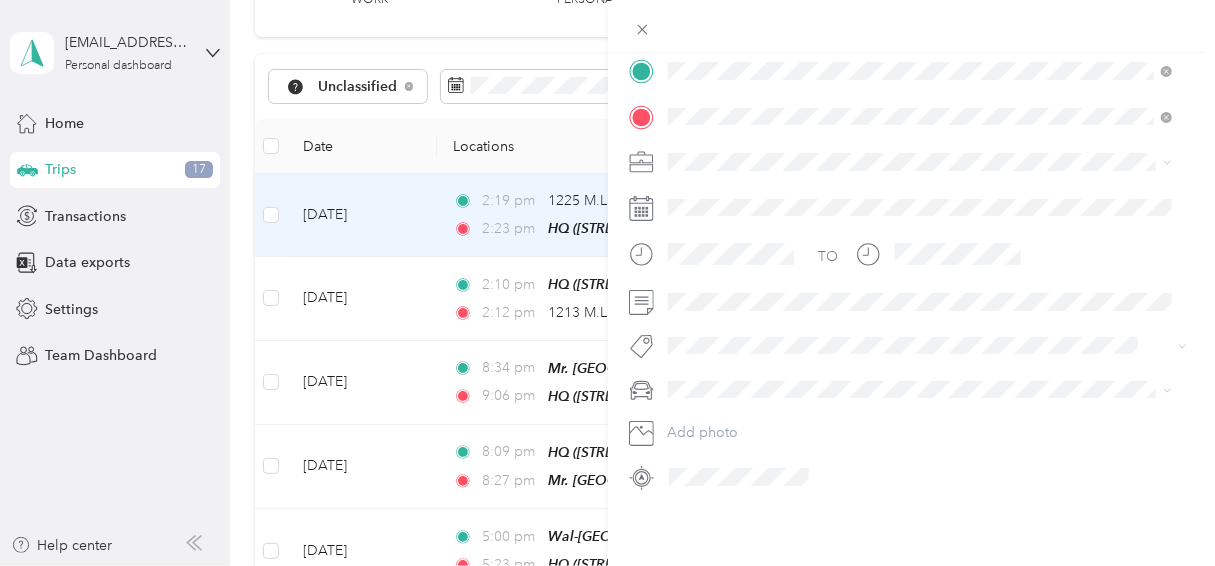 scroll, scrollTop: 438, scrollLeft: 0, axis: vertical 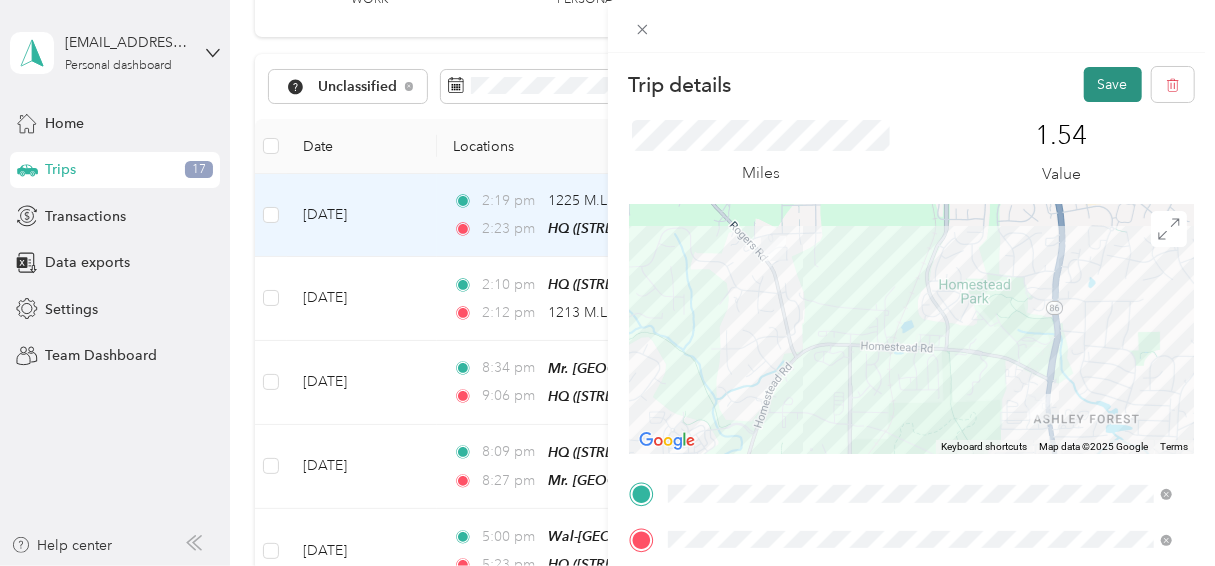 click on "Save" at bounding box center (1113, 84) 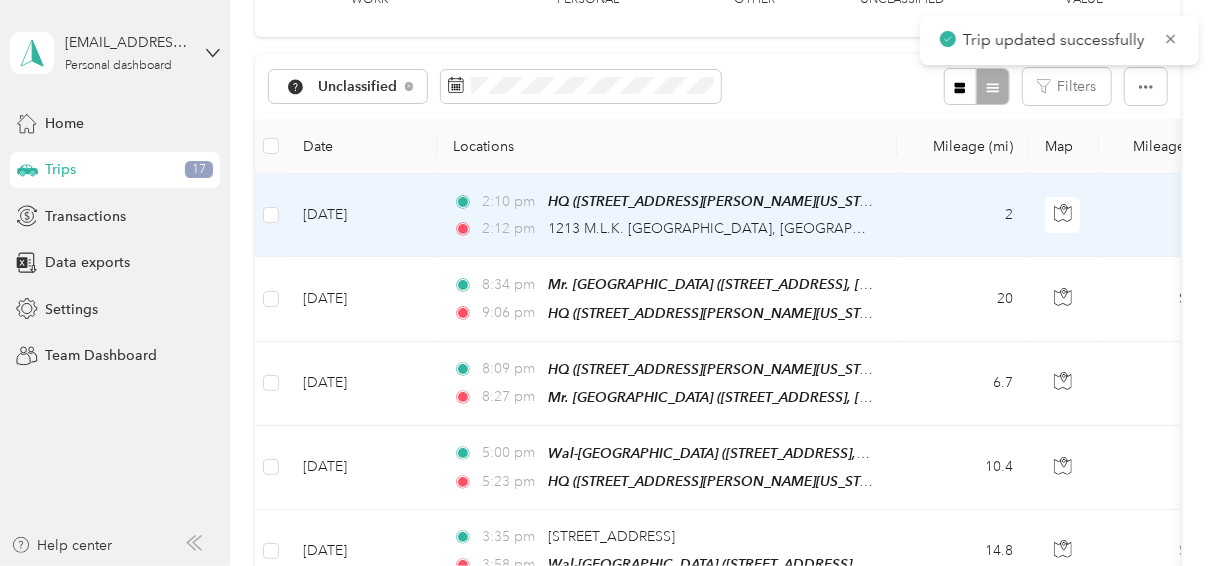 click on "[DATE]" at bounding box center [362, 215] 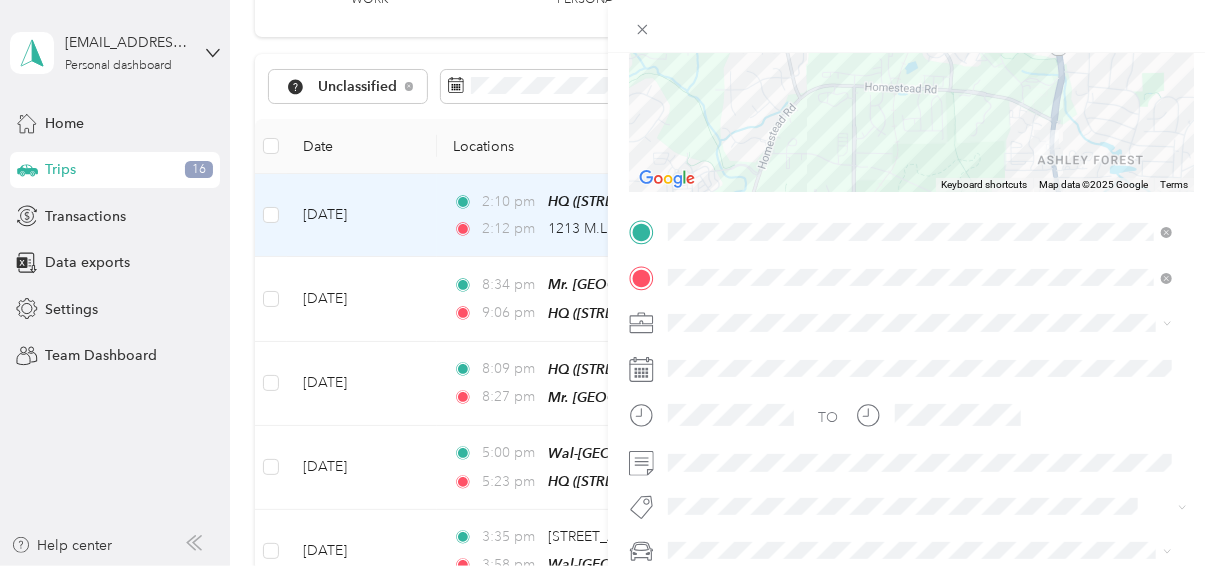 scroll, scrollTop: 276, scrollLeft: 0, axis: vertical 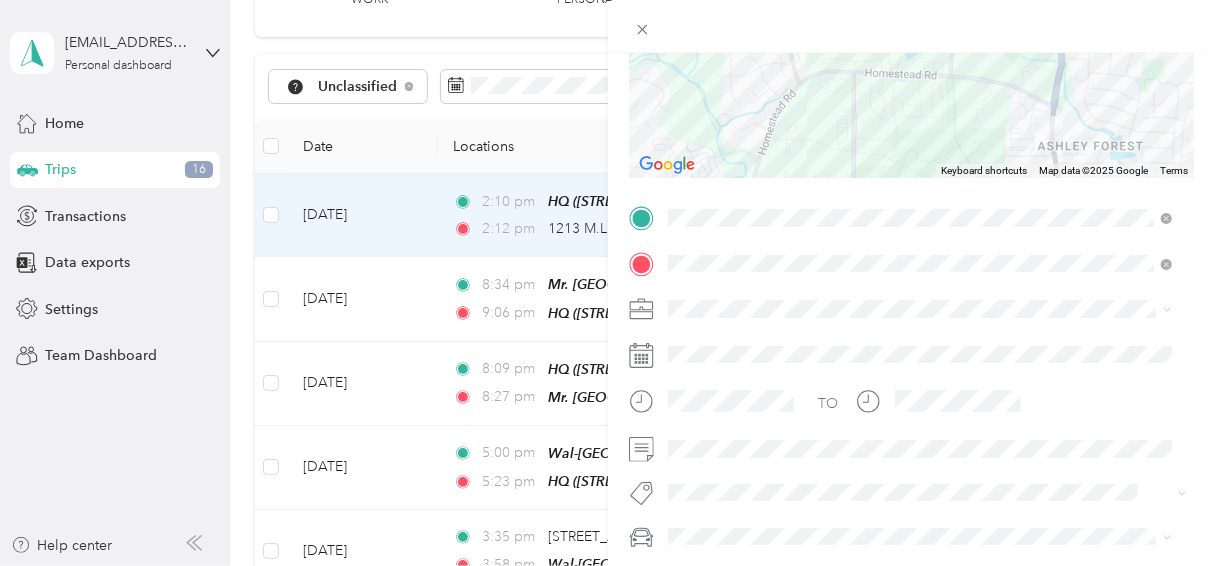 click on "Work" at bounding box center [920, 25] 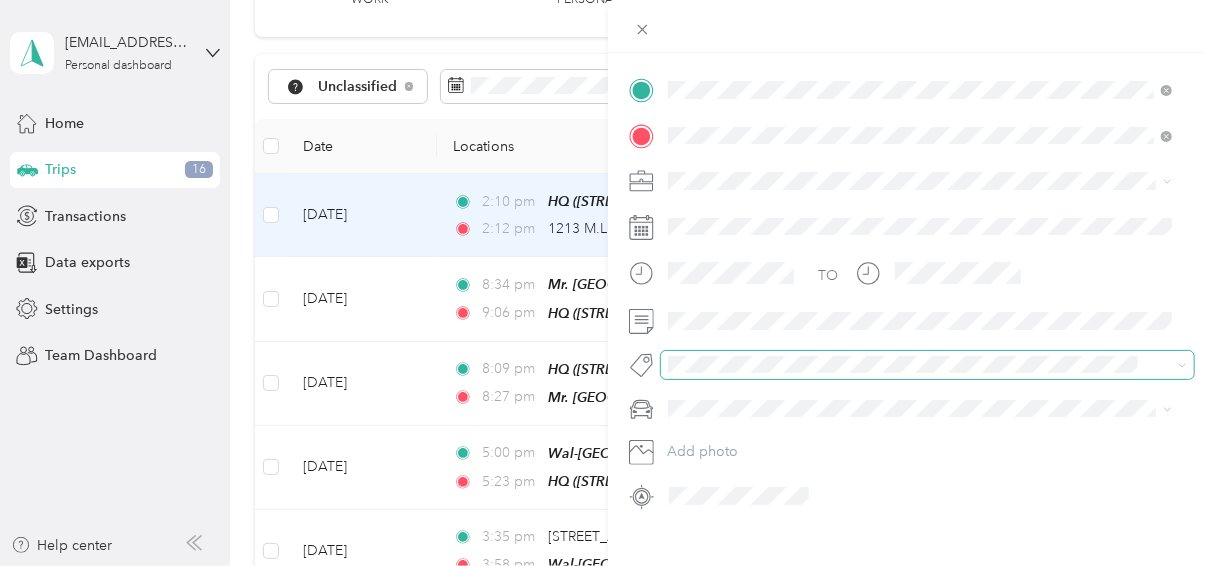 scroll, scrollTop: 438, scrollLeft: 0, axis: vertical 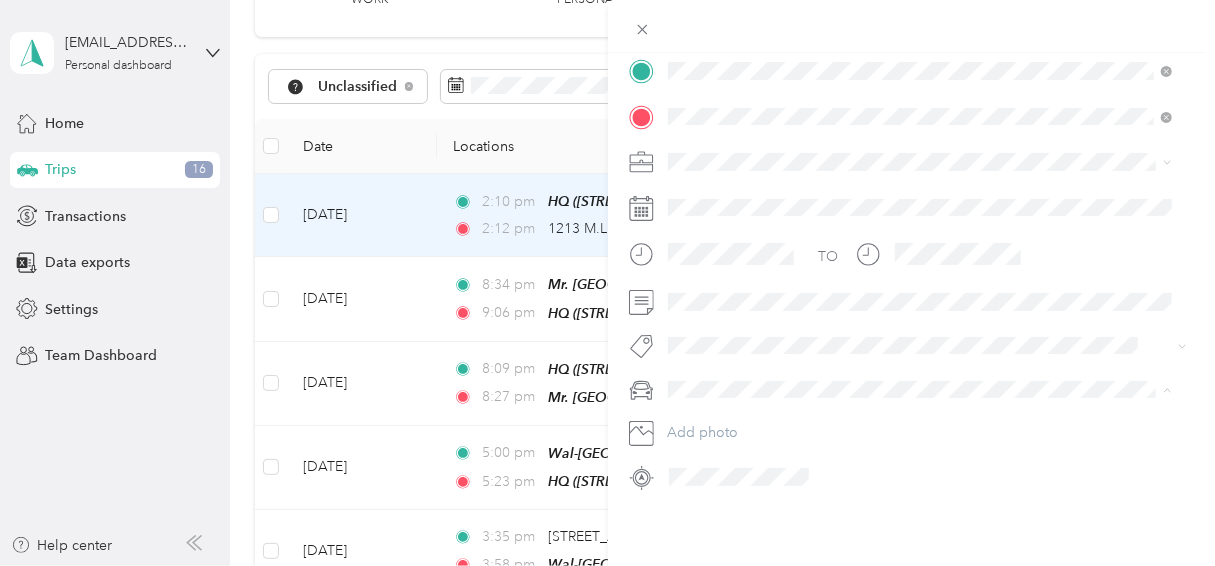 click on "Optimus" at bounding box center (920, 198) 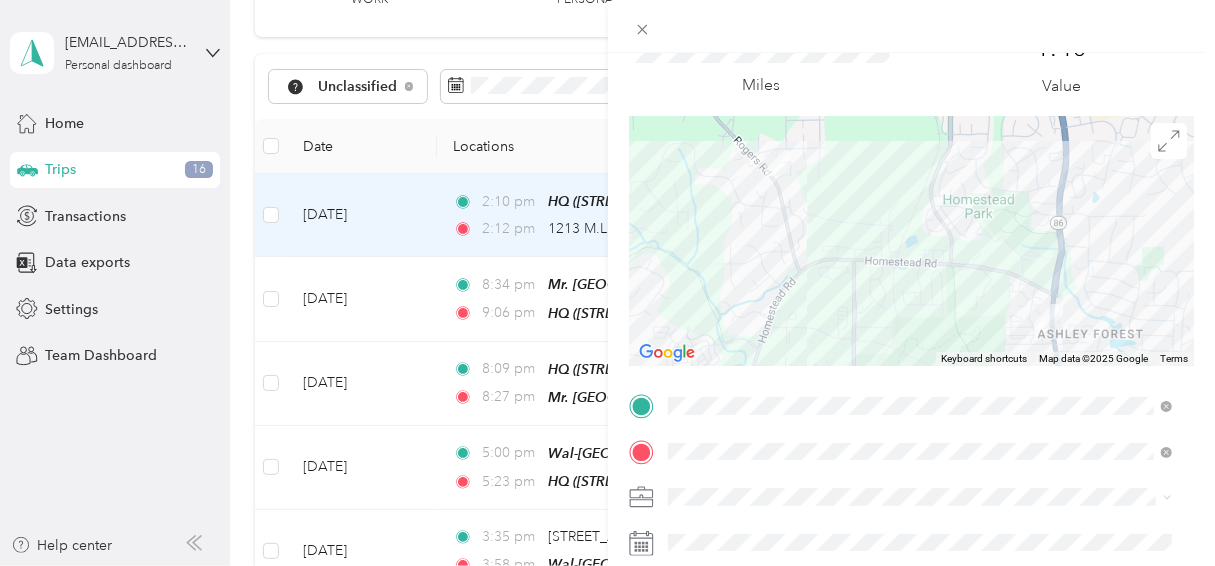 scroll, scrollTop: 0, scrollLeft: 0, axis: both 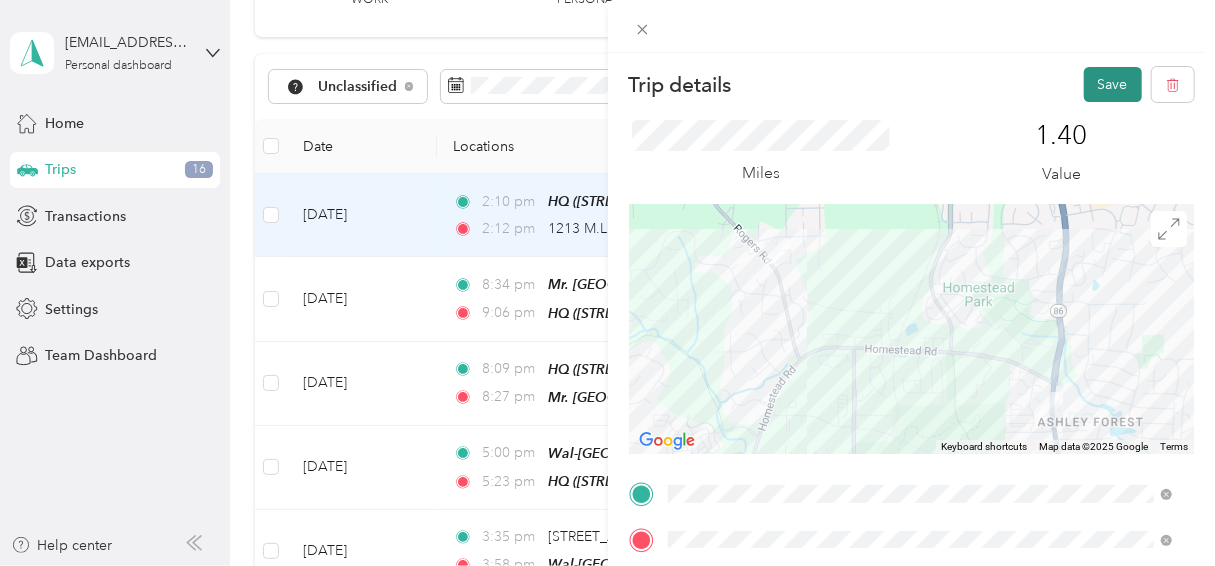 click on "Save" at bounding box center [1113, 84] 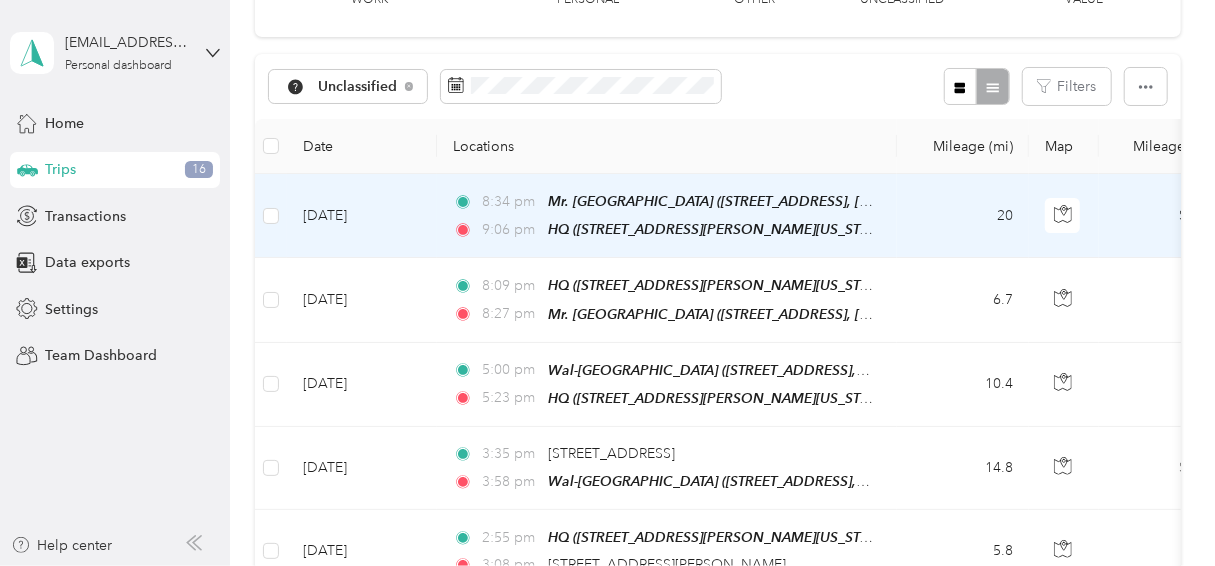 click on "[DATE]" at bounding box center [362, 216] 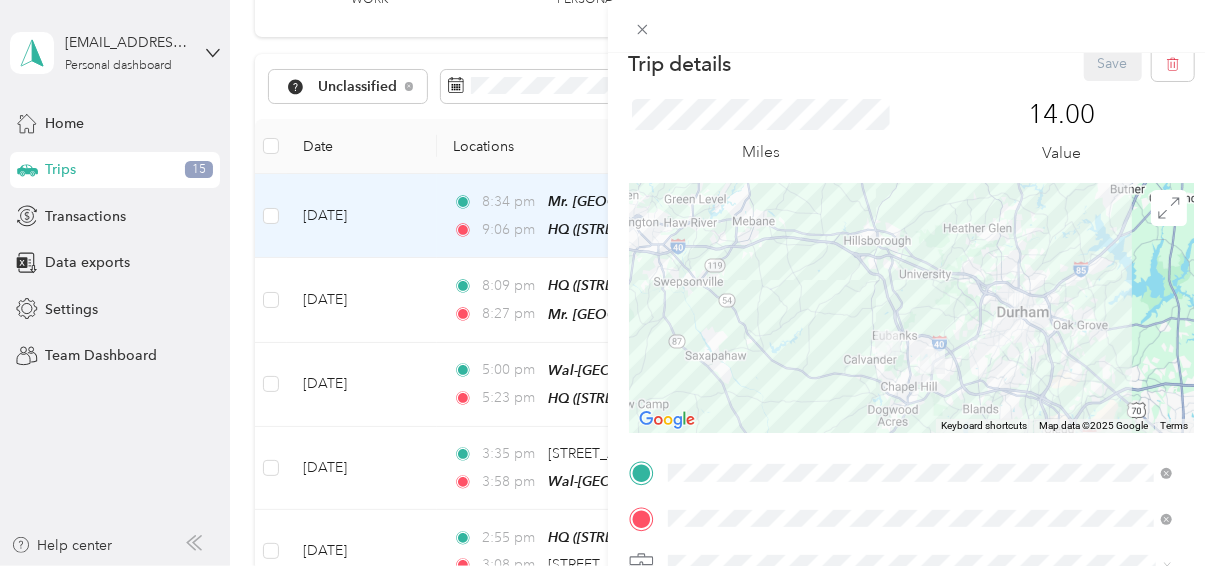 scroll, scrollTop: 0, scrollLeft: 0, axis: both 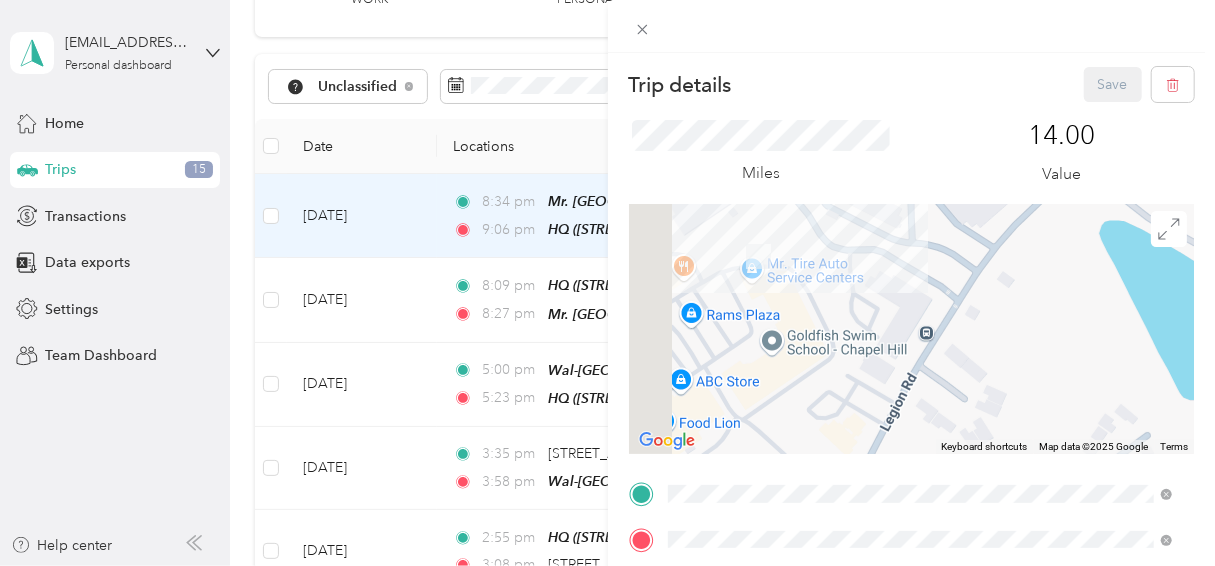 drag, startPoint x: 725, startPoint y: 314, endPoint x: 949, endPoint y: 306, distance: 224.1428 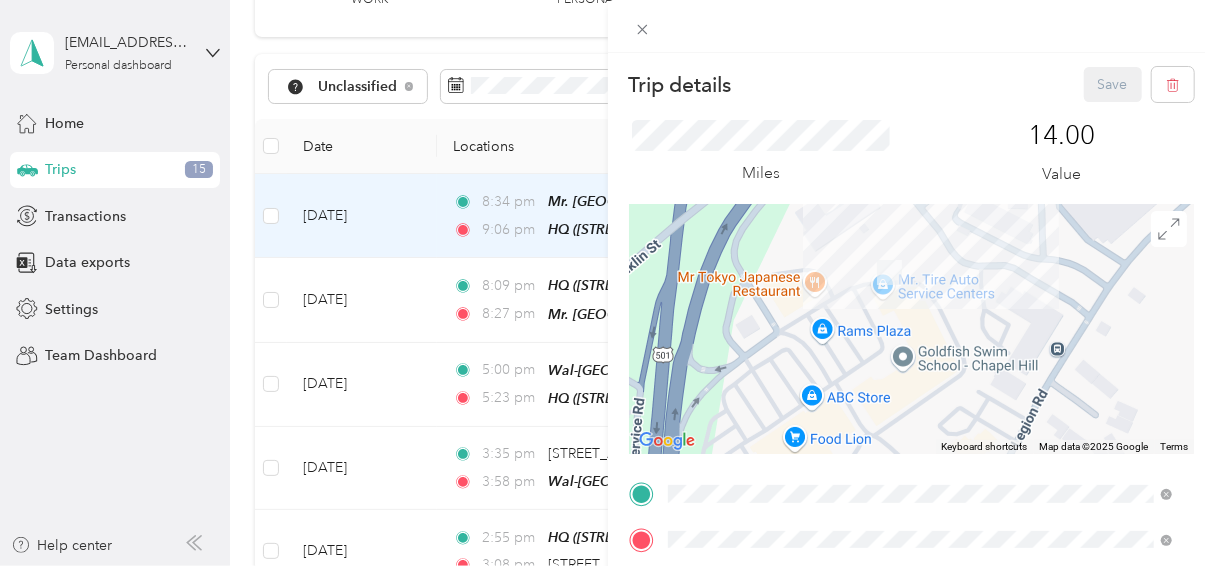 drag, startPoint x: 851, startPoint y: 300, endPoint x: 947, endPoint y: 324, distance: 98.95454 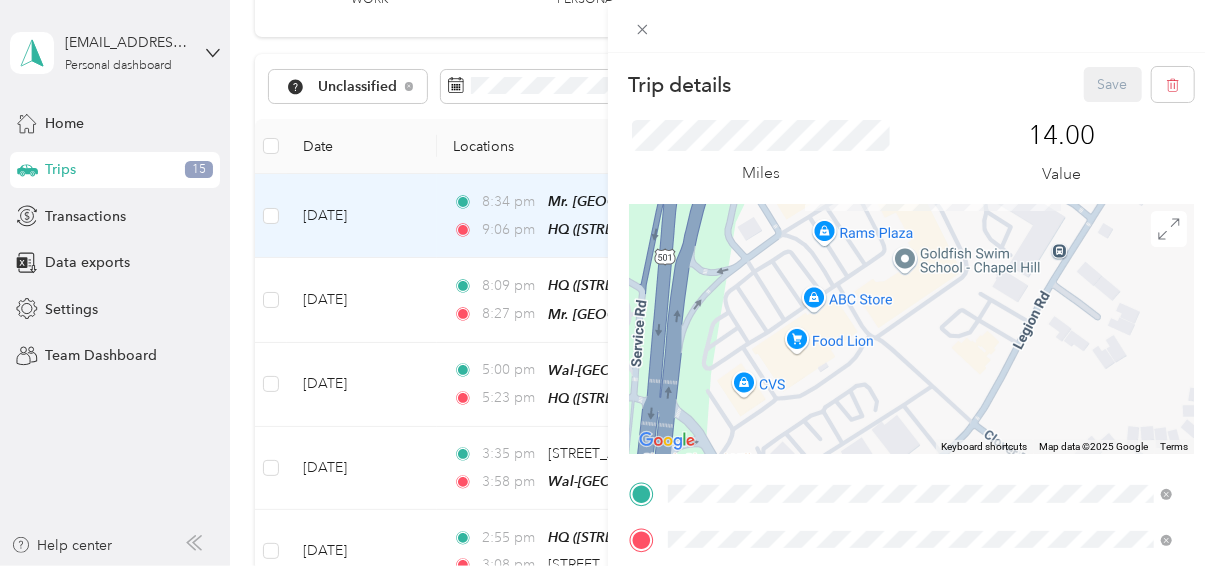 drag, startPoint x: 987, startPoint y: 383, endPoint x: 987, endPoint y: 286, distance: 97 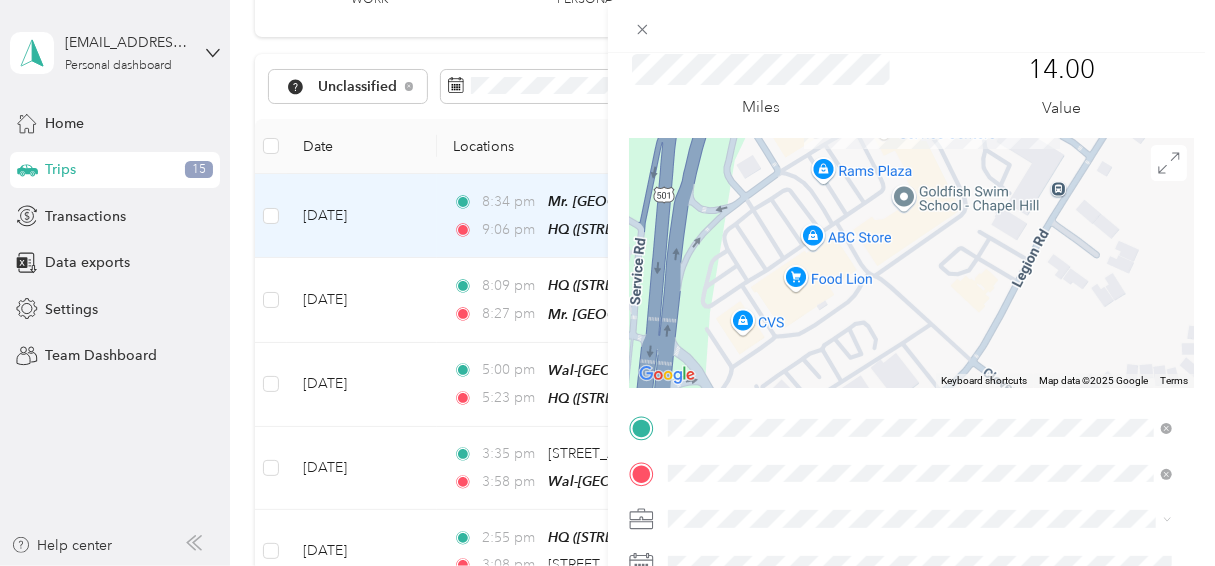 scroll, scrollTop: 80, scrollLeft: 0, axis: vertical 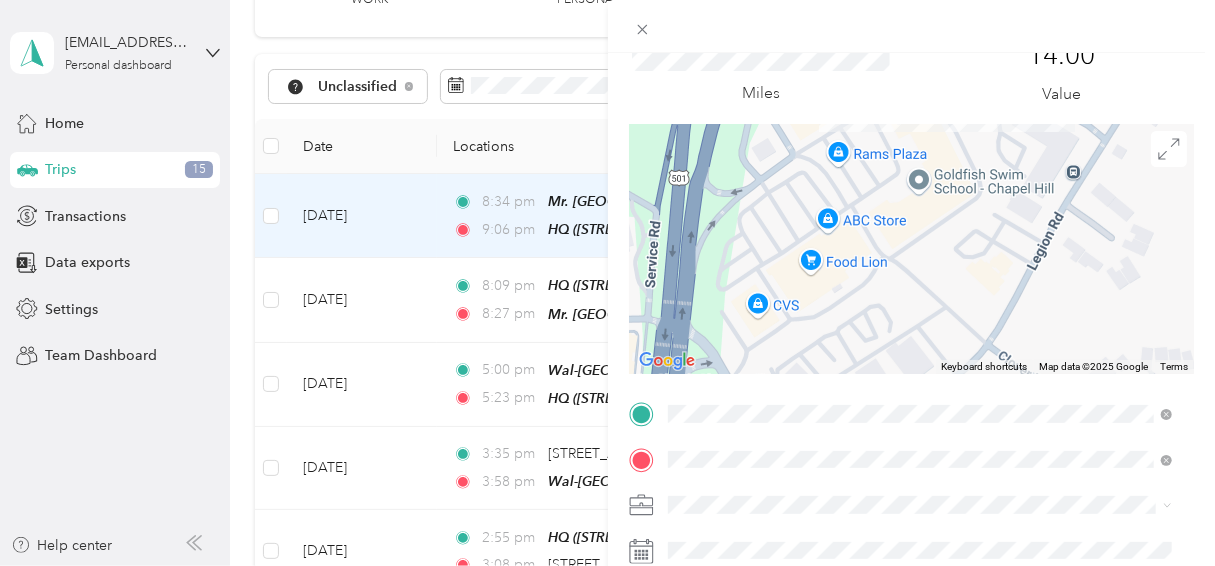 drag, startPoint x: 867, startPoint y: 186, endPoint x: 867, endPoint y: 270, distance: 84 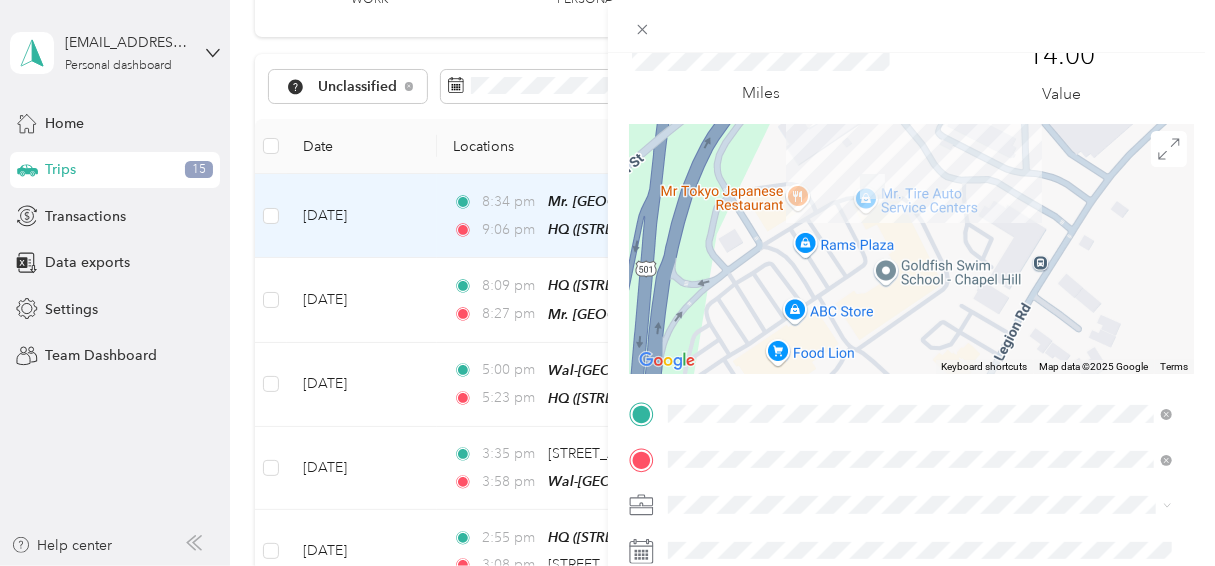 drag, startPoint x: 886, startPoint y: 206, endPoint x: 864, endPoint y: 256, distance: 54.626 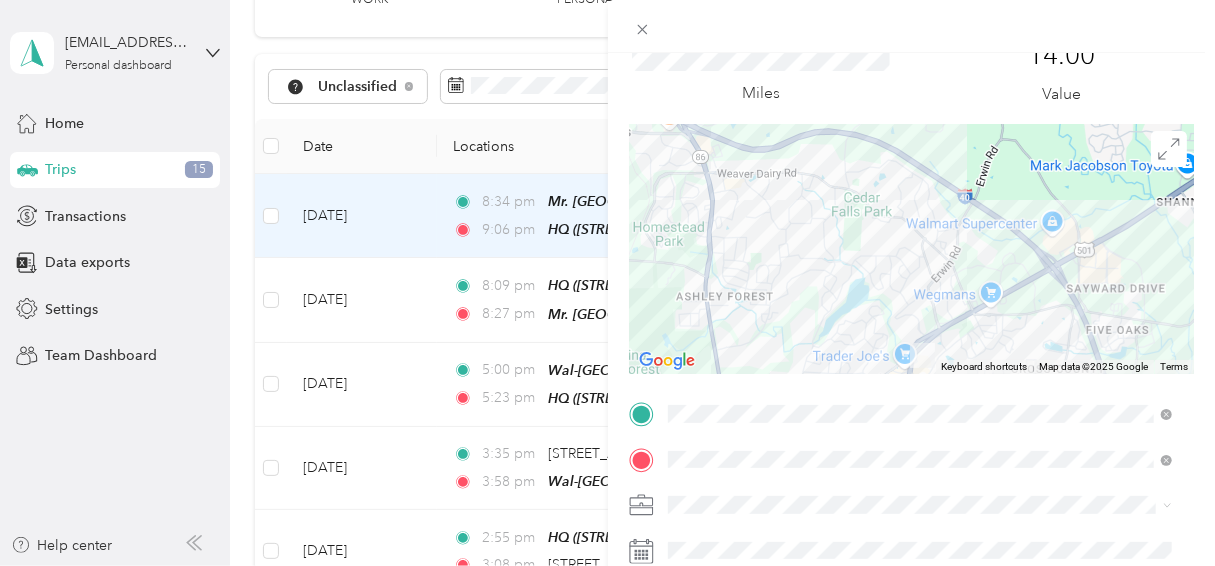 drag, startPoint x: 836, startPoint y: 193, endPoint x: 886, endPoint y: 294, distance: 112.698715 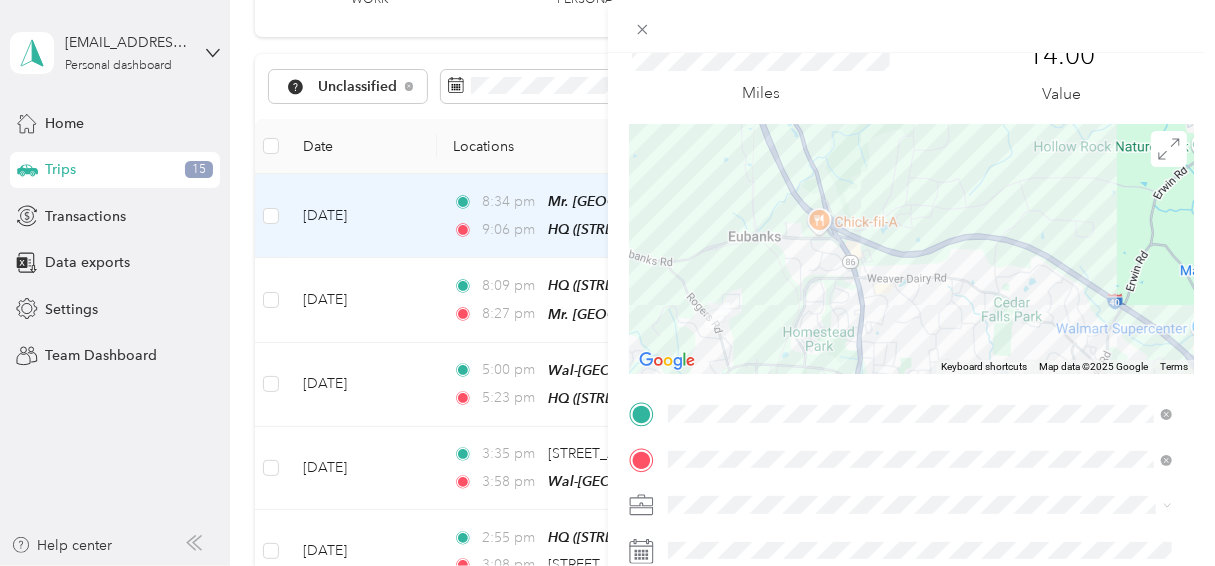 drag, startPoint x: 800, startPoint y: 252, endPoint x: 938, endPoint y: 311, distance: 150.08331 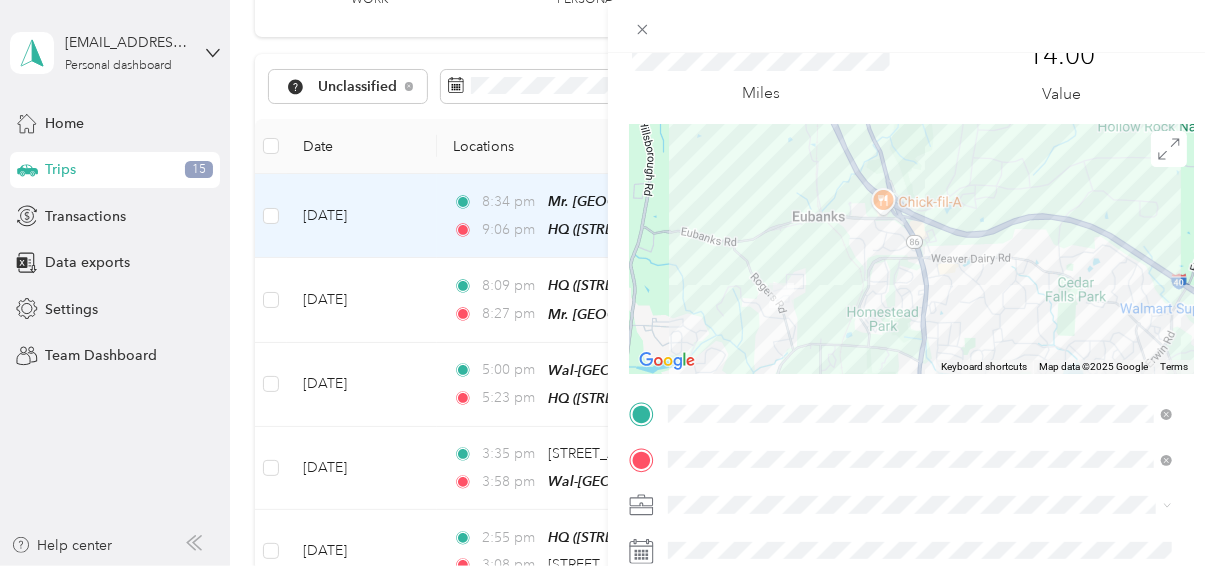 drag, startPoint x: 830, startPoint y: 322, endPoint x: 835, endPoint y: 232, distance: 90.13878 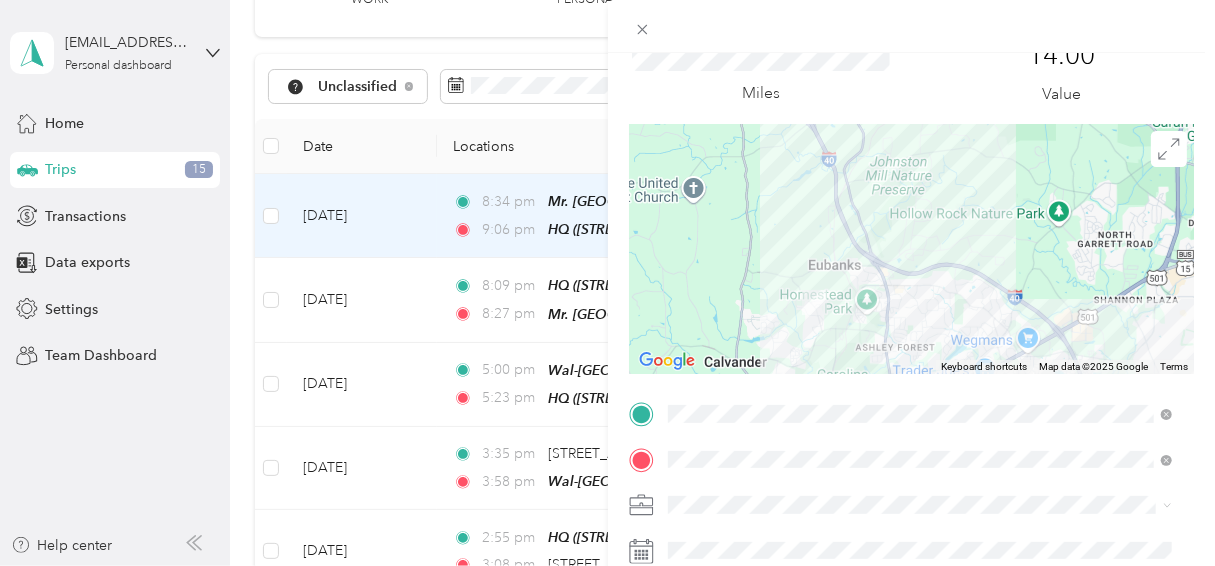 drag, startPoint x: 895, startPoint y: 282, endPoint x: 887, endPoint y: 344, distance: 62.514 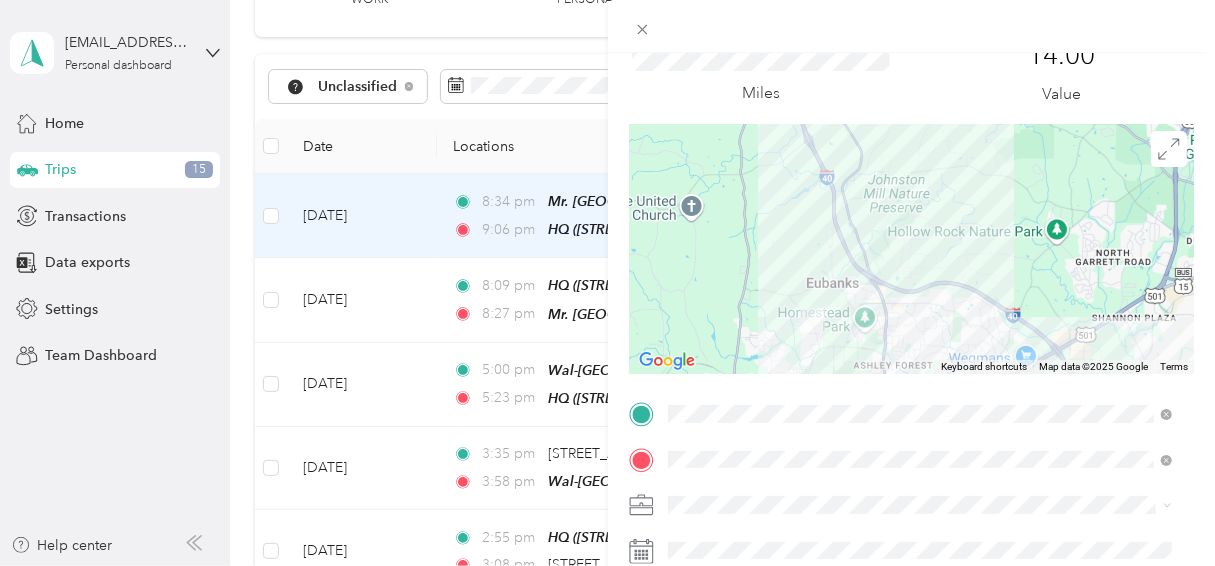 click at bounding box center [912, 249] 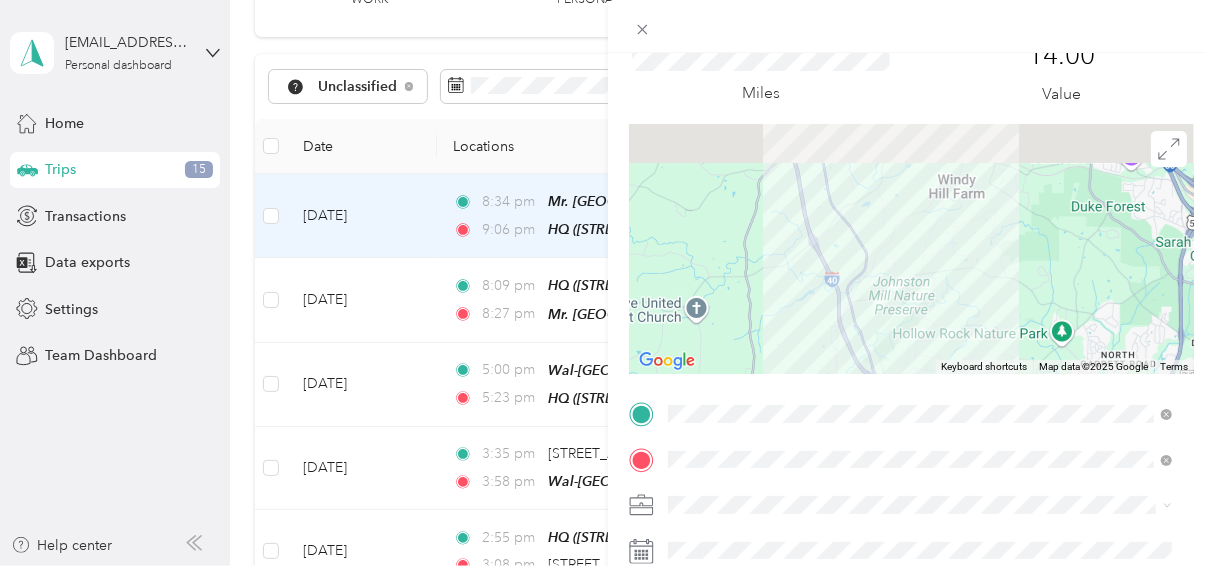 drag, startPoint x: 919, startPoint y: 216, endPoint x: 904, endPoint y: 241, distance: 29.15476 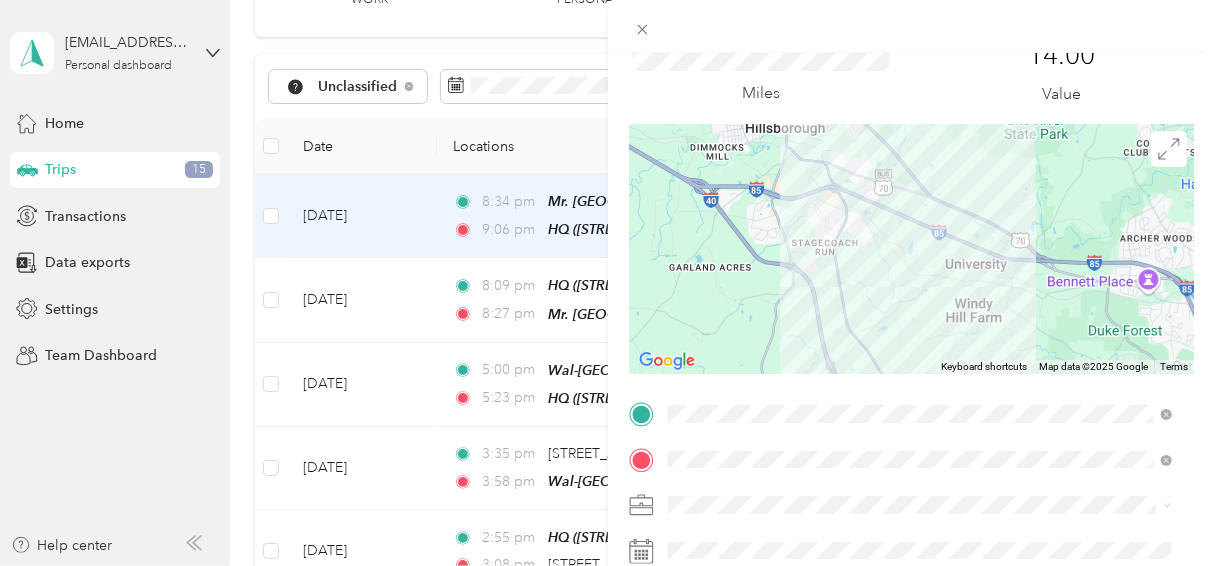 drag, startPoint x: 873, startPoint y: 177, endPoint x: 879, endPoint y: 258, distance: 81.22192 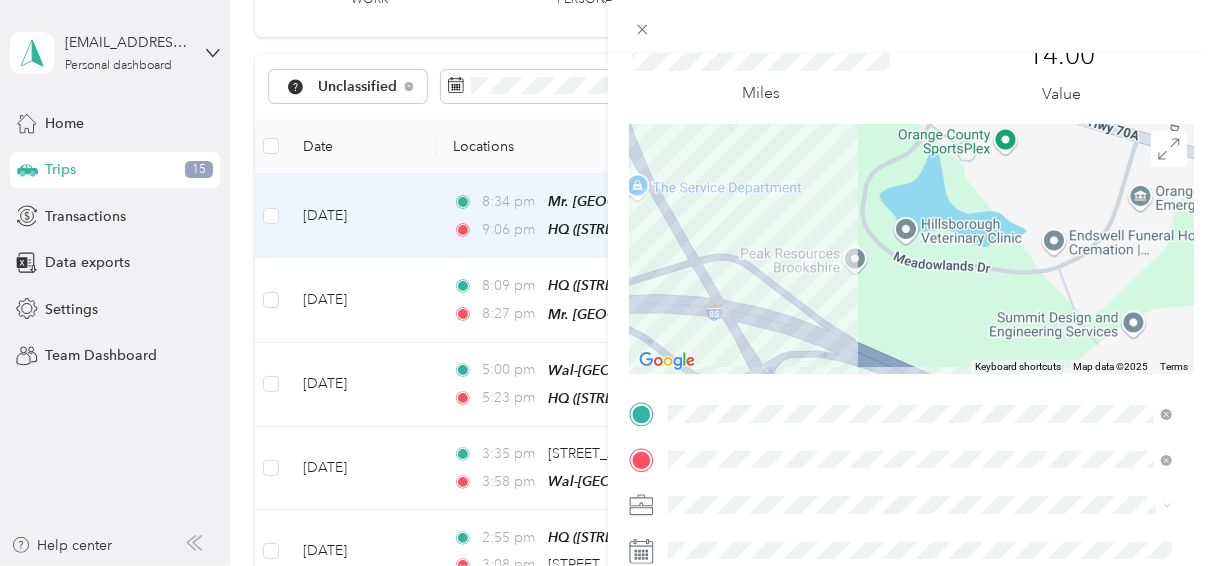 drag, startPoint x: 813, startPoint y: 189, endPoint x: 871, endPoint y: 276, distance: 104.56099 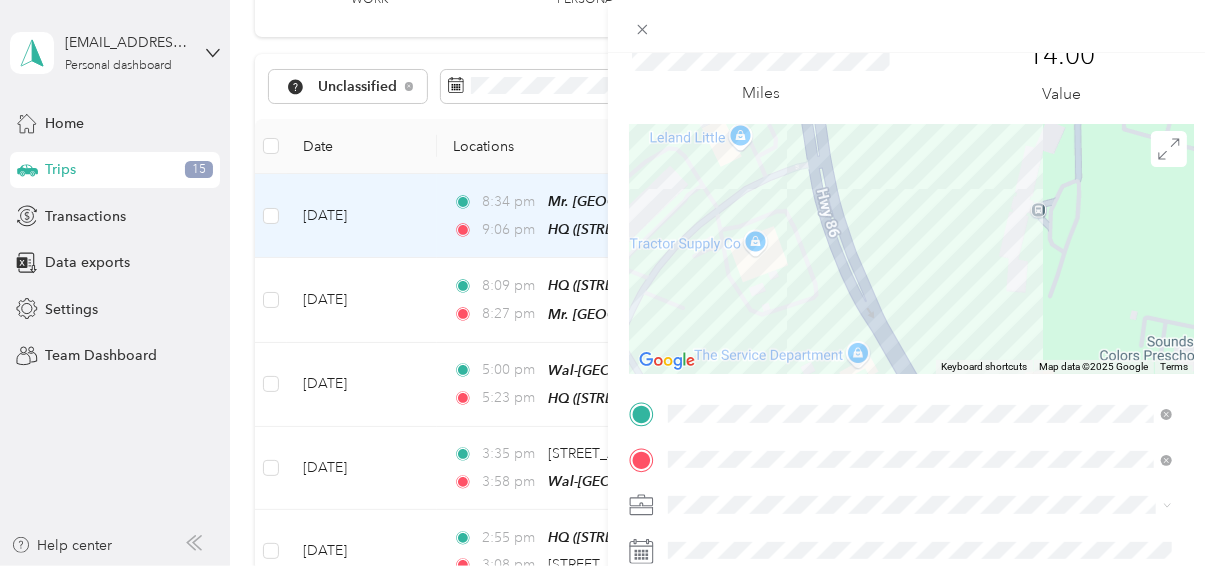 drag, startPoint x: 712, startPoint y: 175, endPoint x: 946, endPoint y: 279, distance: 256.0703 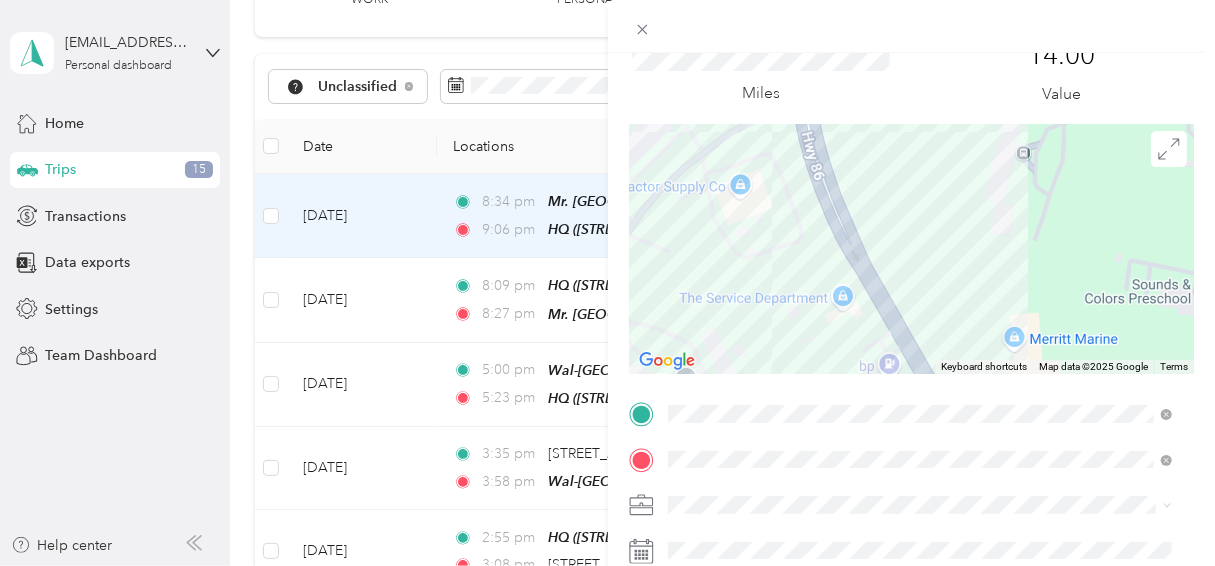 drag, startPoint x: 954, startPoint y: 314, endPoint x: 930, endPoint y: 212, distance: 104.78549 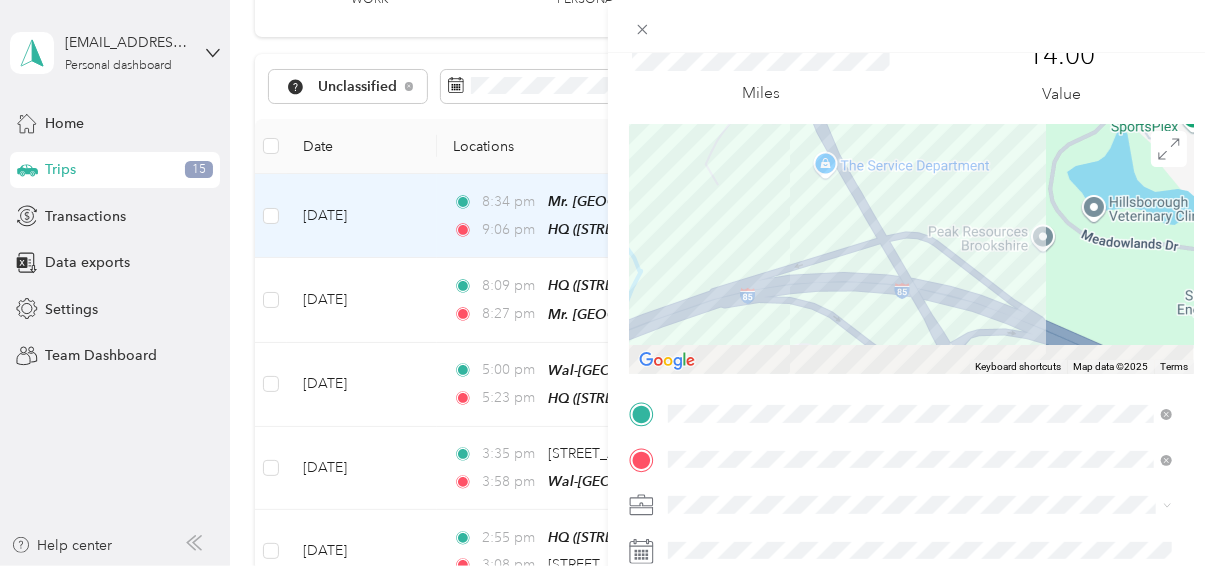 drag, startPoint x: 955, startPoint y: 234, endPoint x: 935, endPoint y: 199, distance: 40.311287 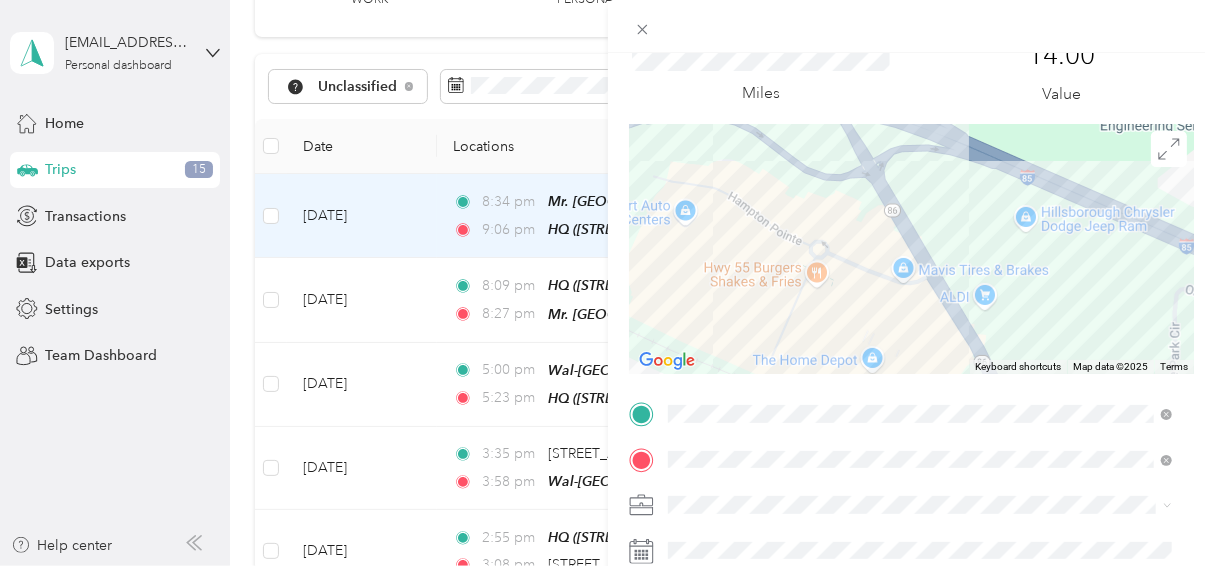 drag, startPoint x: 993, startPoint y: 306, endPoint x: 929, endPoint y: 144, distance: 174.1838 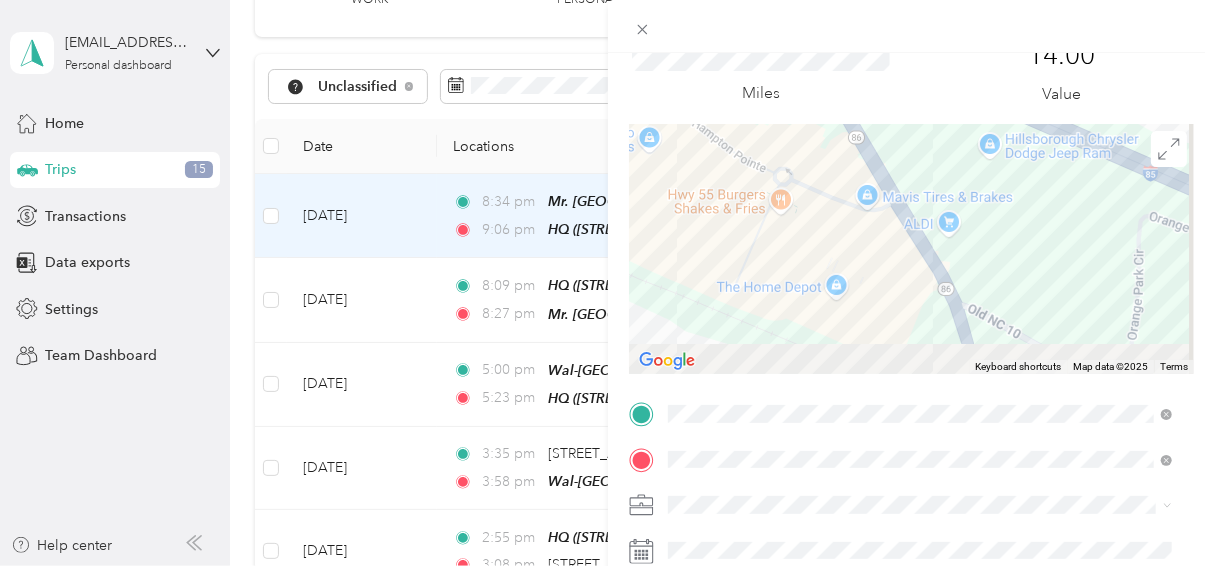 drag, startPoint x: 995, startPoint y: 268, endPoint x: 927, endPoint y: 140, distance: 144.94136 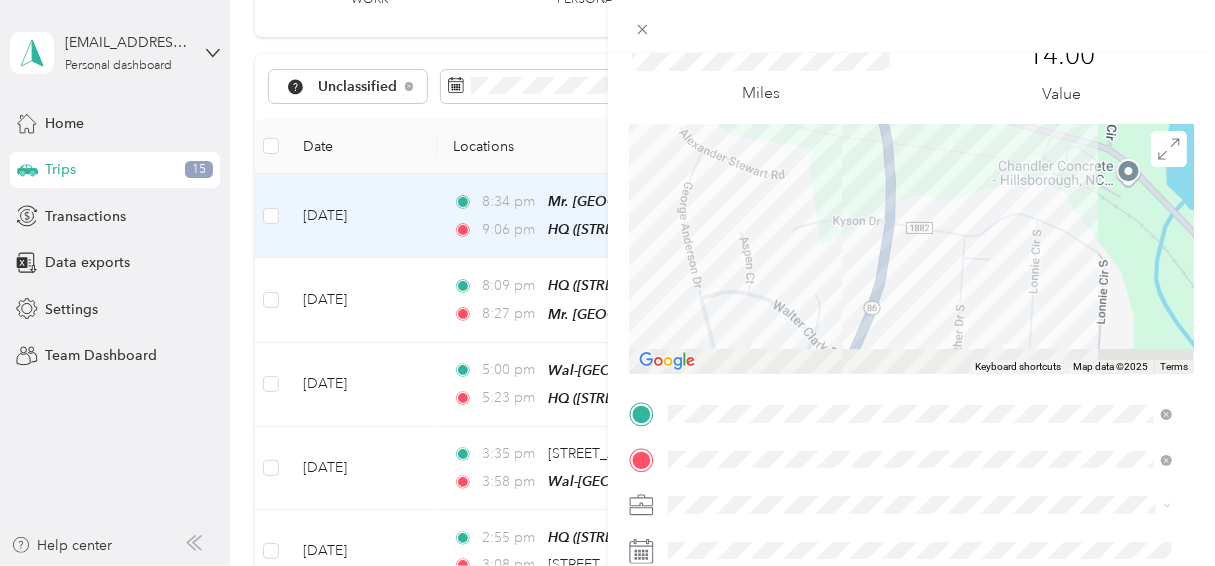 drag, startPoint x: 1000, startPoint y: 278, endPoint x: 973, endPoint y: 172, distance: 109.38464 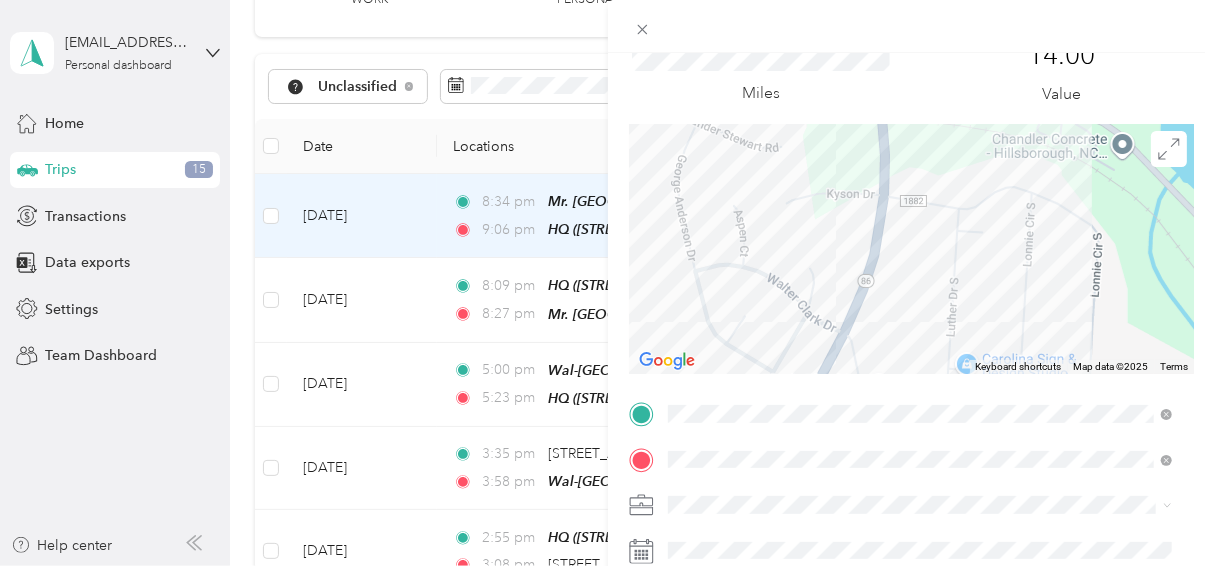 drag, startPoint x: 979, startPoint y: 230, endPoint x: 975, endPoint y: 114, distance: 116.06895 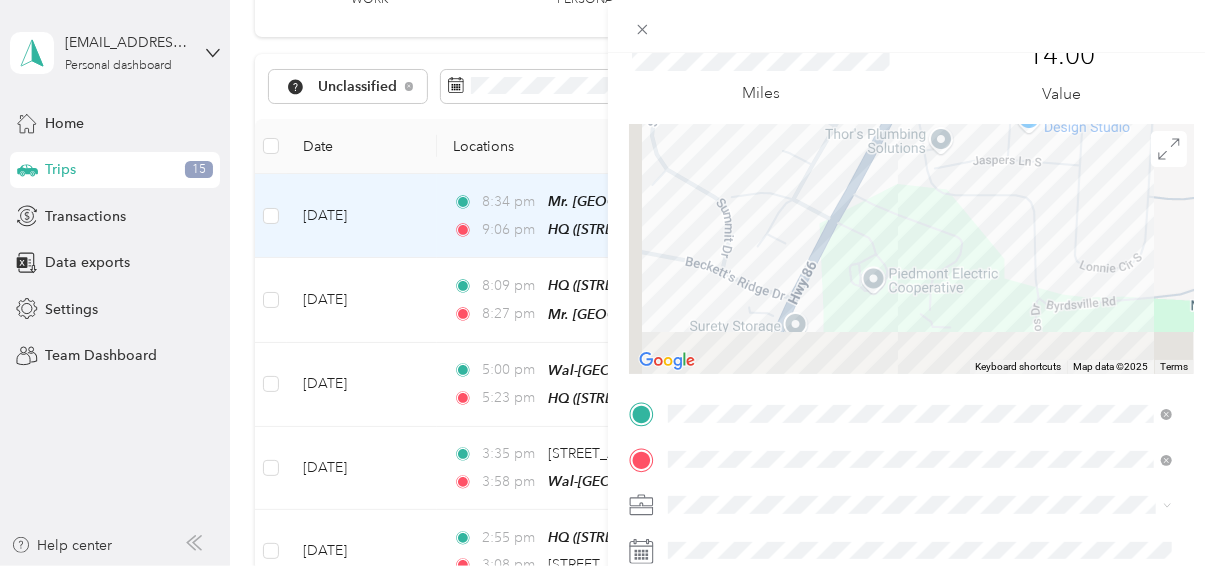 drag, startPoint x: 845, startPoint y: 339, endPoint x: 957, endPoint y: 160, distance: 211.15161 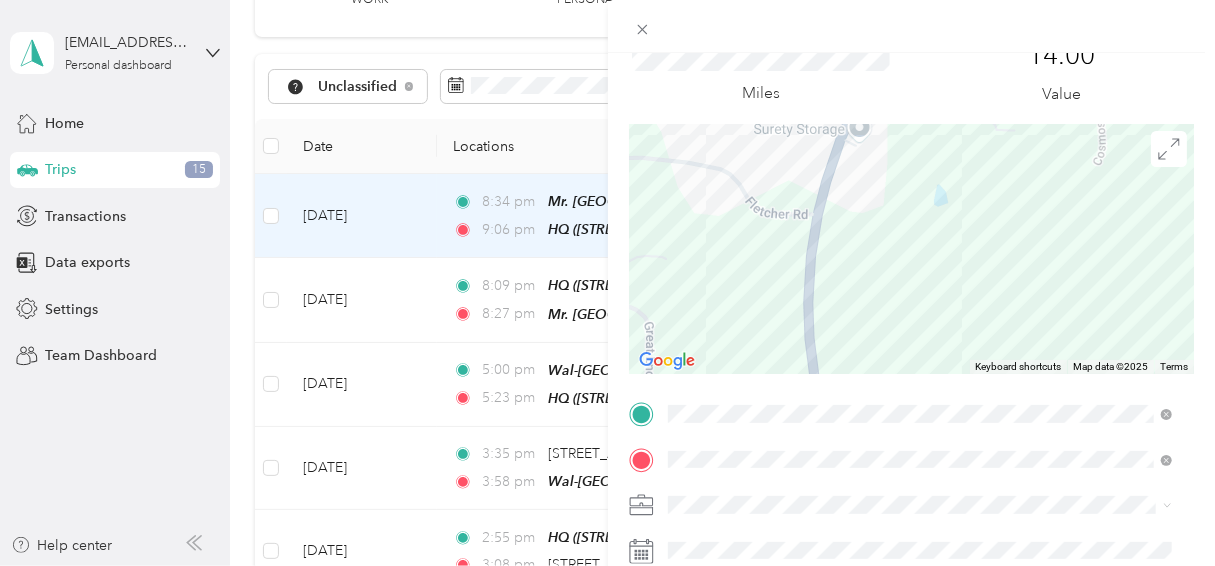 drag, startPoint x: 892, startPoint y: 302, endPoint x: 891, endPoint y: 264, distance: 38.013157 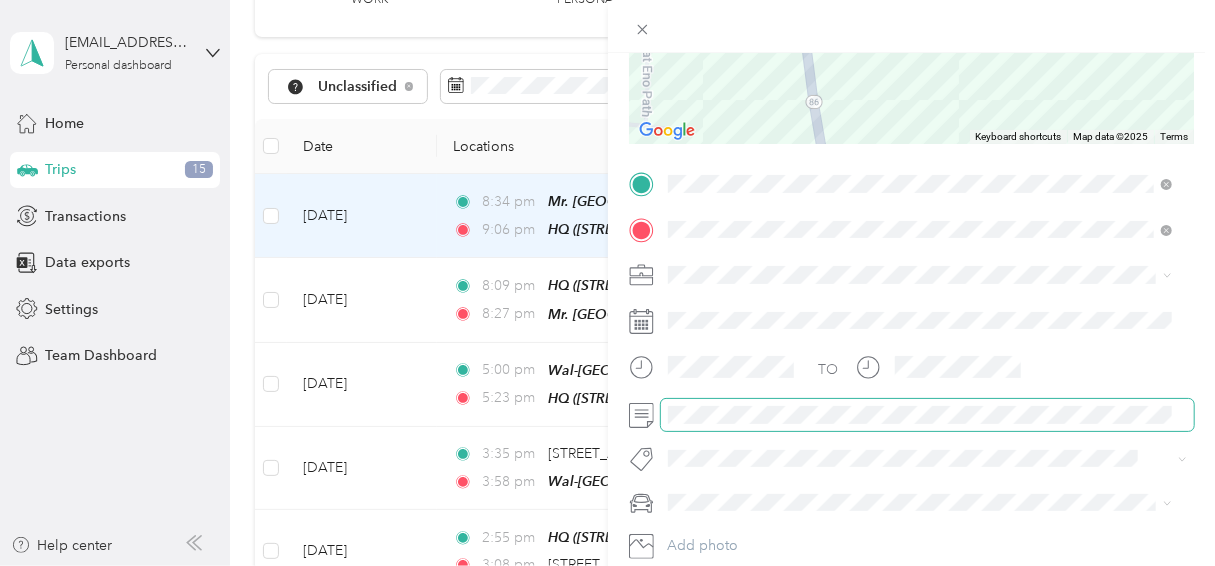 scroll, scrollTop: 333, scrollLeft: 0, axis: vertical 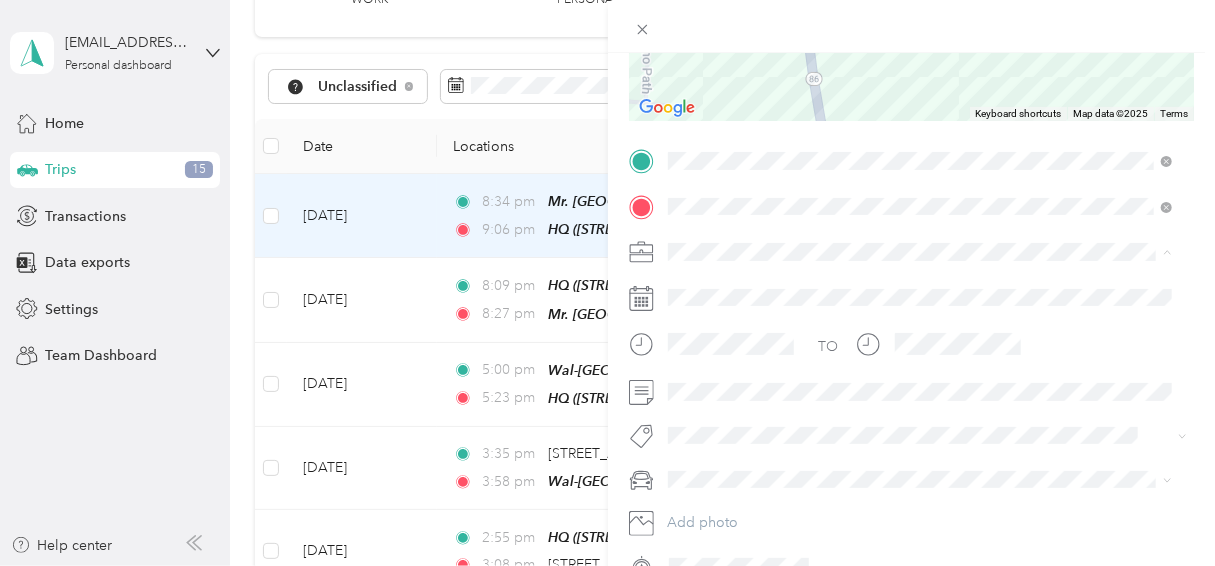 click on "Work" at bounding box center (920, 286) 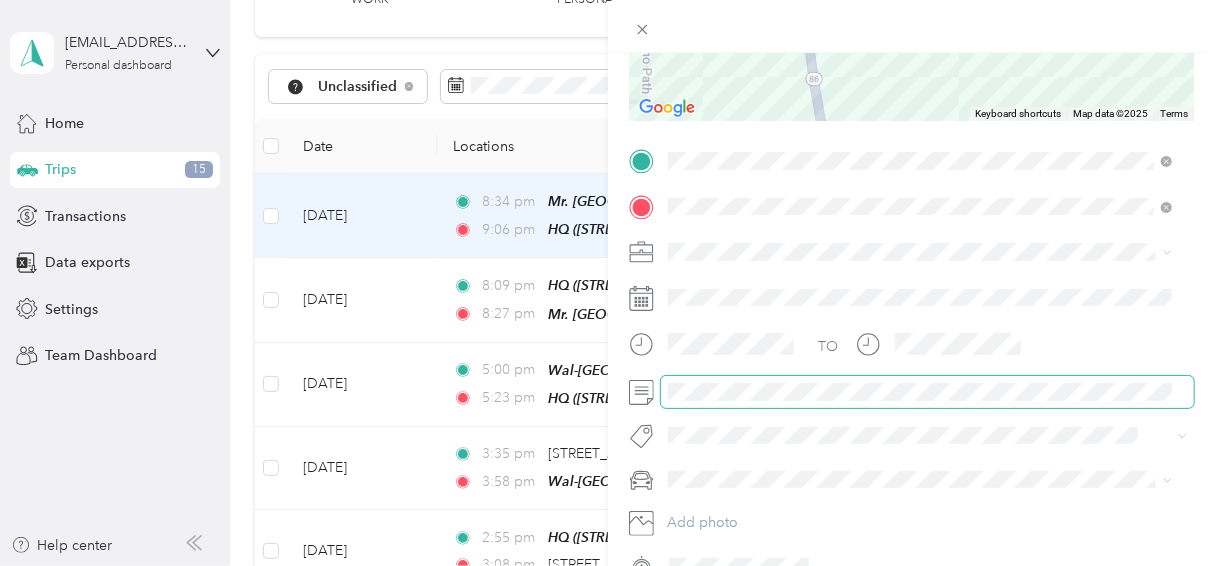 click at bounding box center (928, 392) 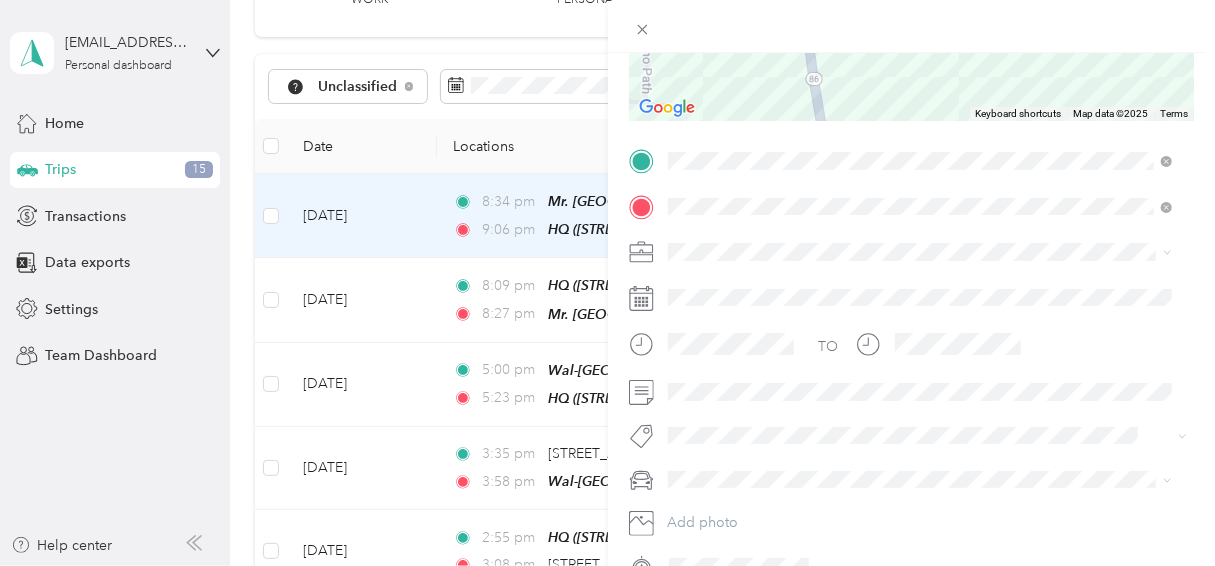 click on "Optimus [PERSON_NAME] BMW 750LI Infiniti QX60 Tank" at bounding box center [920, 372] 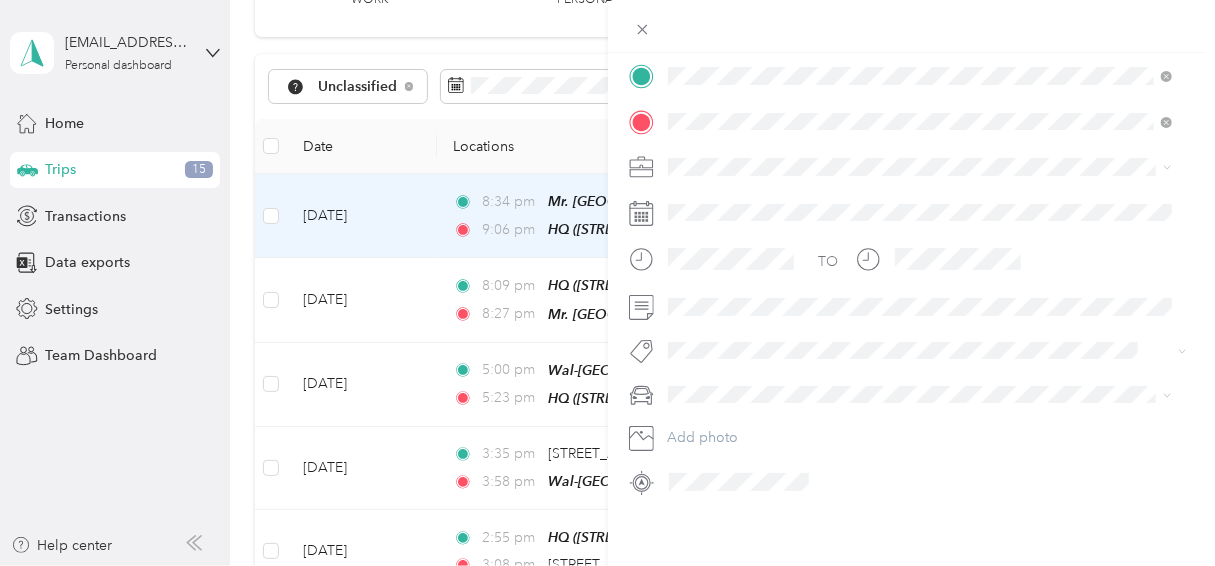 scroll, scrollTop: 438, scrollLeft: 0, axis: vertical 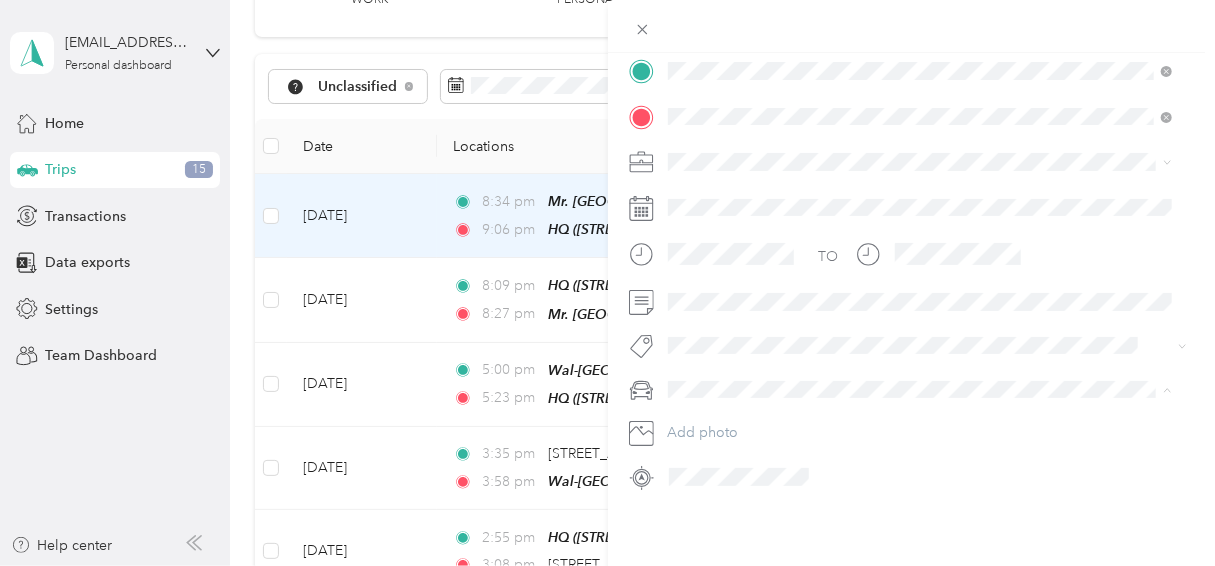 click on "Infiniti QX60" at bounding box center (920, 303) 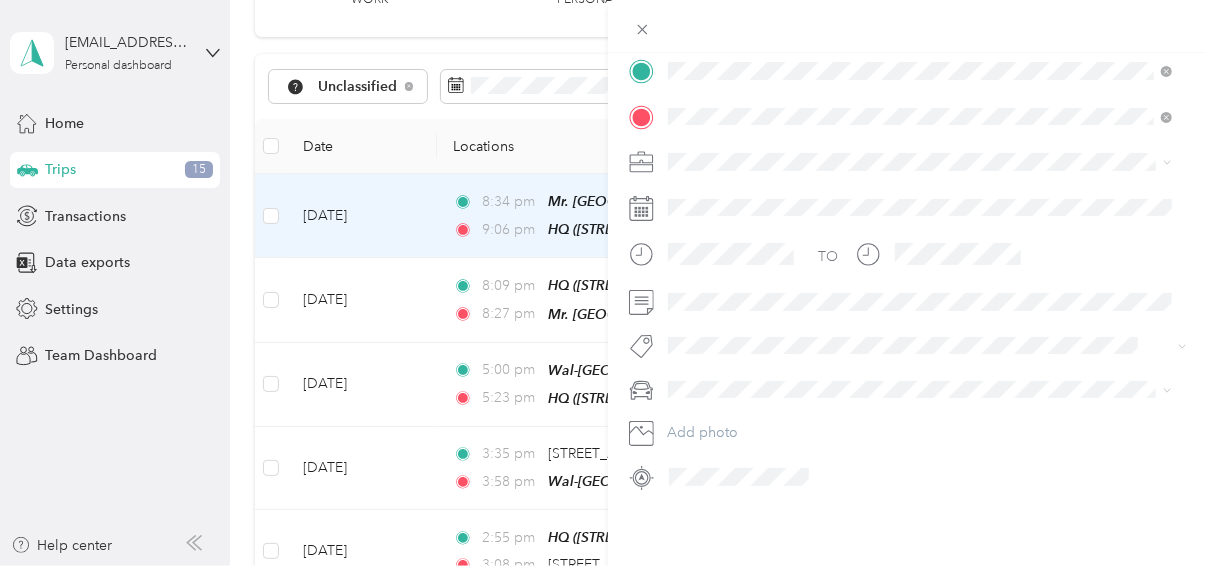 scroll, scrollTop: 0, scrollLeft: 0, axis: both 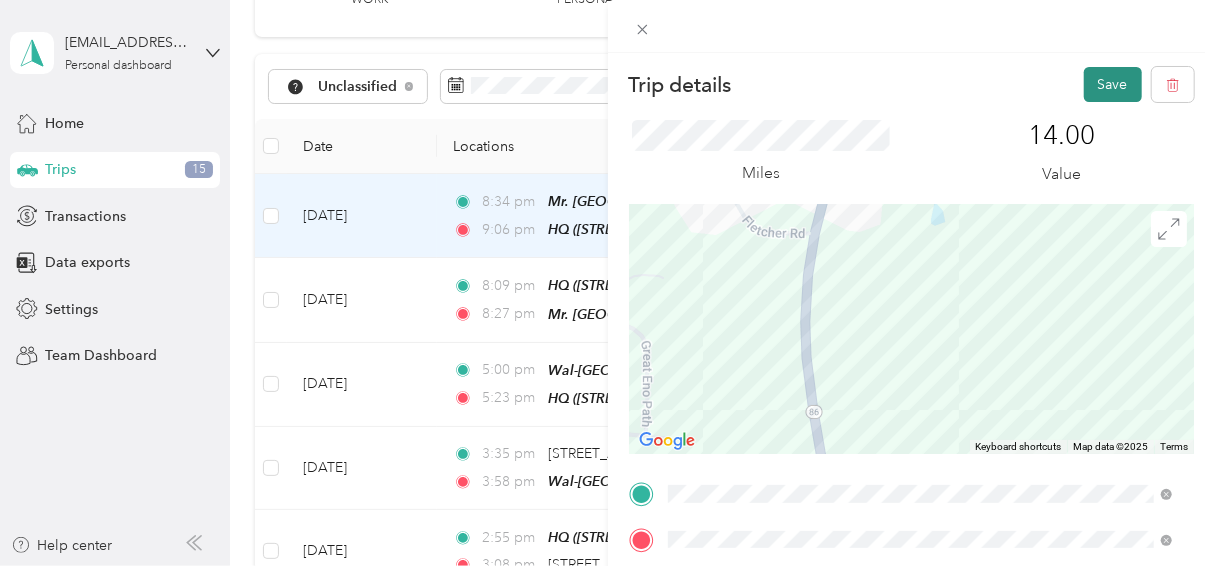 click on "Save" at bounding box center [1113, 84] 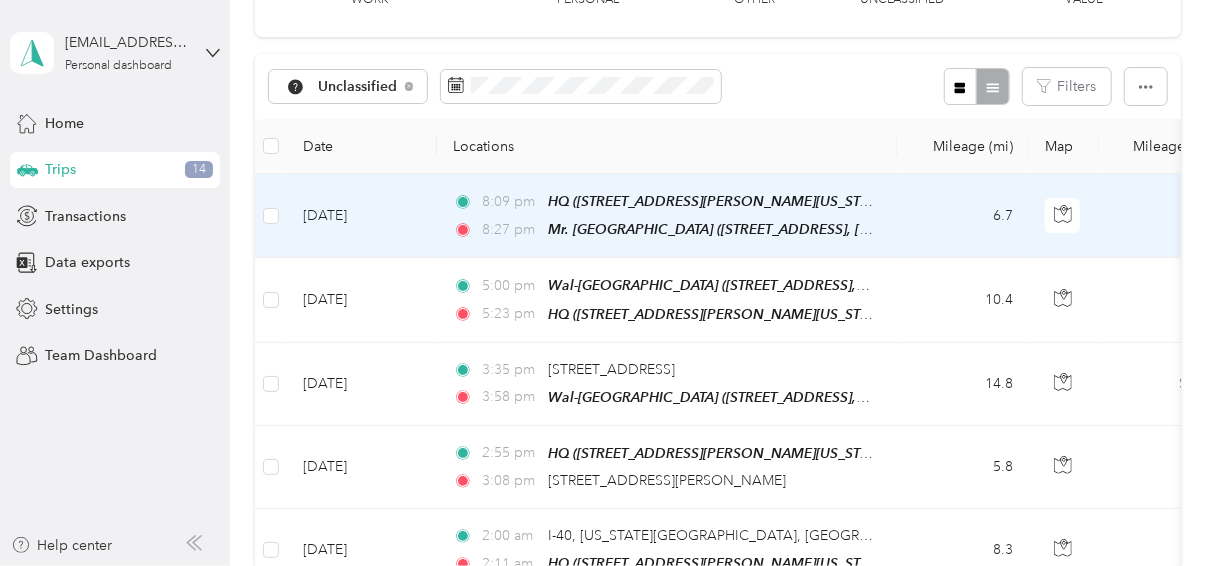 click on "[DATE]" at bounding box center [362, 216] 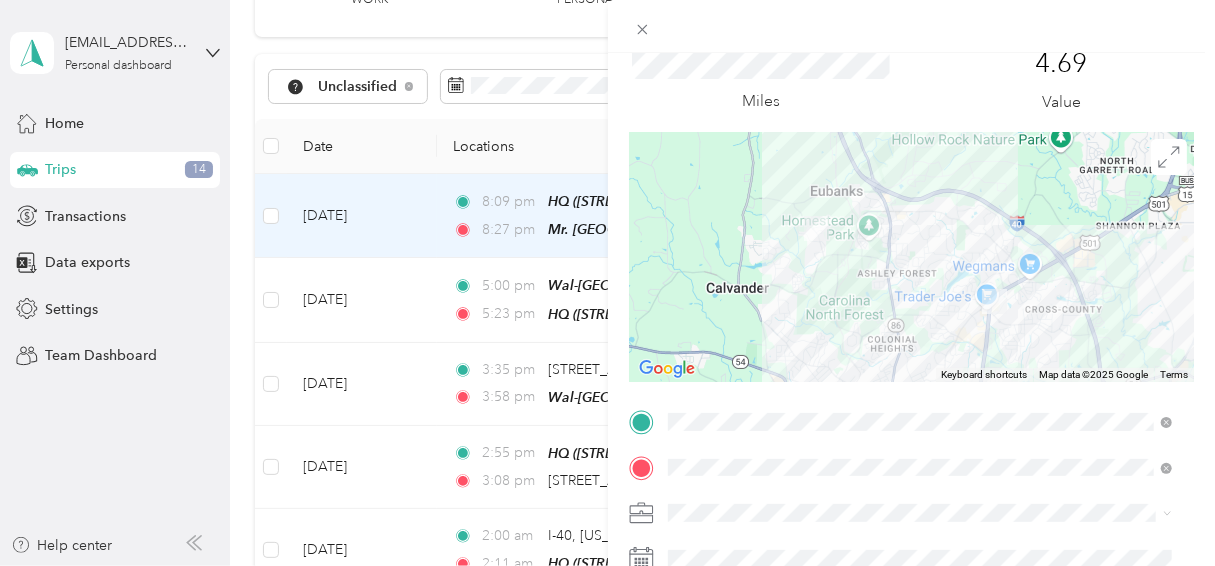 scroll, scrollTop: 416, scrollLeft: 0, axis: vertical 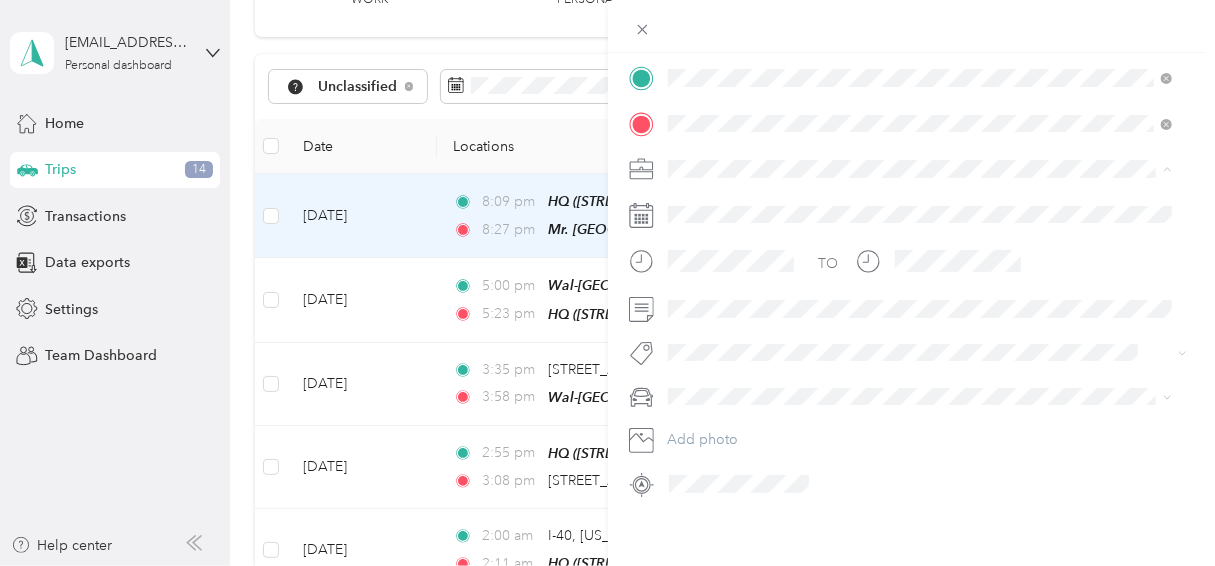 click on "Work" at bounding box center (920, 203) 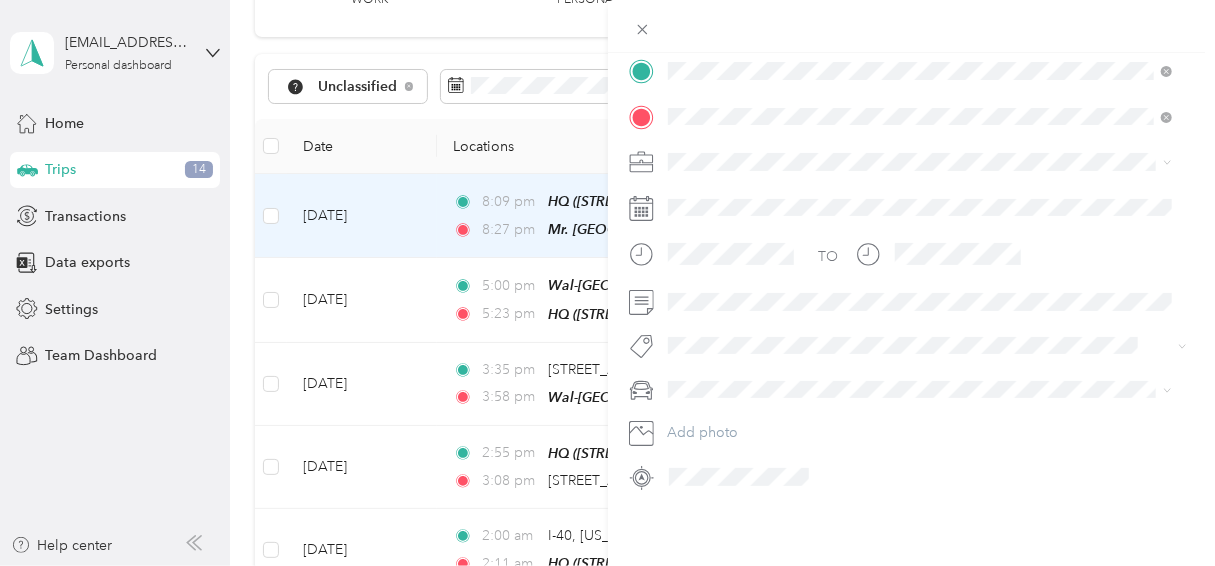 scroll, scrollTop: 438, scrollLeft: 0, axis: vertical 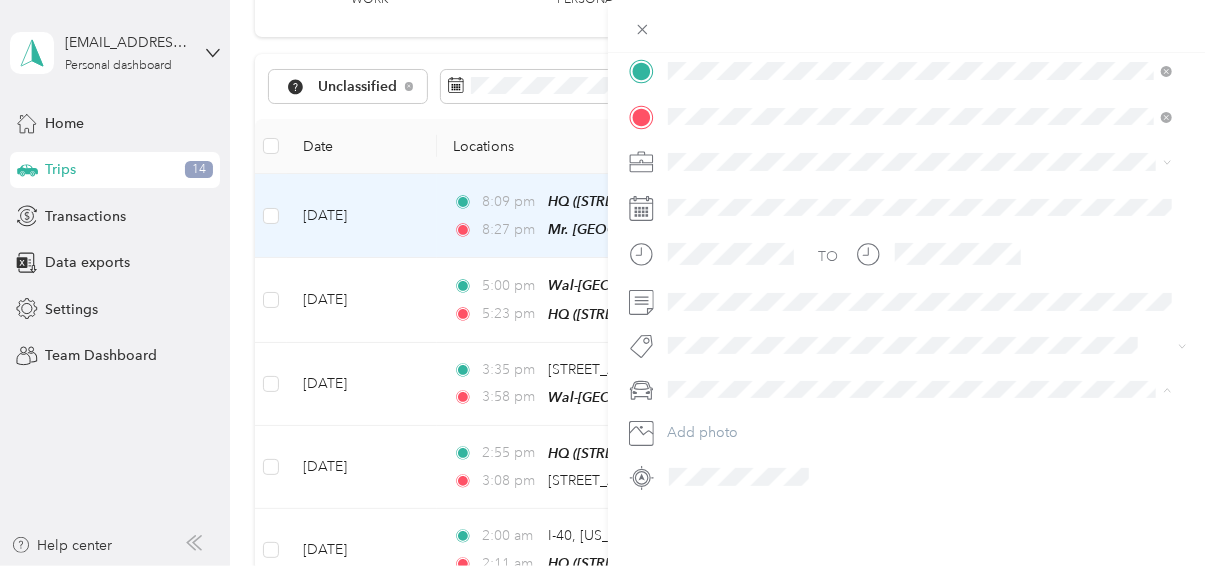 click on "Infiniti QX60" at bounding box center [714, 303] 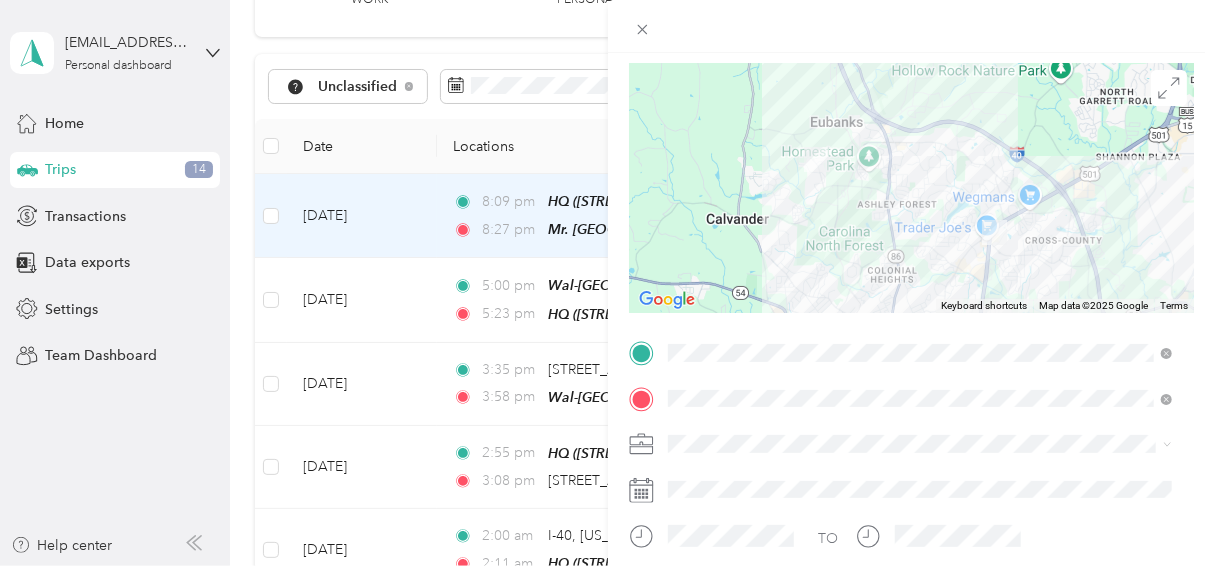 scroll, scrollTop: 0, scrollLeft: 0, axis: both 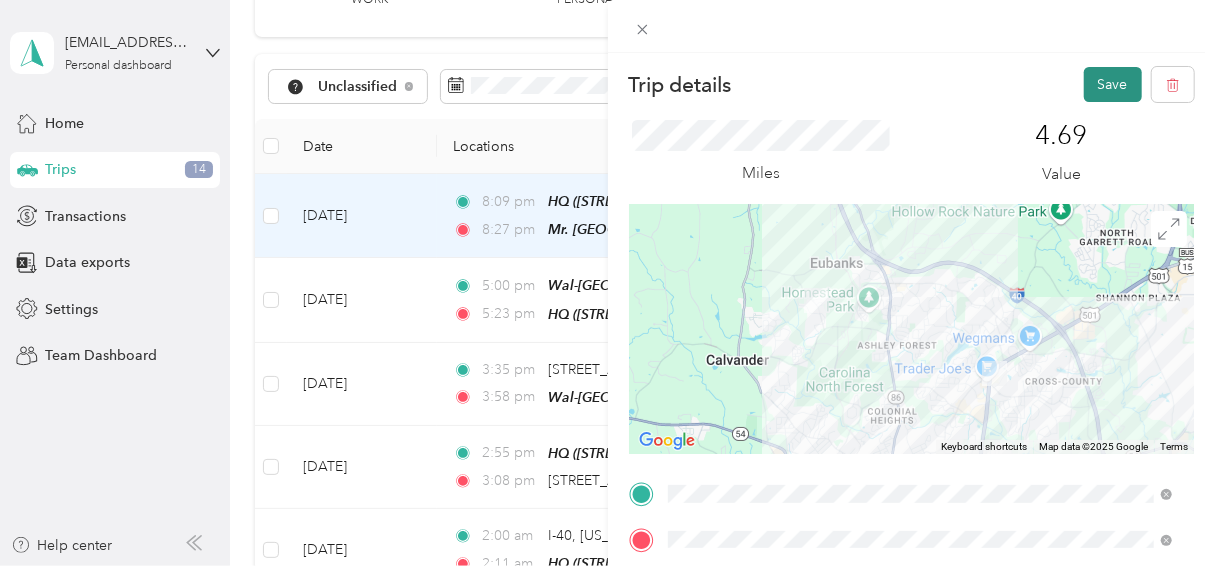 click on "Save" at bounding box center (1113, 84) 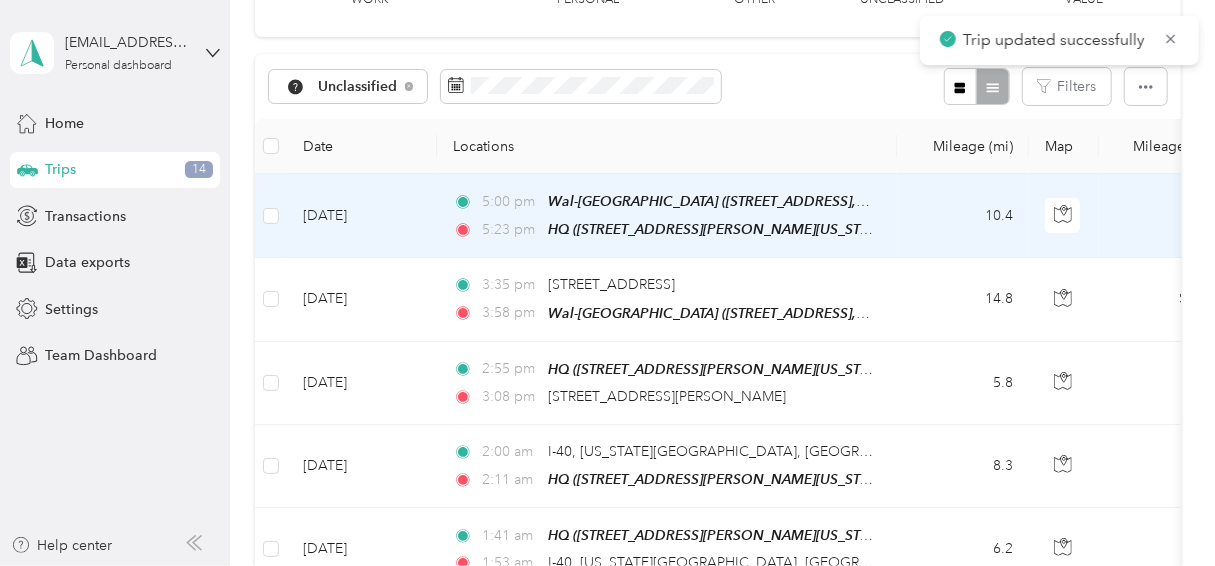 click on "[DATE]" at bounding box center (362, 216) 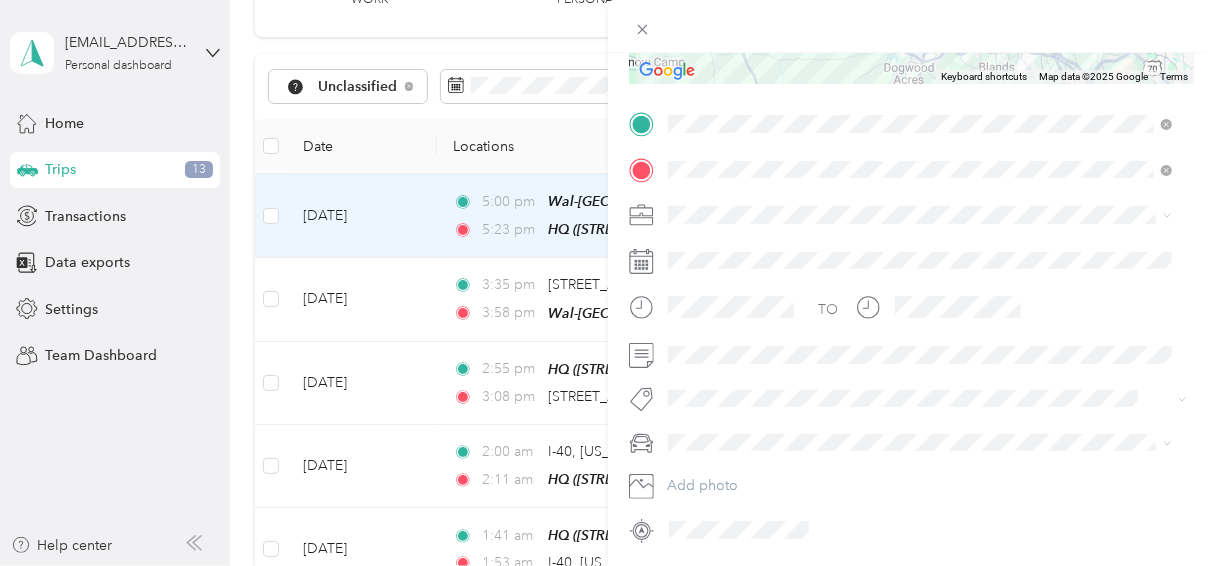 scroll, scrollTop: 438, scrollLeft: 0, axis: vertical 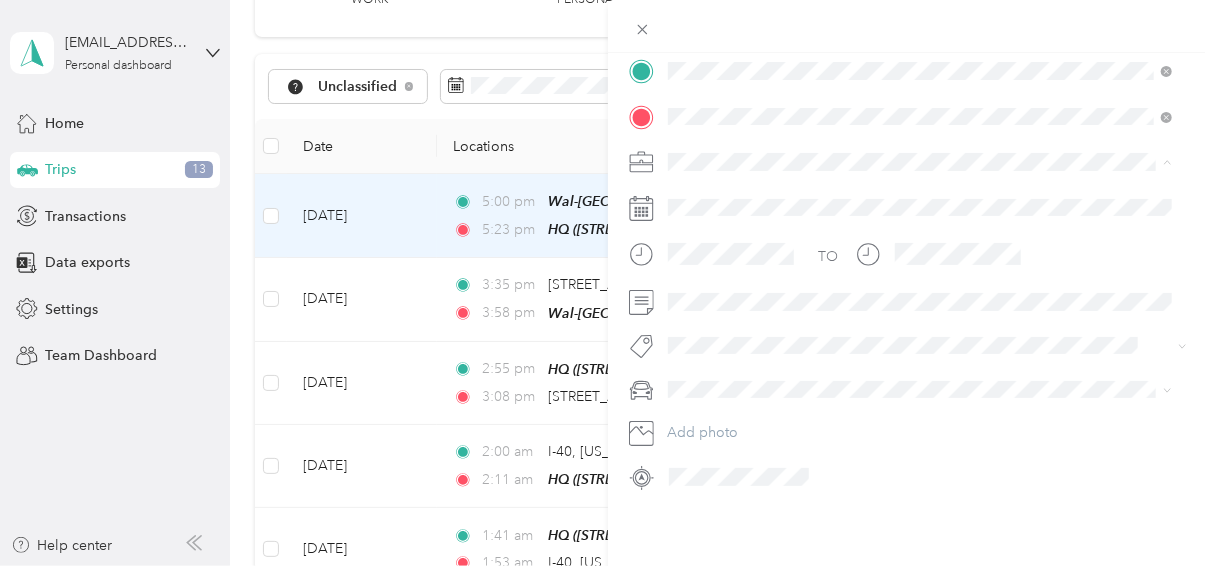 click on "Personal" at bounding box center (920, 216) 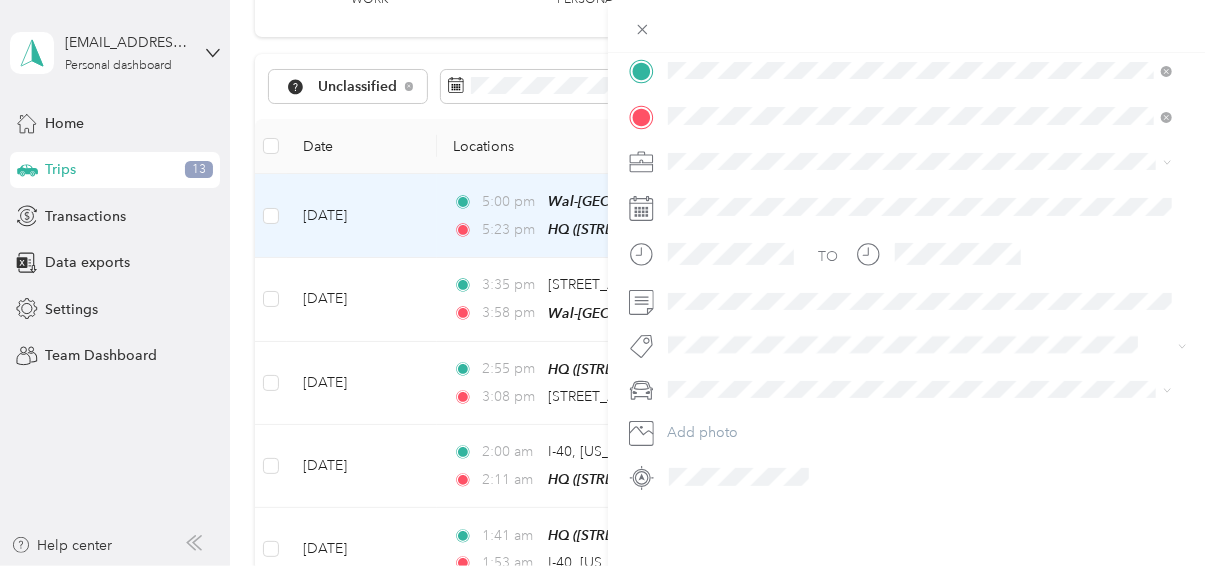 scroll, scrollTop: 437, scrollLeft: 0, axis: vertical 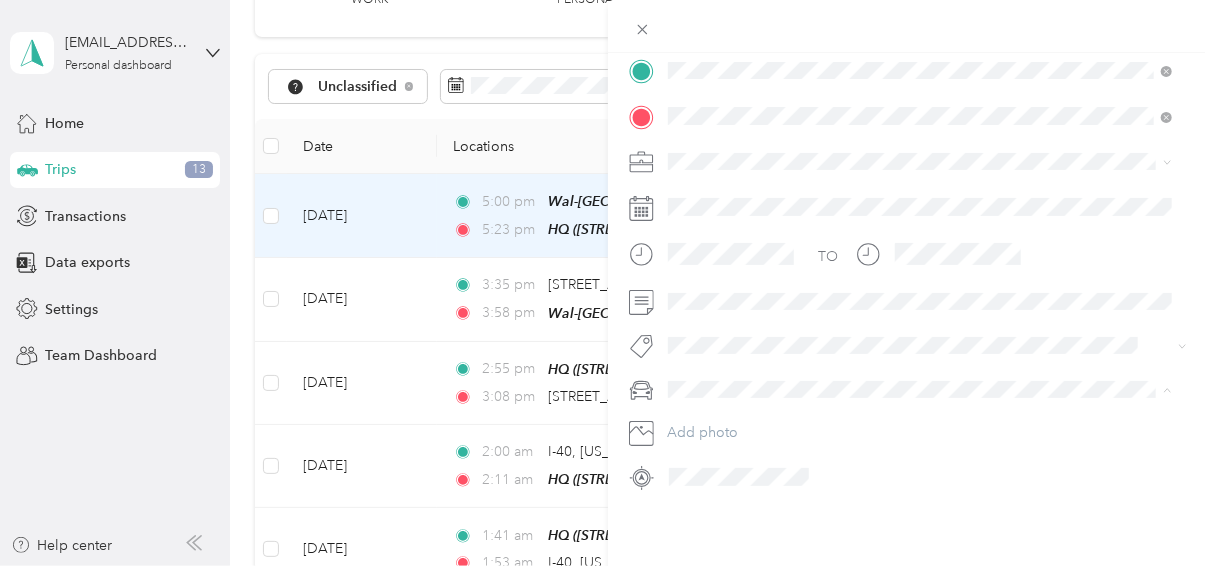 click on "Infiniti QX60" at bounding box center (714, 304) 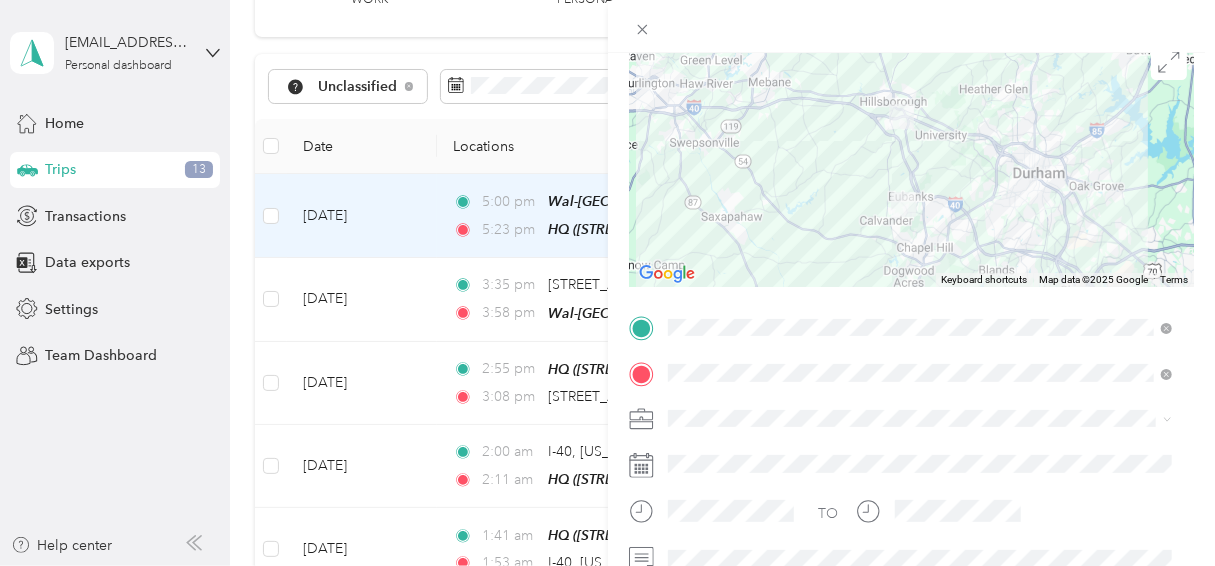 scroll, scrollTop: 0, scrollLeft: 0, axis: both 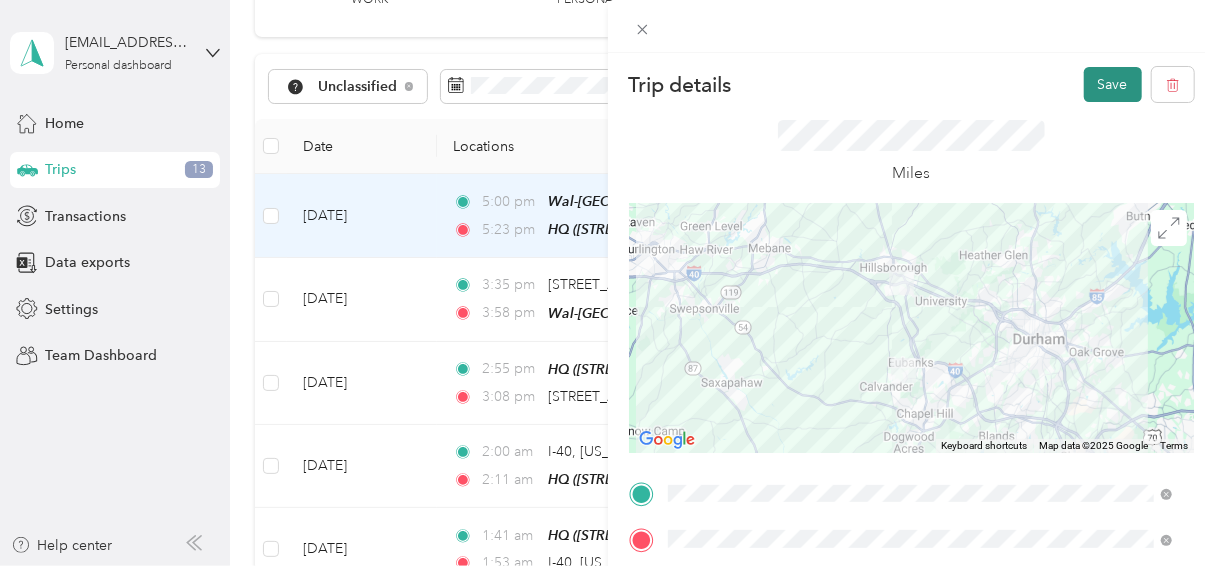click on "Save" at bounding box center (1113, 84) 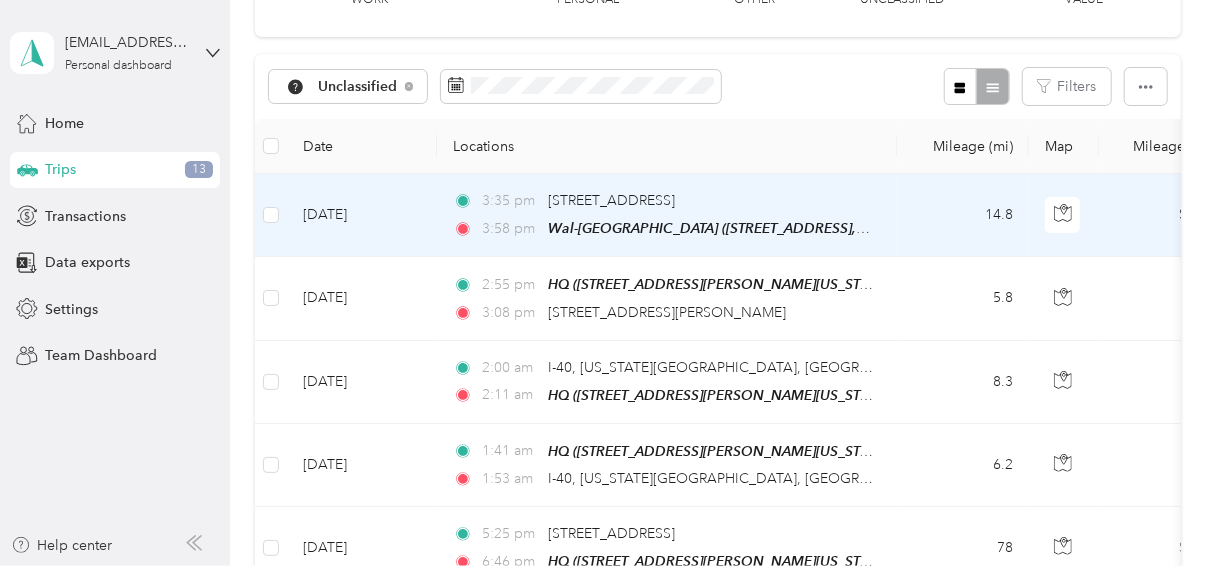 click on "[DATE]" at bounding box center [362, 215] 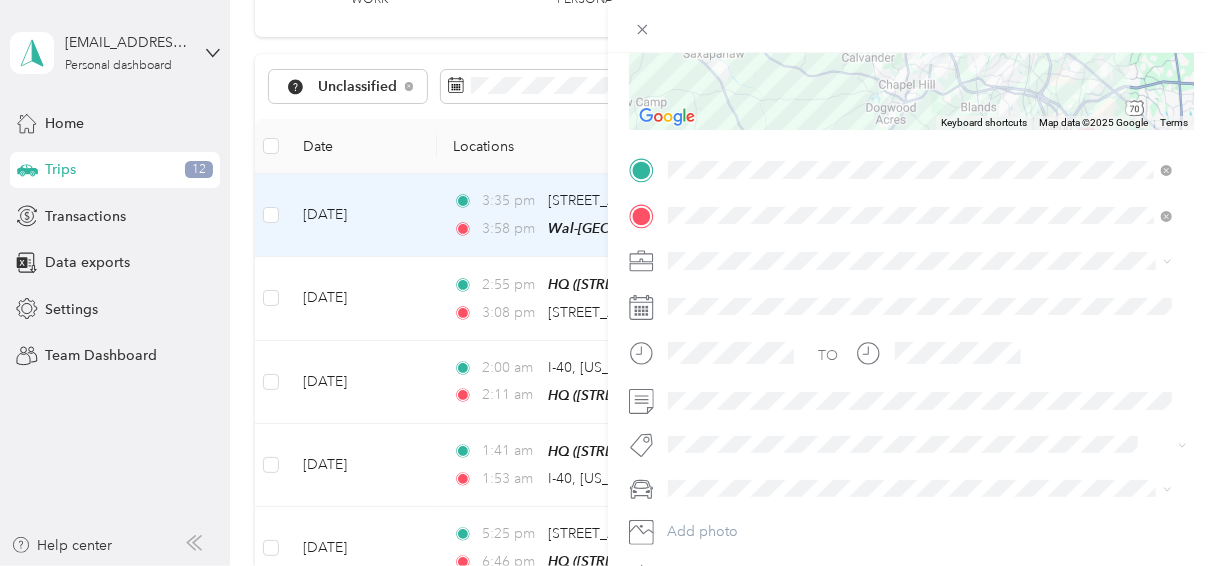 scroll, scrollTop: 326, scrollLeft: 0, axis: vertical 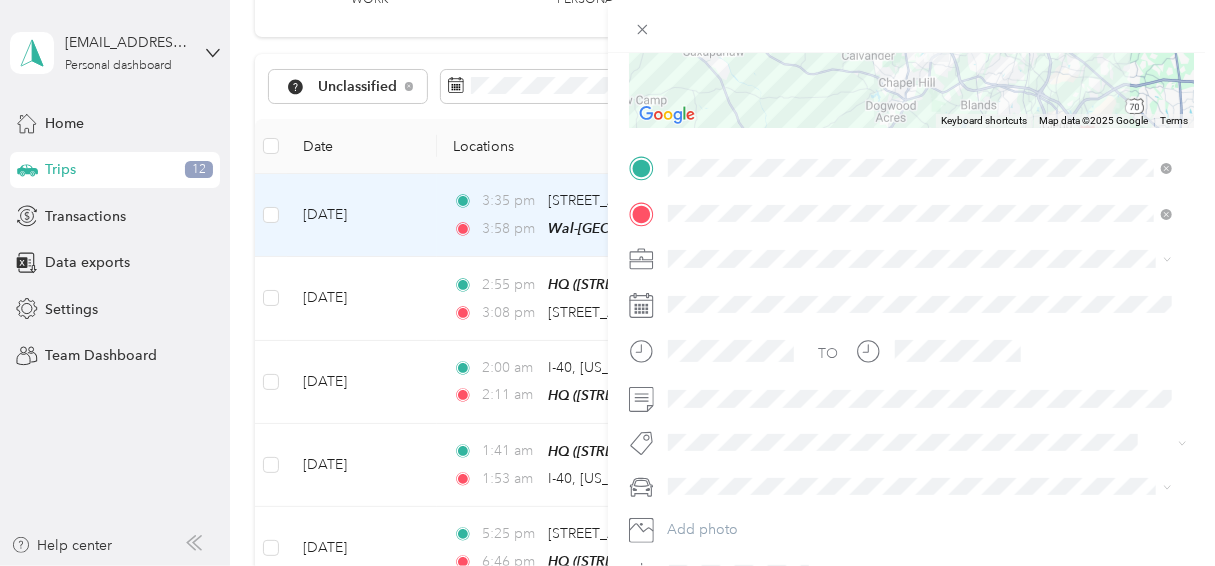 click on "Personal" at bounding box center (920, 326) 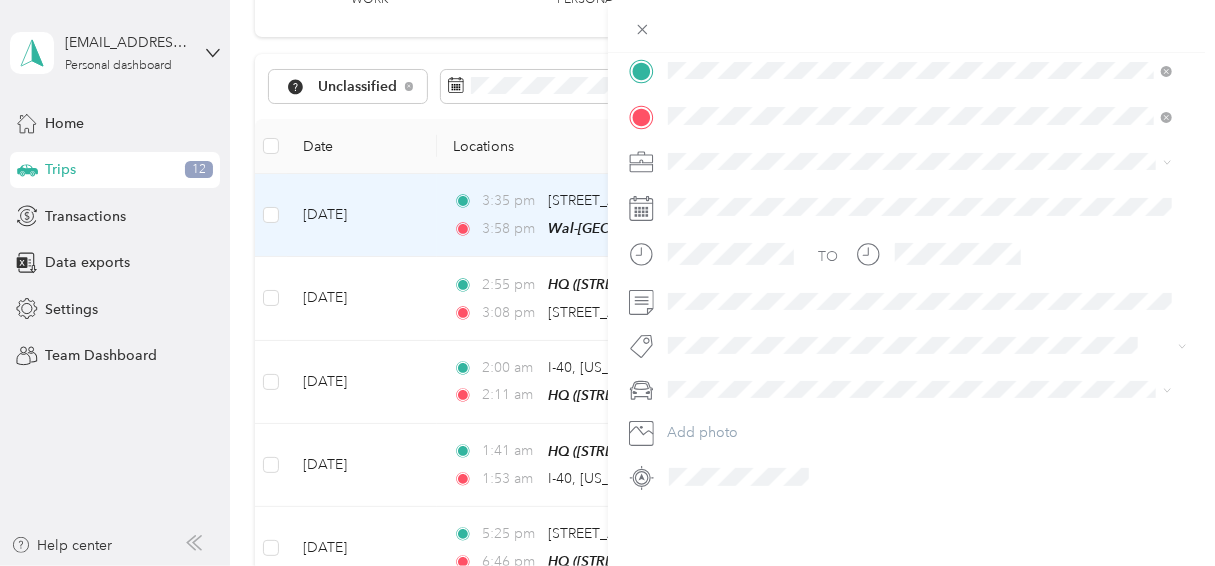 scroll, scrollTop: 437, scrollLeft: 0, axis: vertical 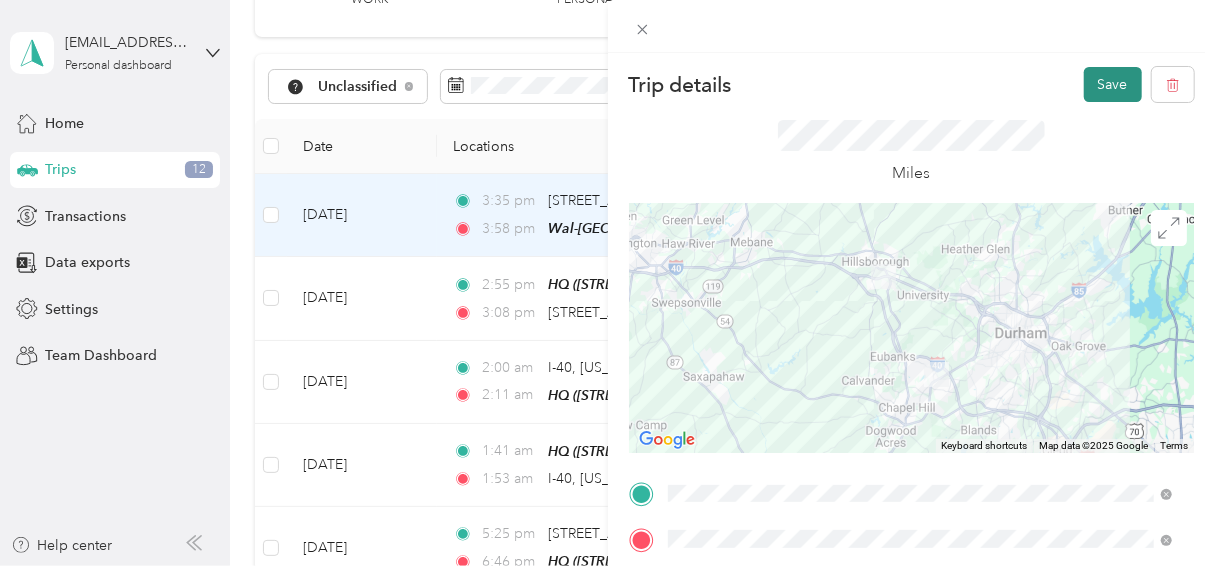 click on "Save" at bounding box center [1113, 84] 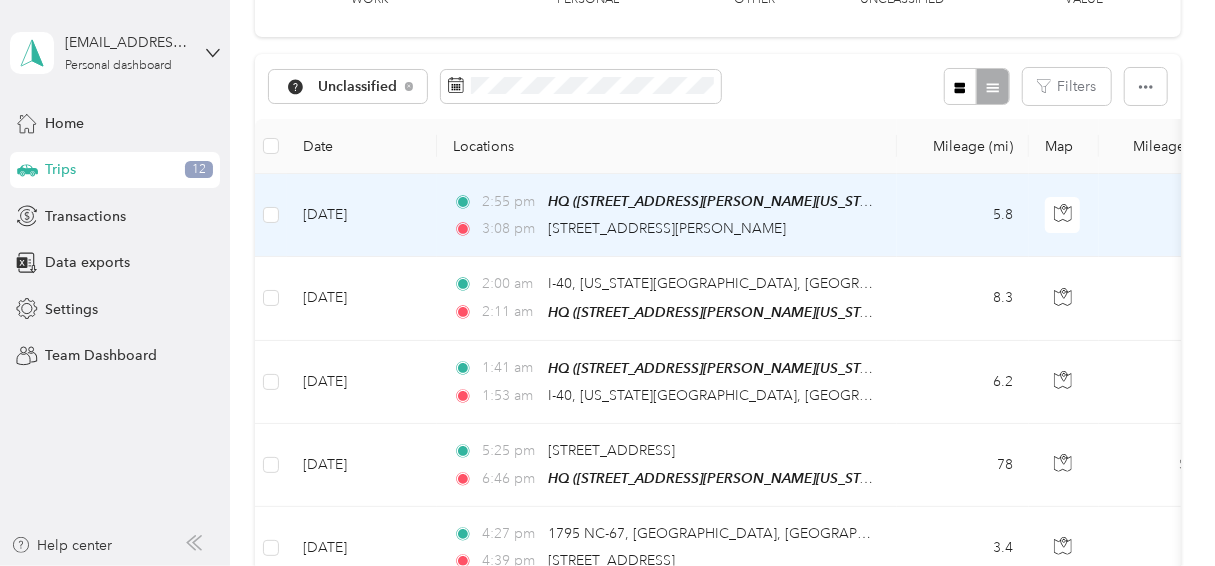 click on "[DATE]" at bounding box center (362, 215) 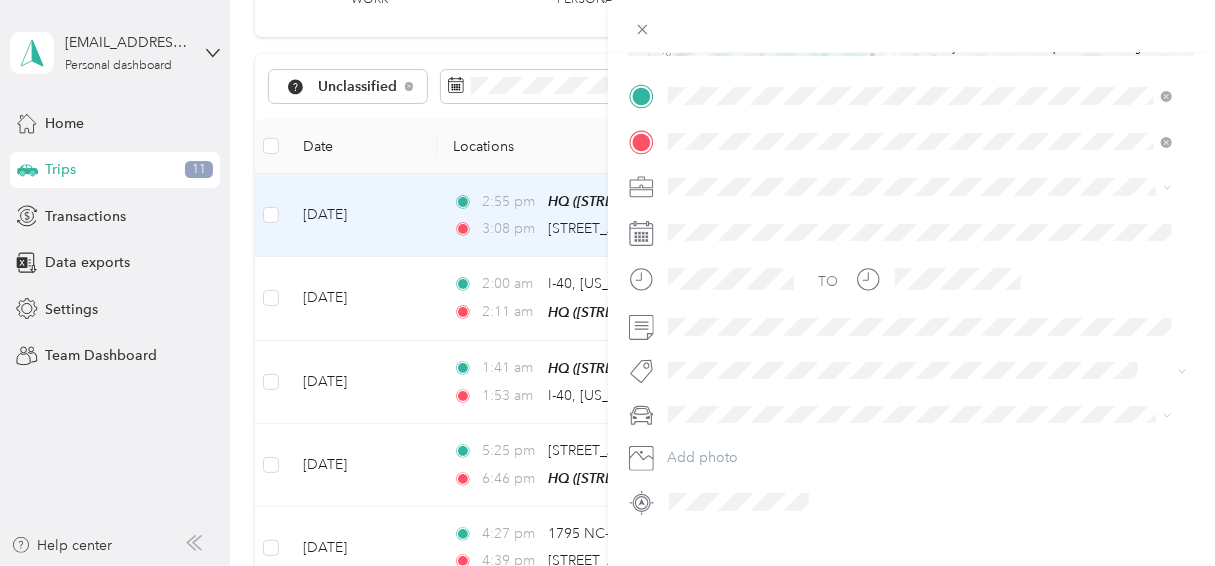 scroll, scrollTop: 438, scrollLeft: 0, axis: vertical 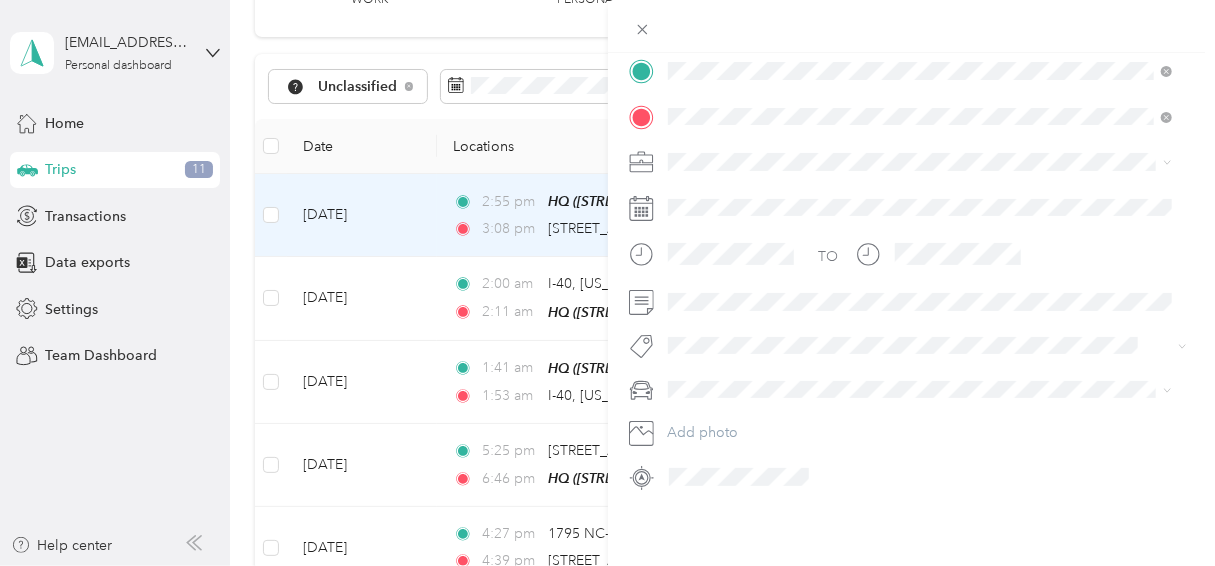 click on "Work" at bounding box center (920, 181) 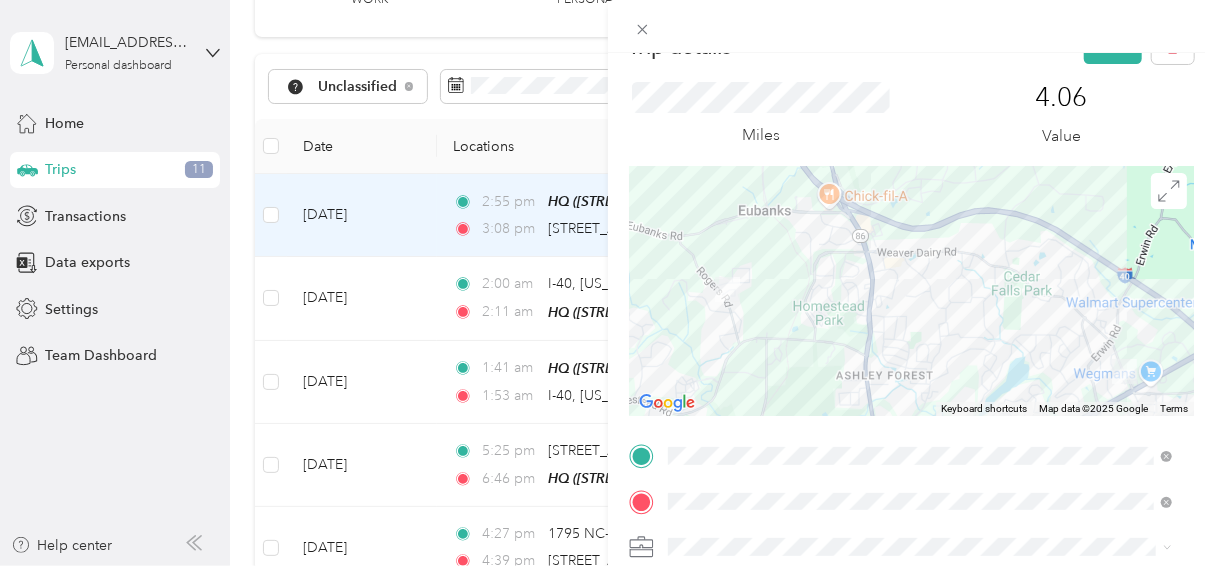 scroll, scrollTop: 0, scrollLeft: 0, axis: both 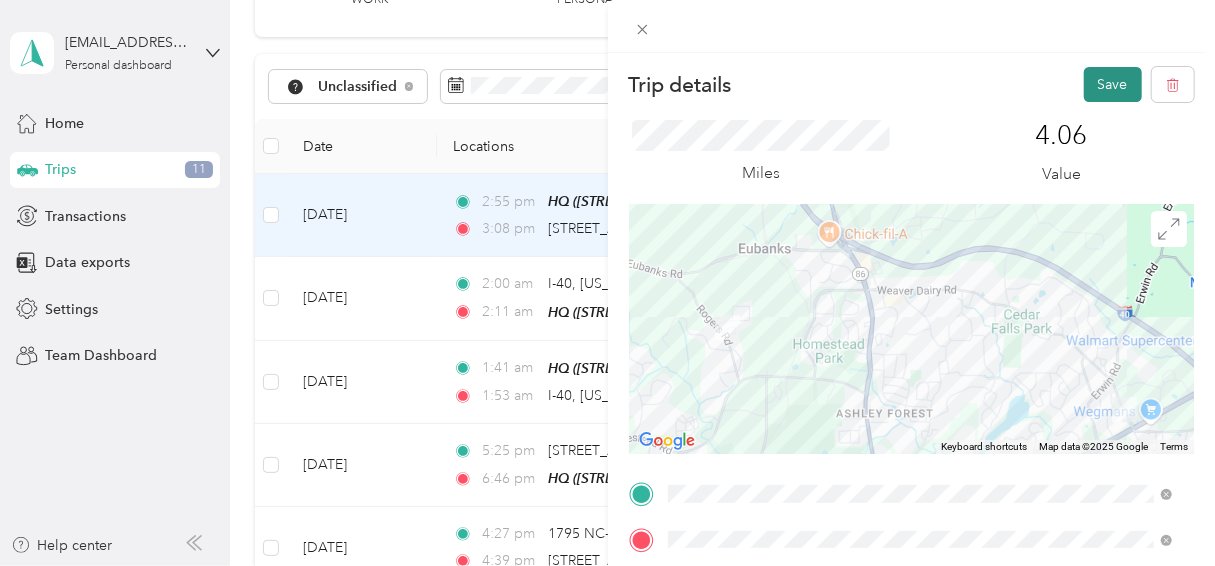 click on "Save" at bounding box center [1113, 84] 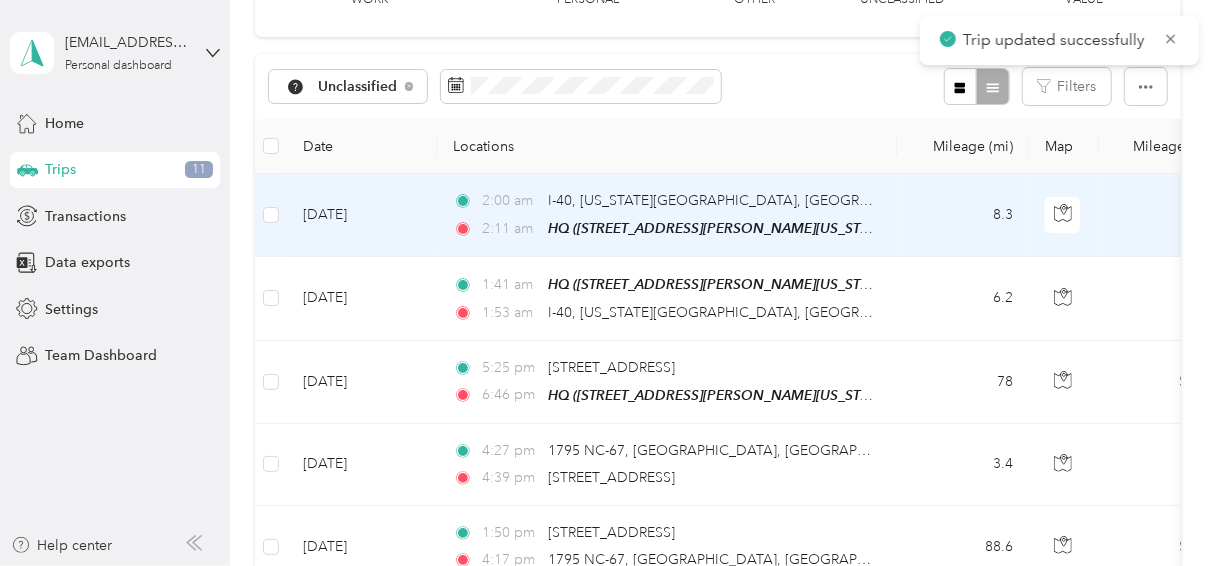 click on "[DATE]" at bounding box center (362, 215) 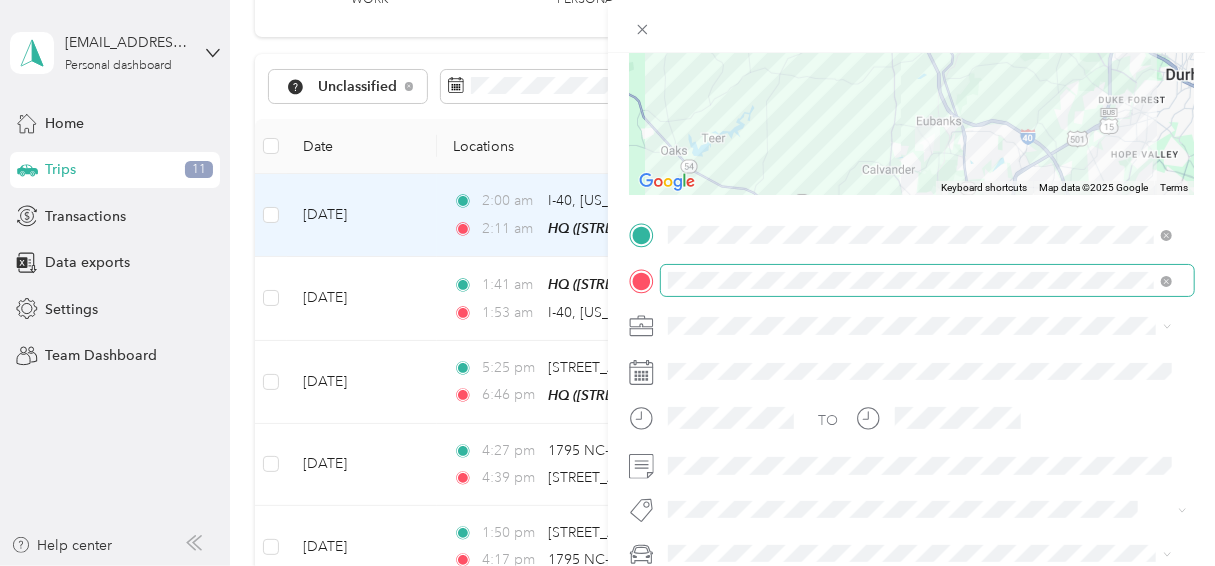 scroll, scrollTop: 260, scrollLeft: 0, axis: vertical 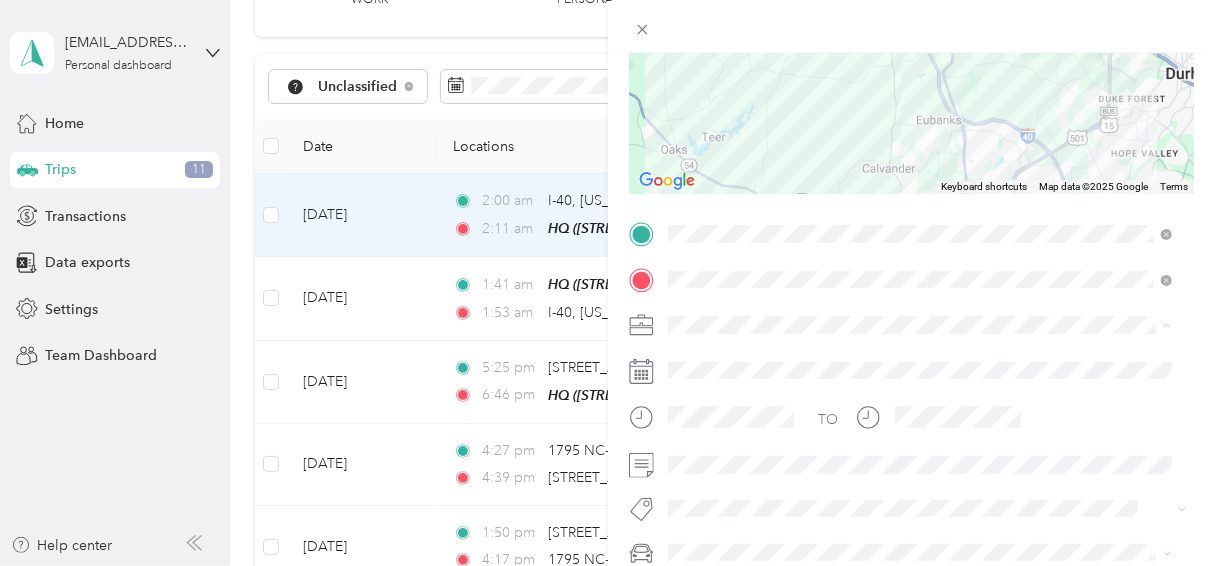 click on "Work" at bounding box center [920, 44] 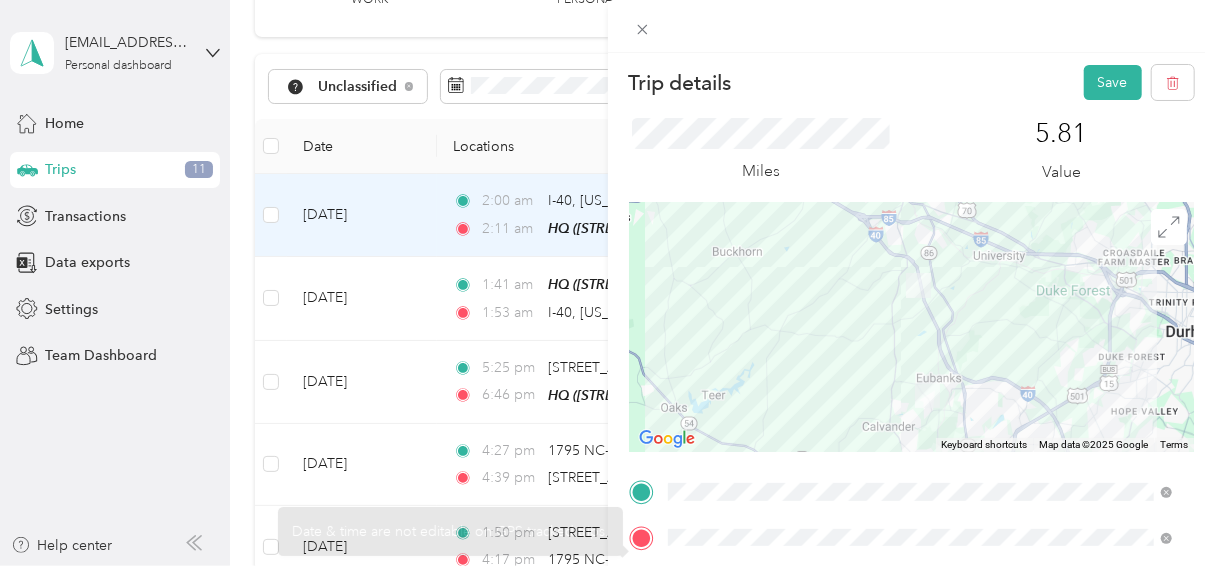 scroll, scrollTop: 0, scrollLeft: 0, axis: both 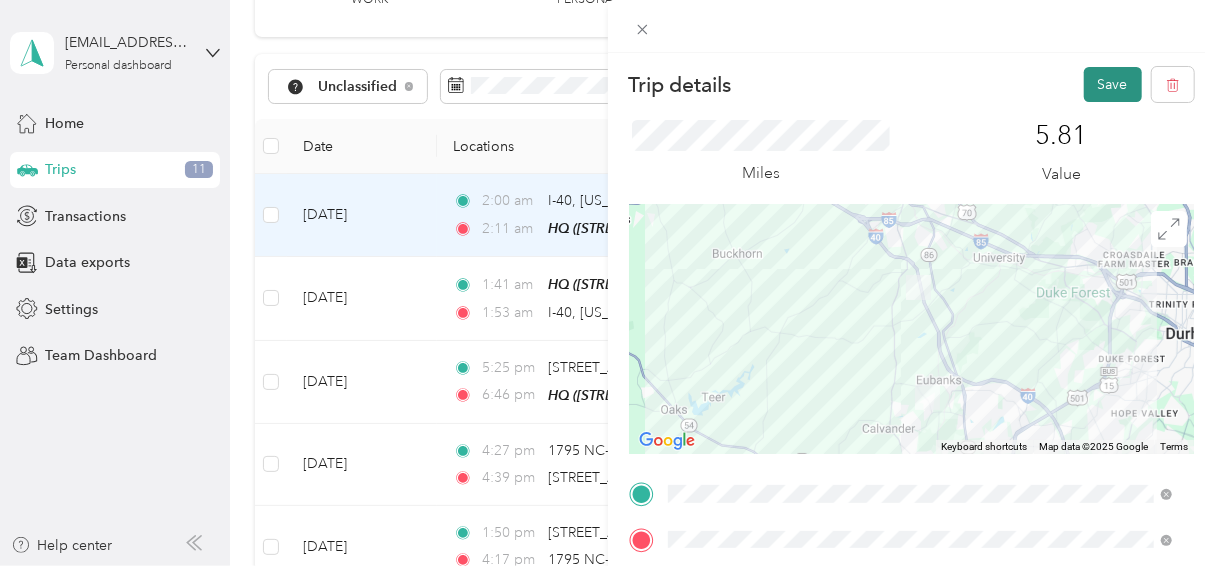 click on "Save" at bounding box center [1113, 84] 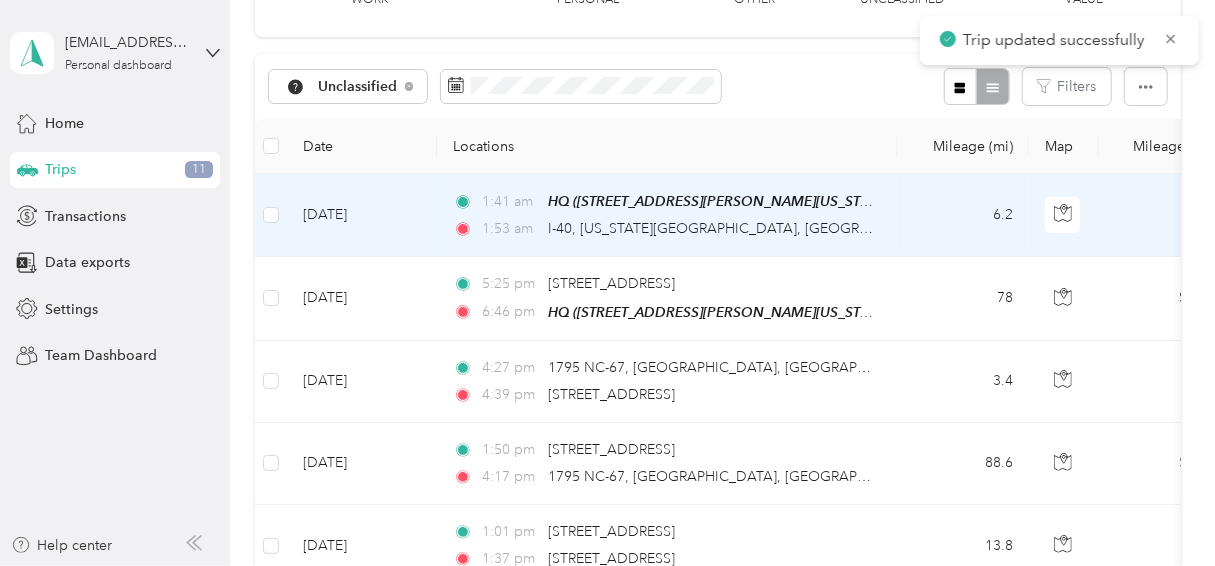 click on "[DATE]" at bounding box center [362, 215] 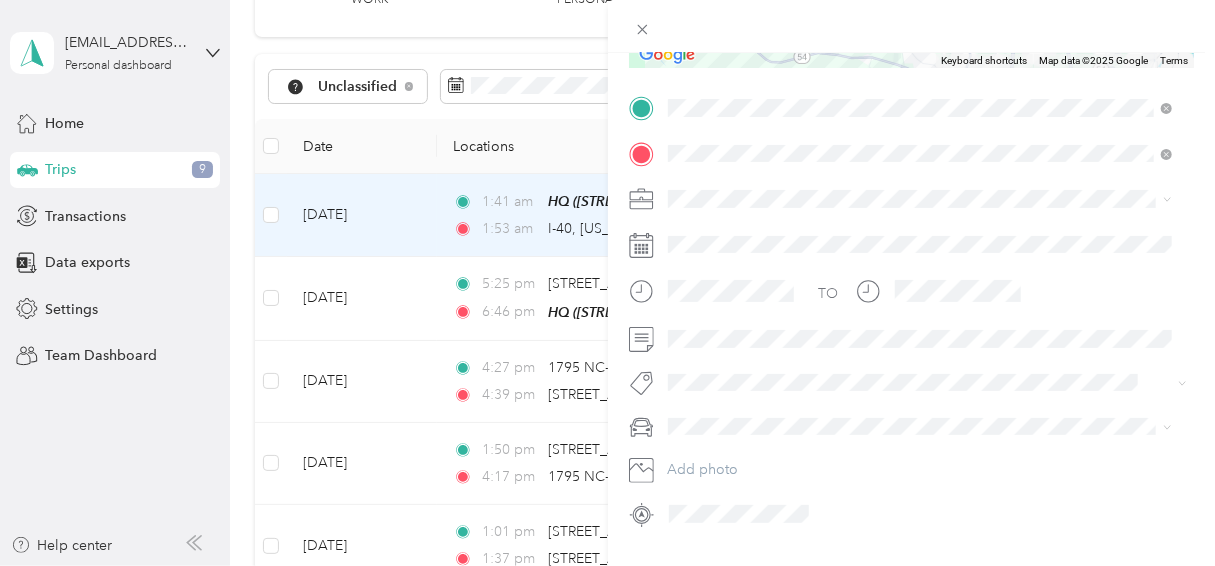 scroll, scrollTop: 386, scrollLeft: 0, axis: vertical 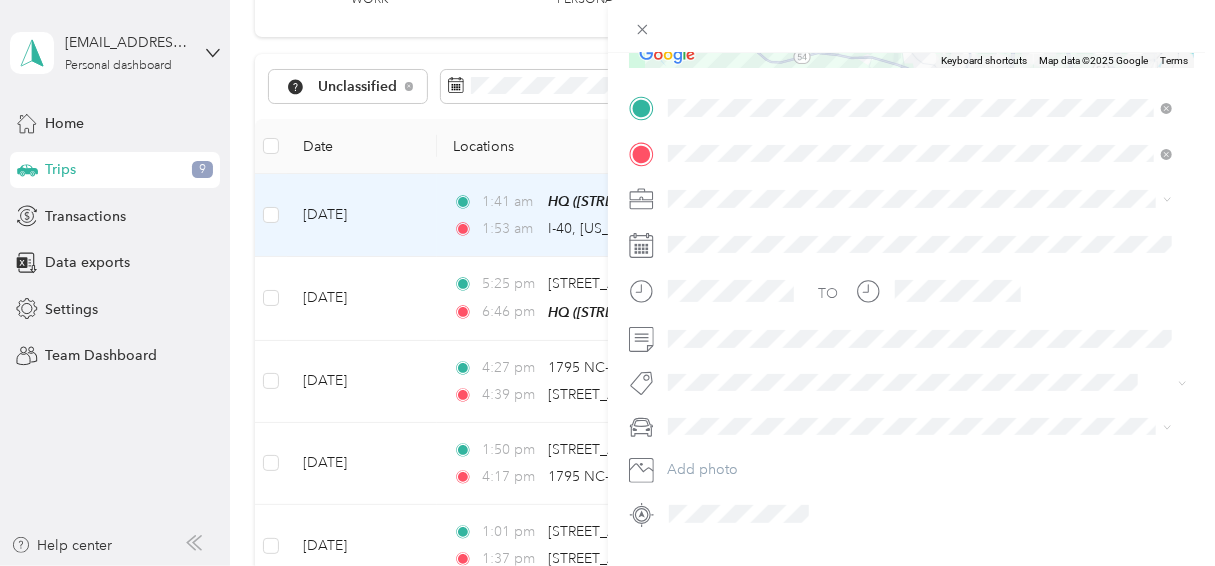 click on "Work" at bounding box center [692, 231] 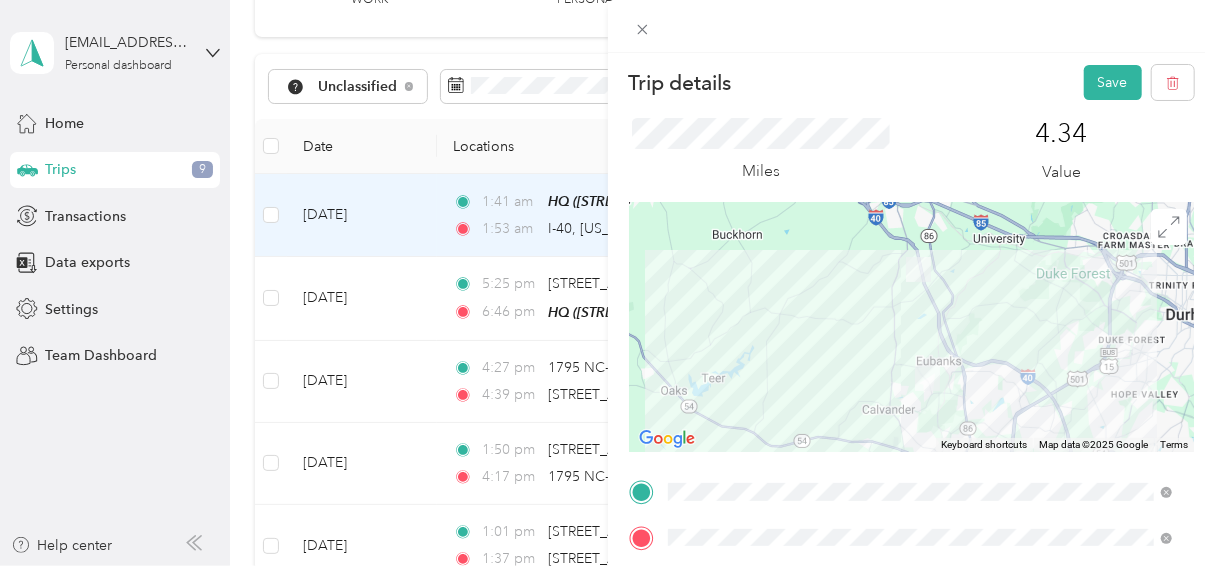scroll, scrollTop: 0, scrollLeft: 0, axis: both 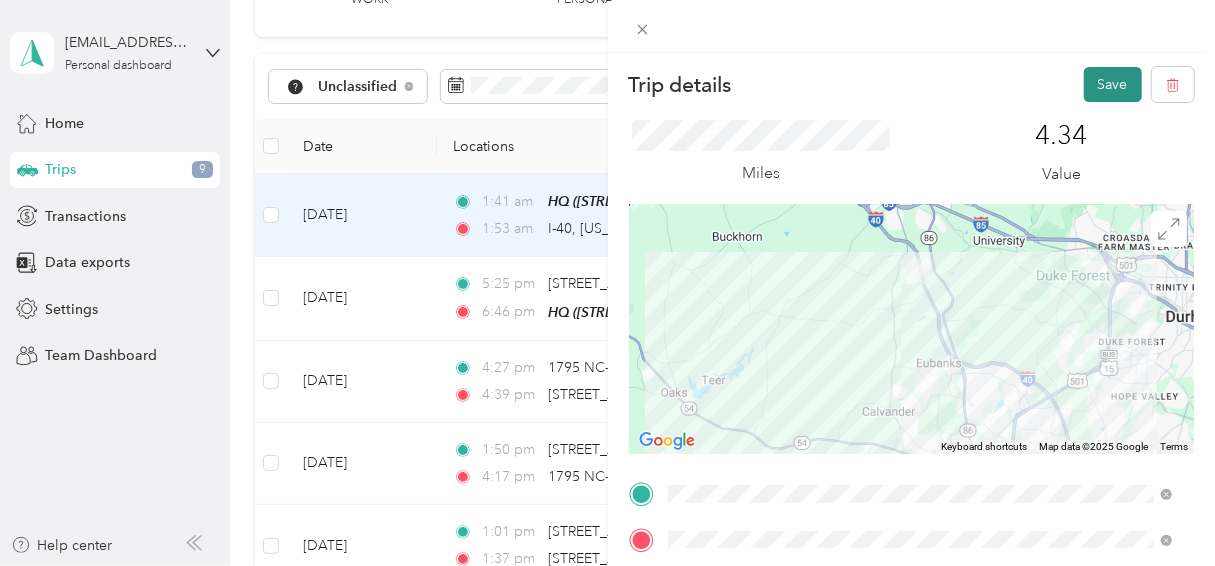 click on "Save" at bounding box center [1113, 84] 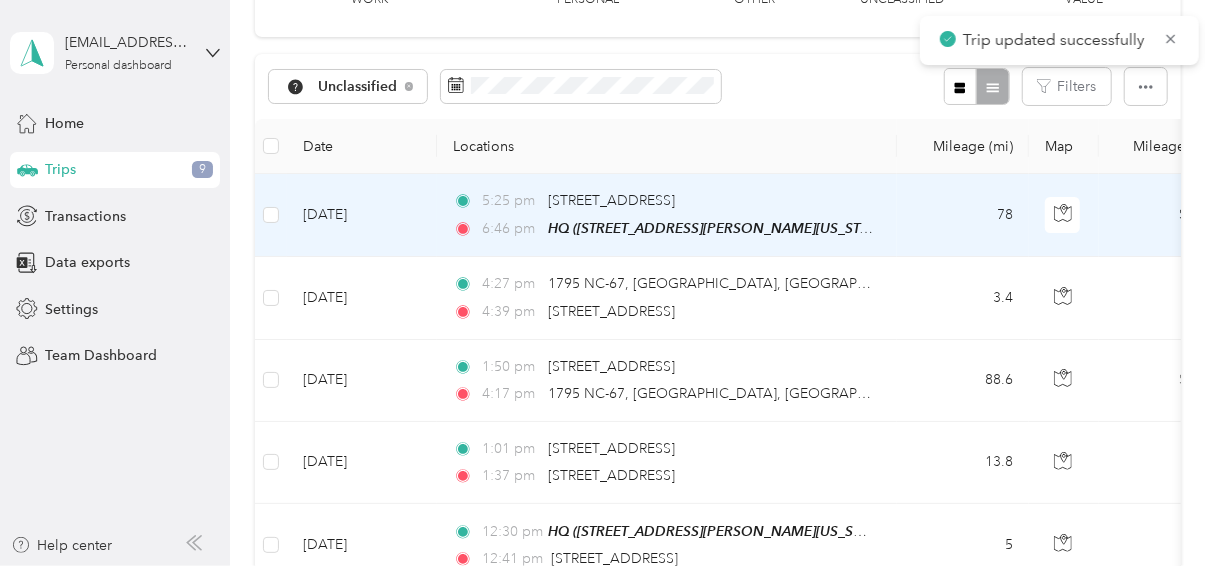 click on "[DATE]" at bounding box center [362, 215] 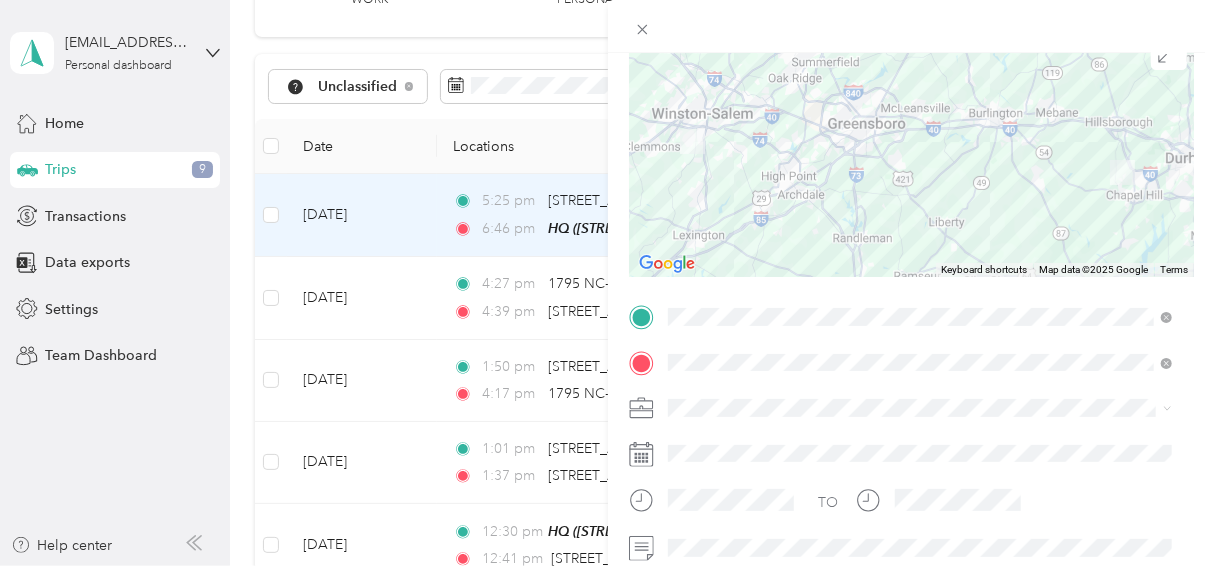 scroll, scrollTop: 223, scrollLeft: 0, axis: vertical 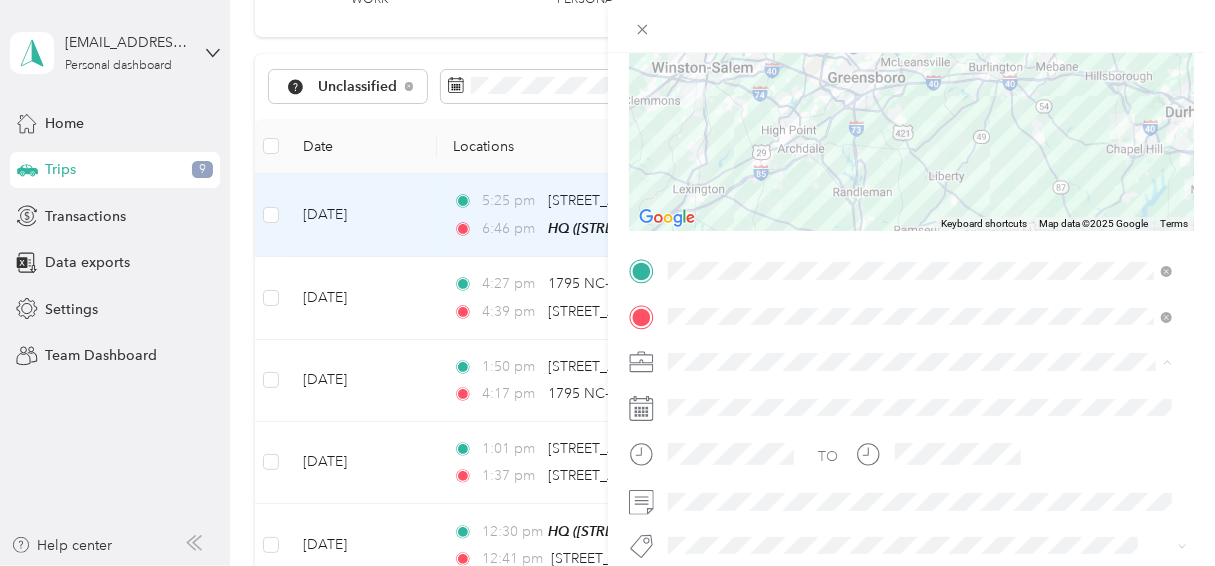 click on "Work" at bounding box center (920, 81) 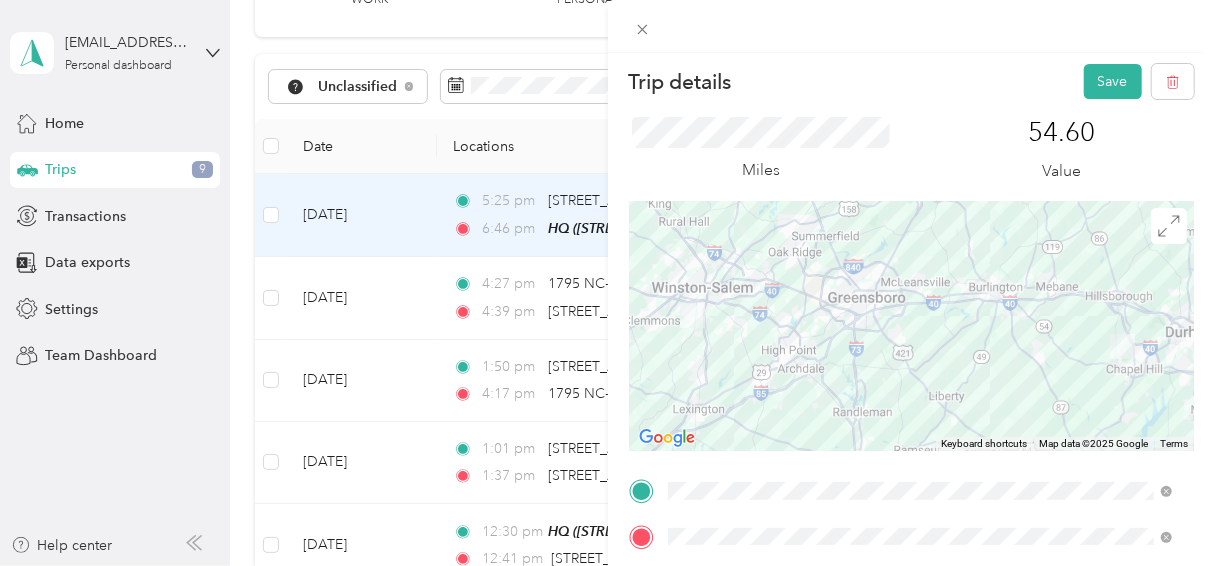 scroll, scrollTop: 0, scrollLeft: 0, axis: both 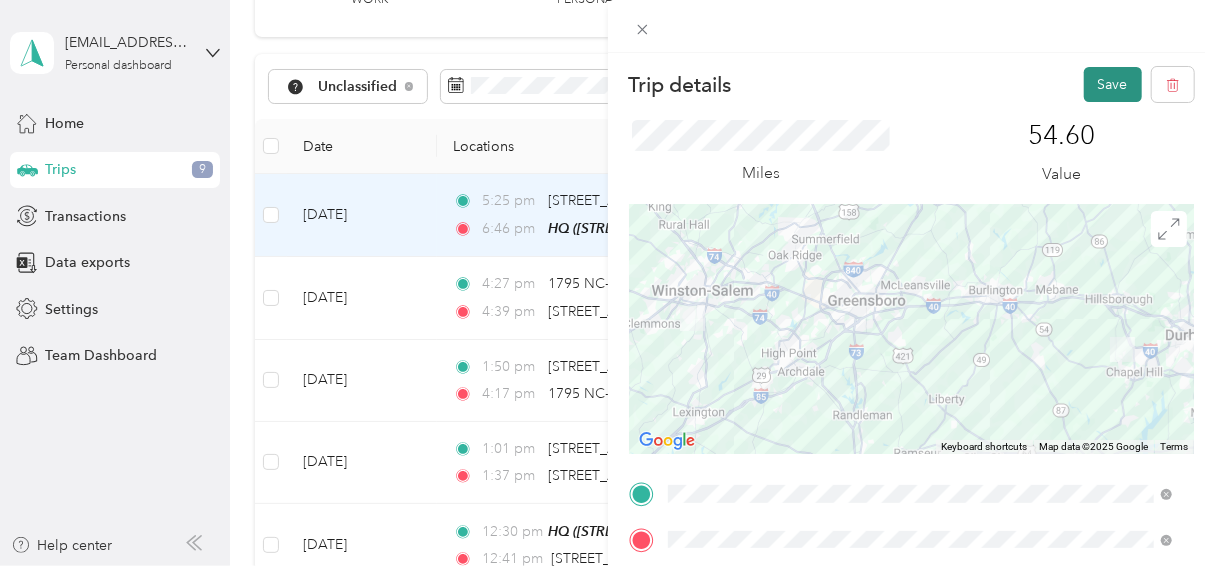 click on "Save" at bounding box center (1113, 84) 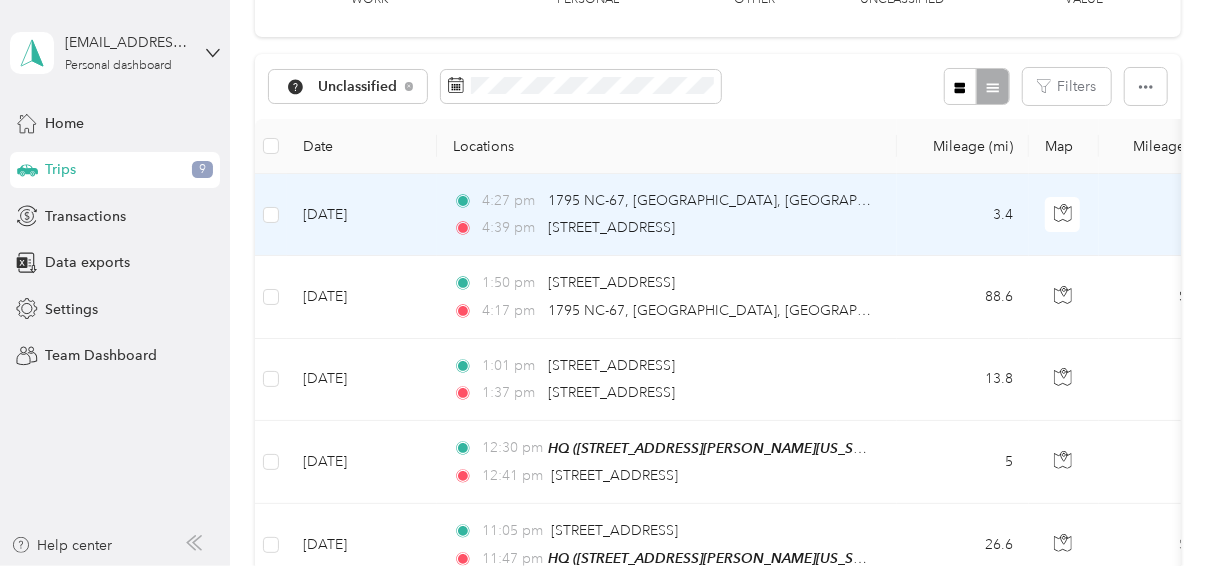 click on "[DATE]" at bounding box center [362, 215] 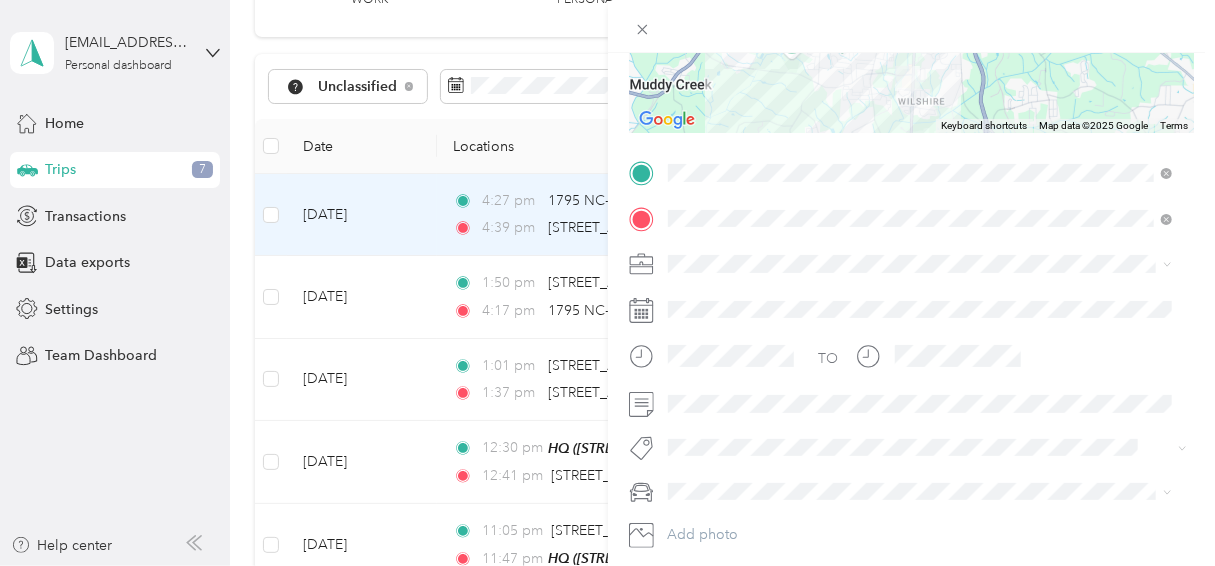 scroll, scrollTop: 343, scrollLeft: 0, axis: vertical 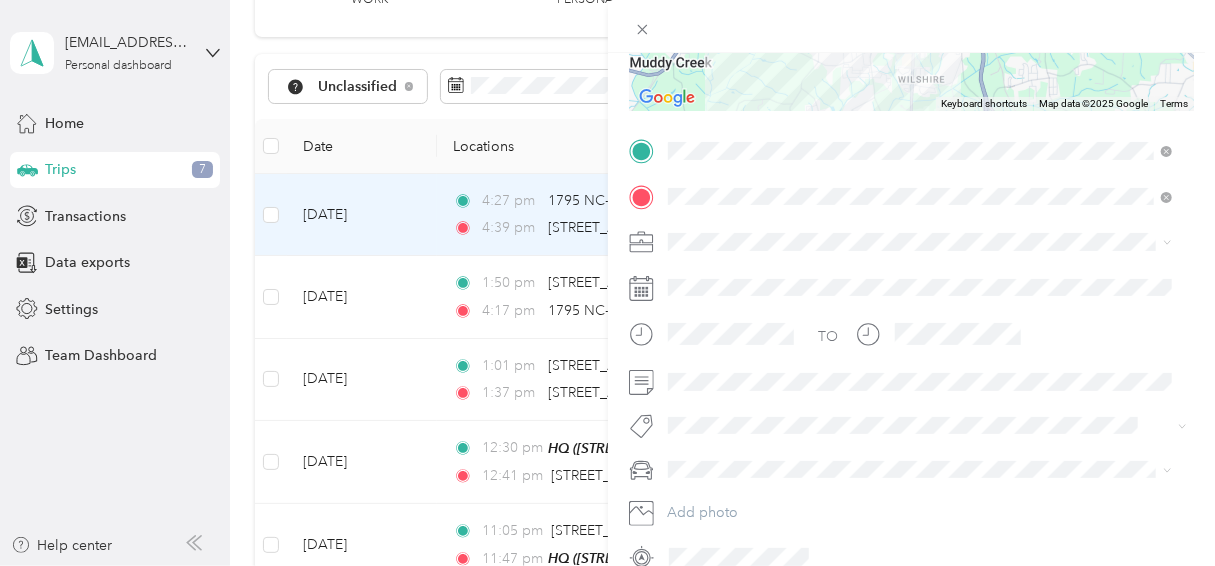 click at bounding box center [928, 242] 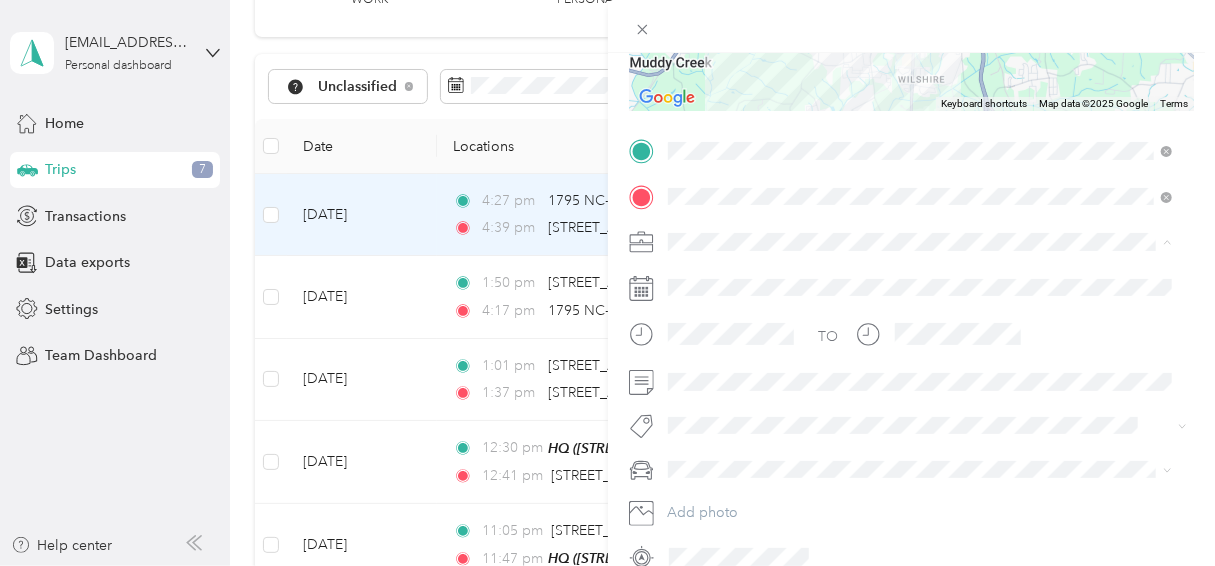 click on "Work" at bounding box center [920, 276] 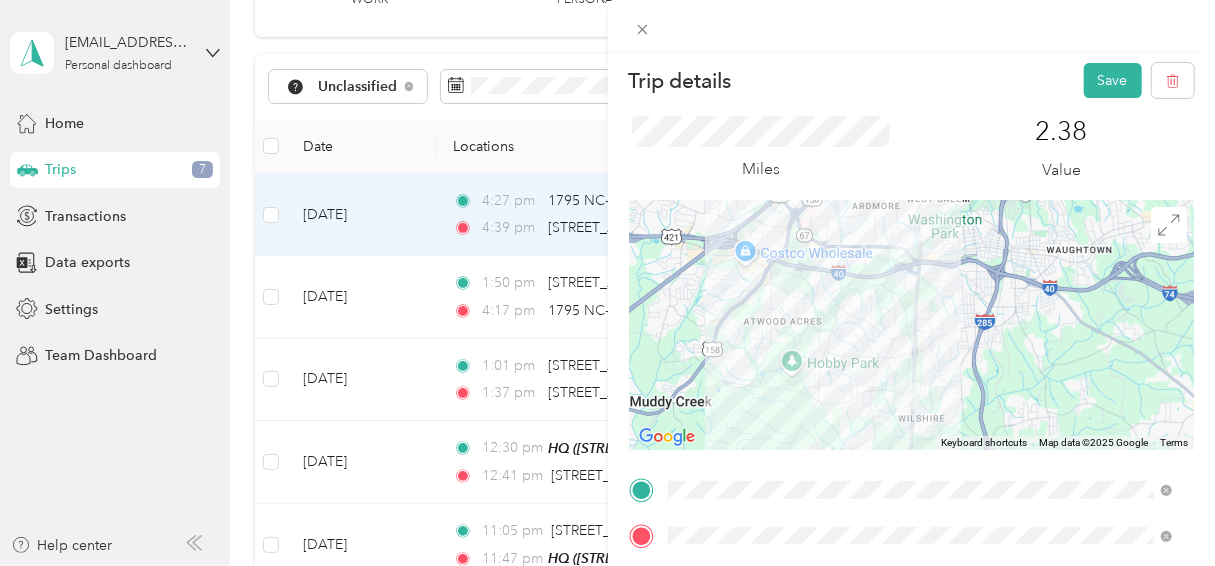 scroll, scrollTop: 0, scrollLeft: 0, axis: both 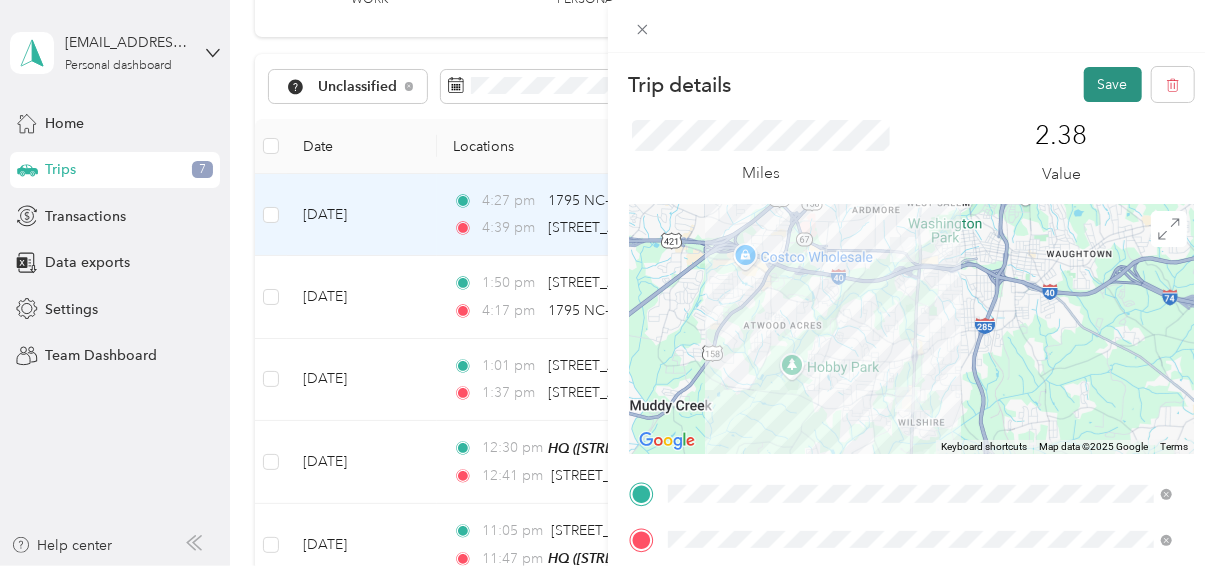 click on "Save" at bounding box center [1113, 84] 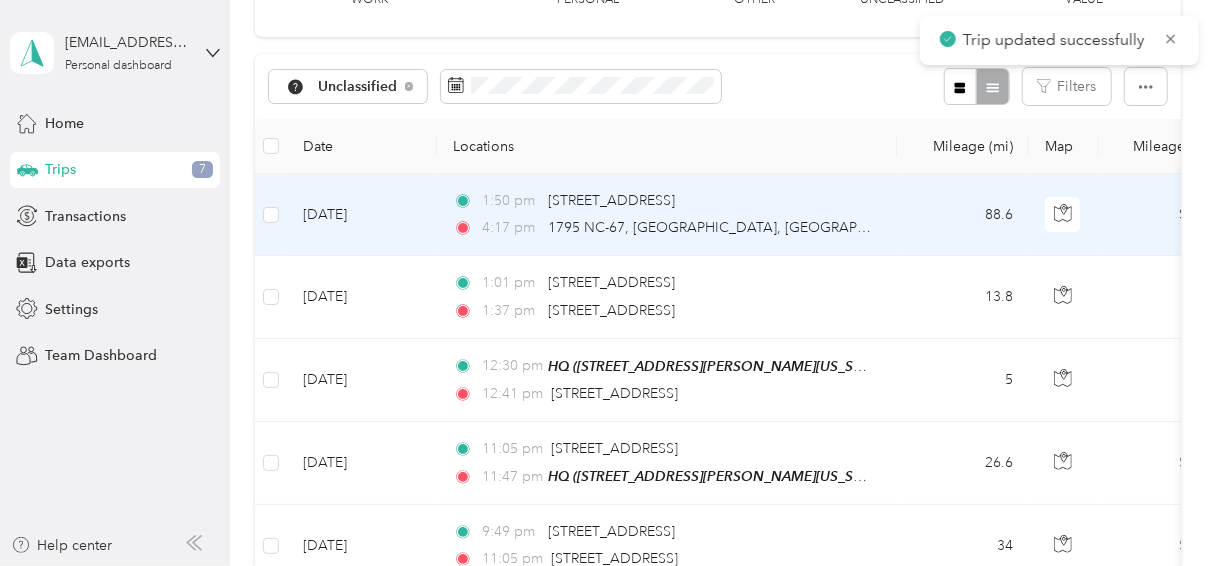 click on "[DATE]" at bounding box center (362, 215) 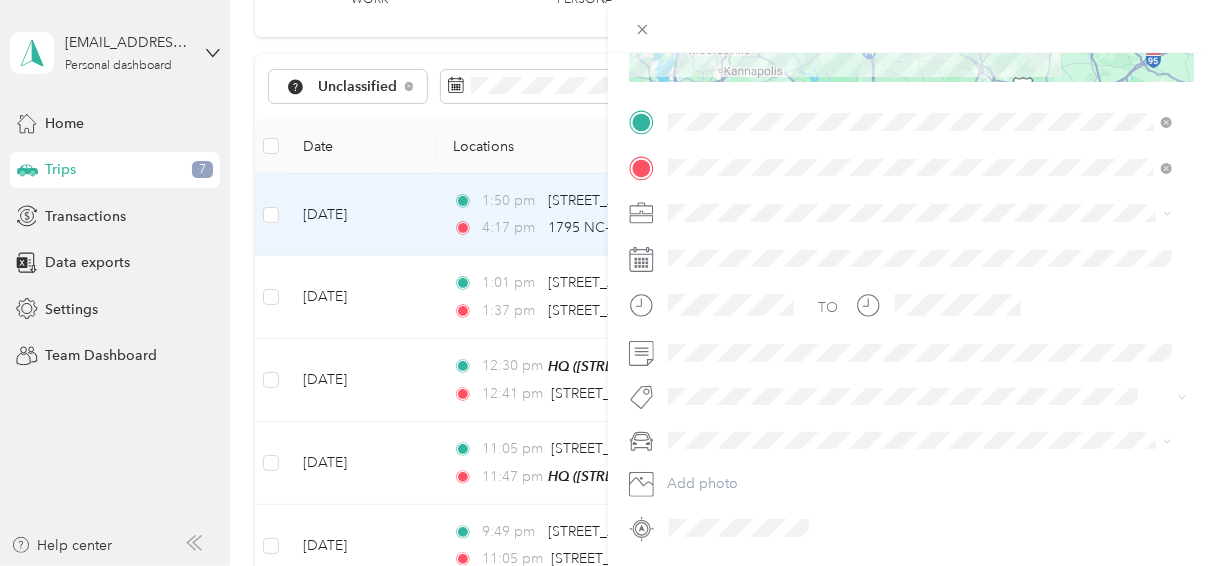 scroll, scrollTop: 373, scrollLeft: 0, axis: vertical 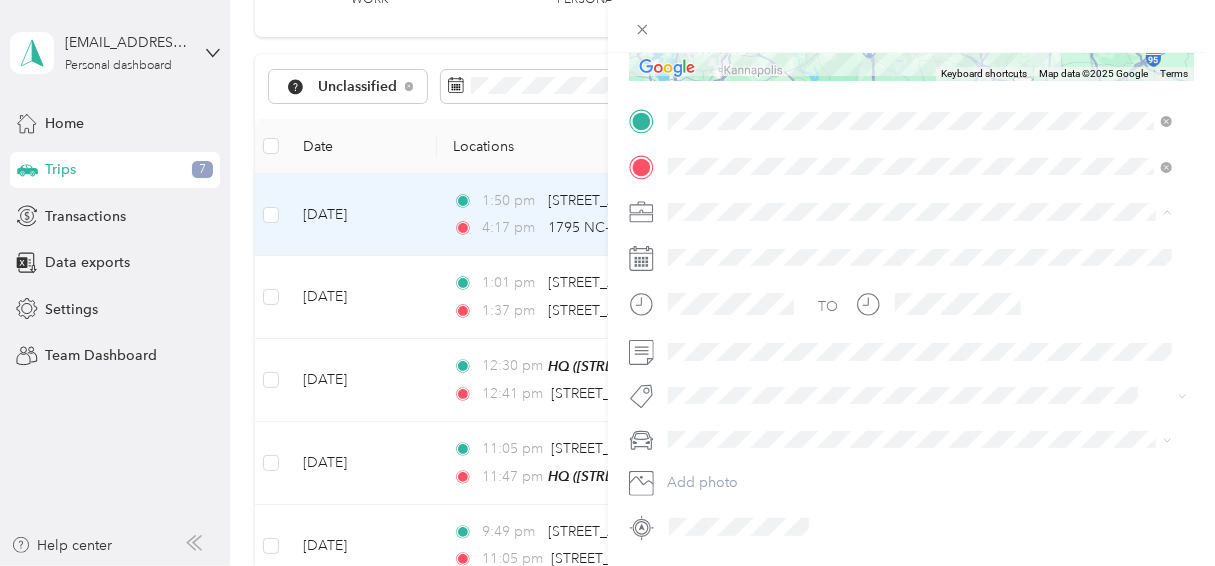 click on "Work" at bounding box center (920, 246) 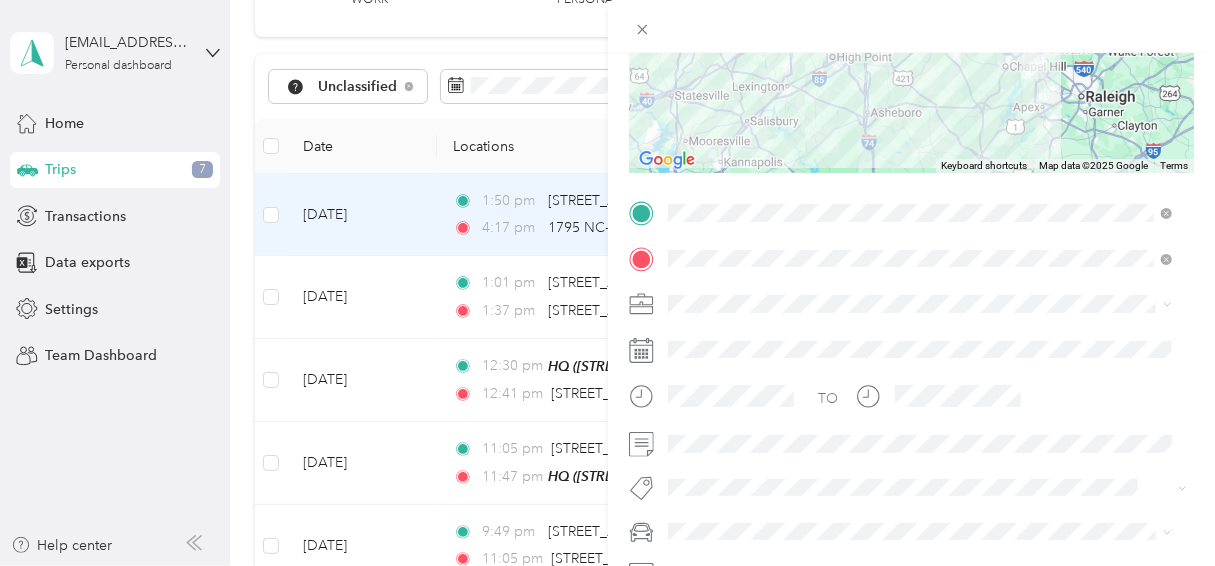 scroll, scrollTop: 0, scrollLeft: 0, axis: both 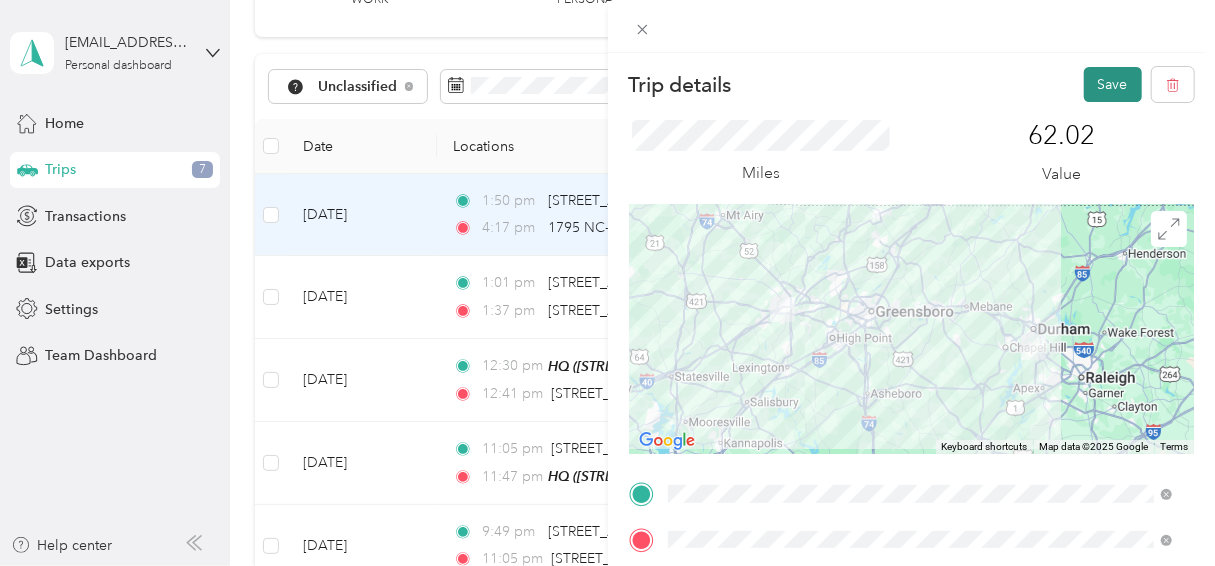 click on "Save" at bounding box center (1113, 84) 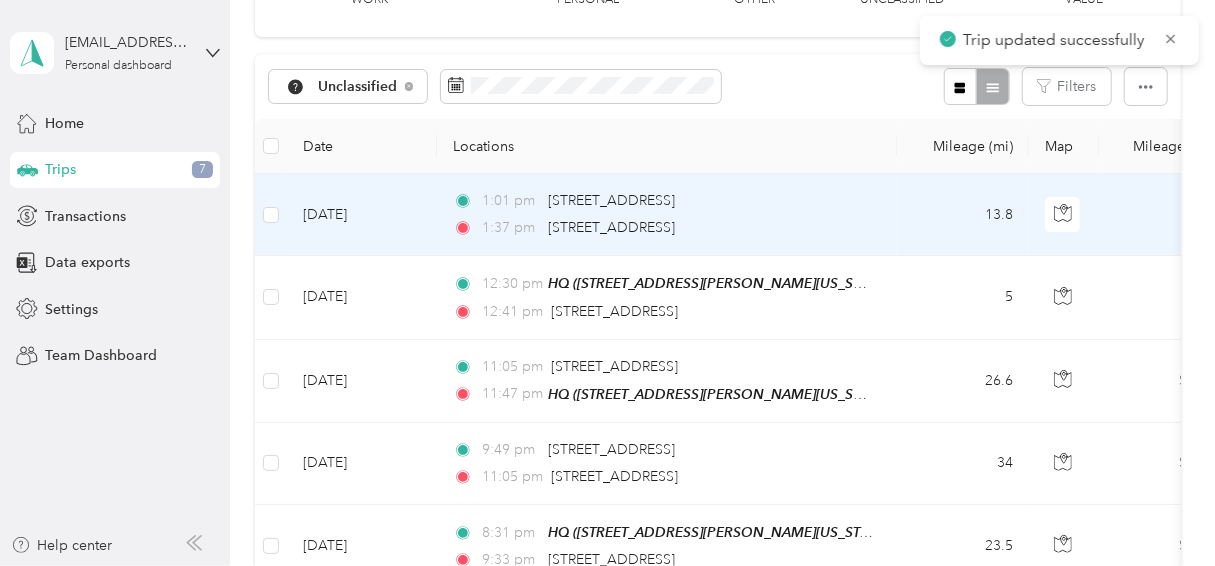 click on "[DATE]" at bounding box center [362, 215] 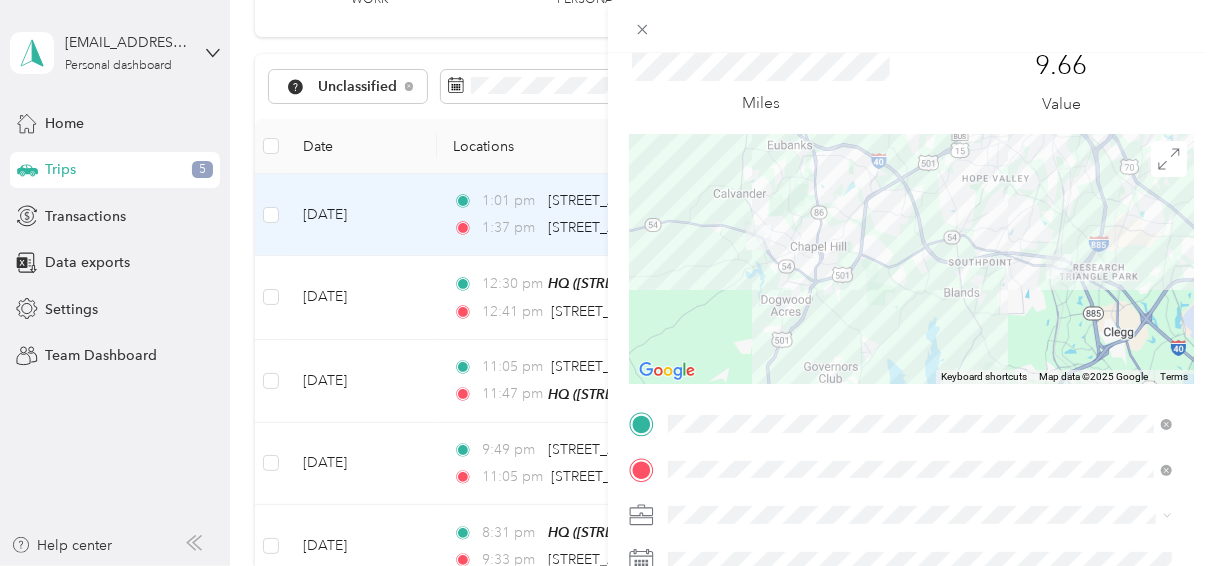 scroll, scrollTop: 316, scrollLeft: 0, axis: vertical 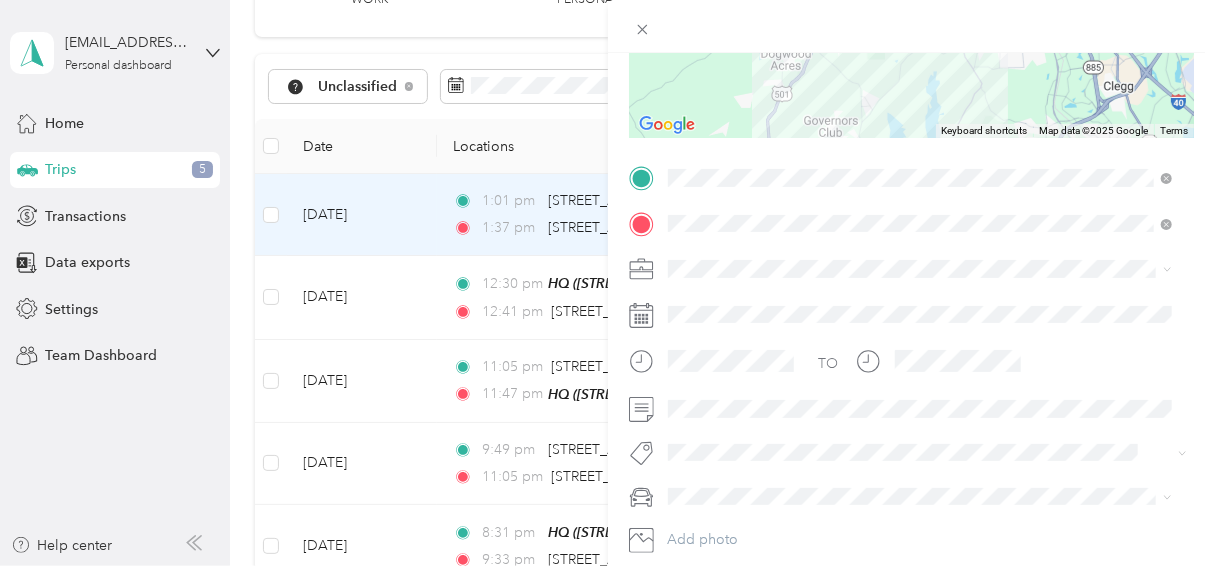 click on "Work" at bounding box center (920, 303) 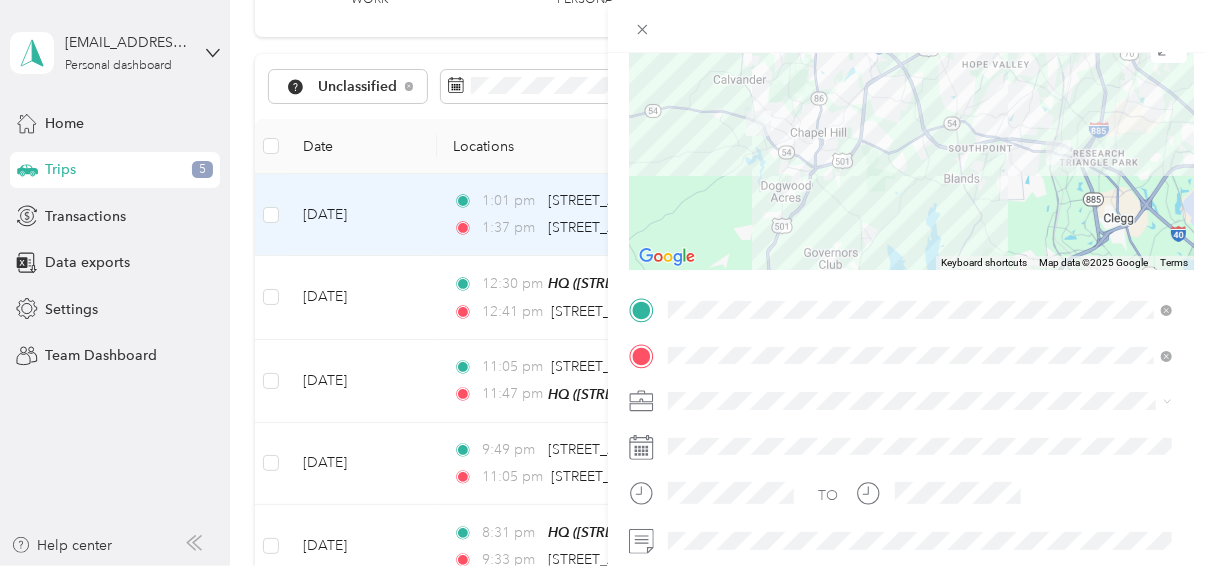 scroll, scrollTop: 0, scrollLeft: 0, axis: both 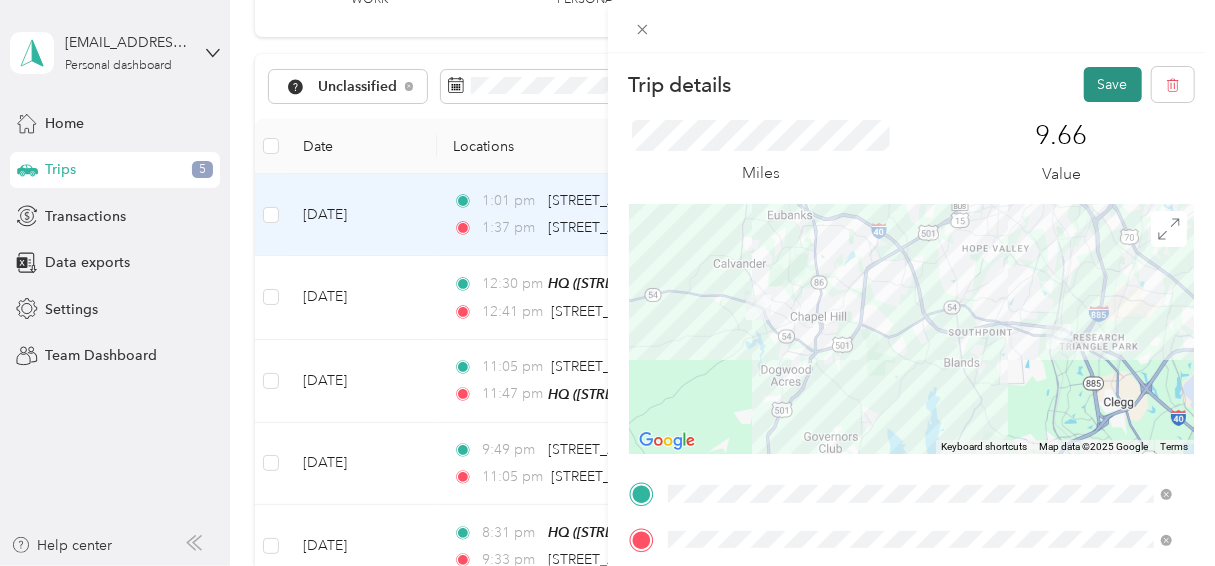 click on "Save" at bounding box center (1113, 84) 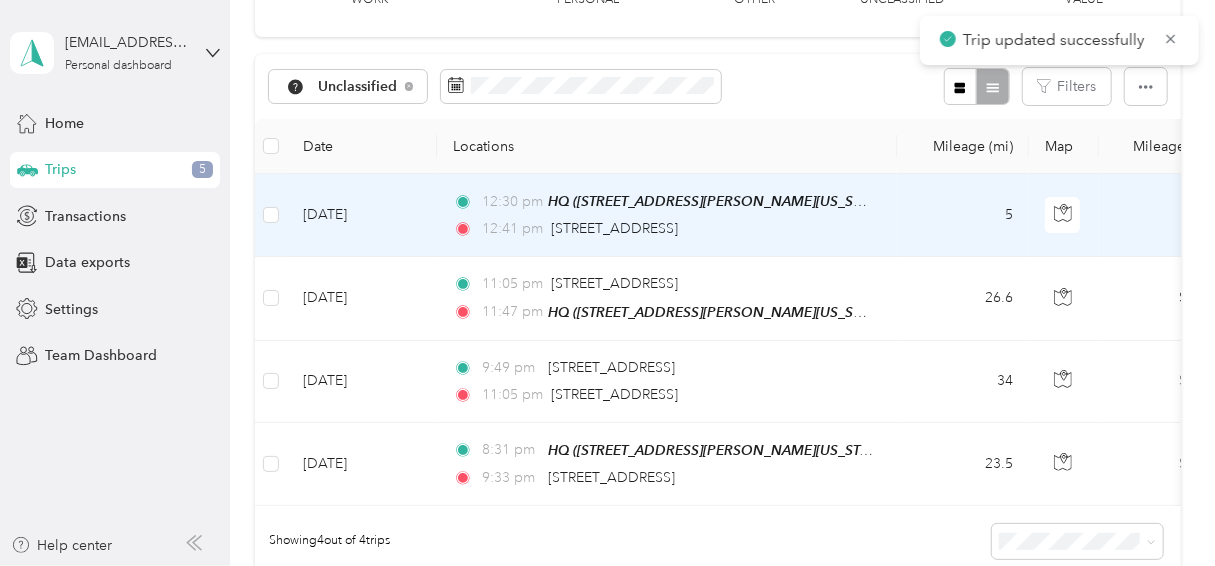 click on "12:30 pm HQ ([STREET_ADDRESS][PERSON_NAME][US_STATE]) 12:41 pm [STREET_ADDRESS]" at bounding box center (667, 215) 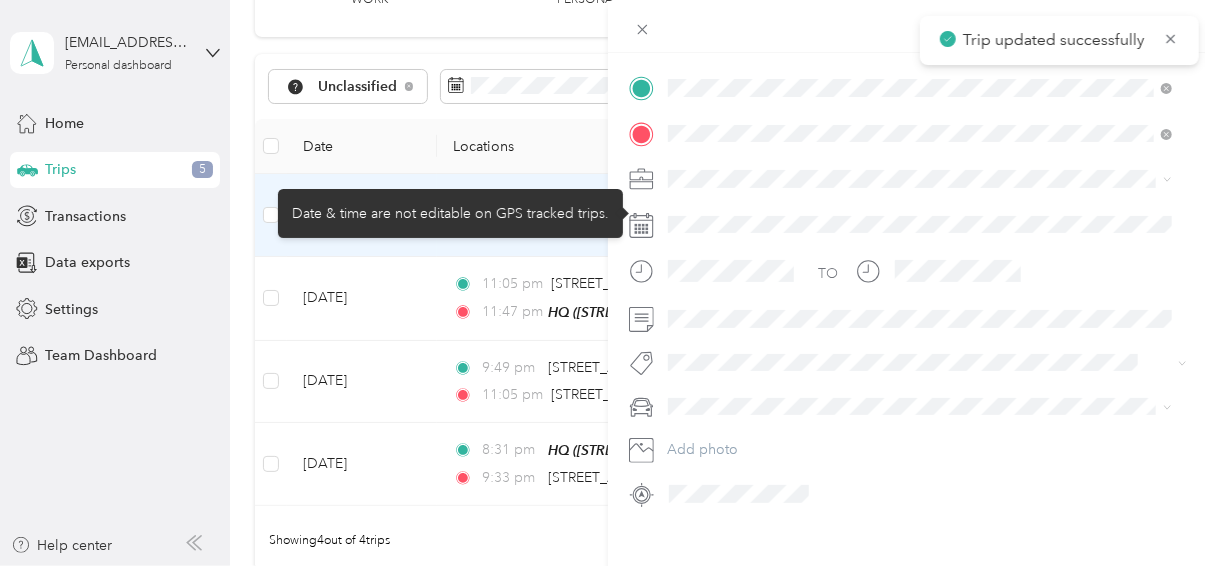 scroll, scrollTop: 406, scrollLeft: 0, axis: vertical 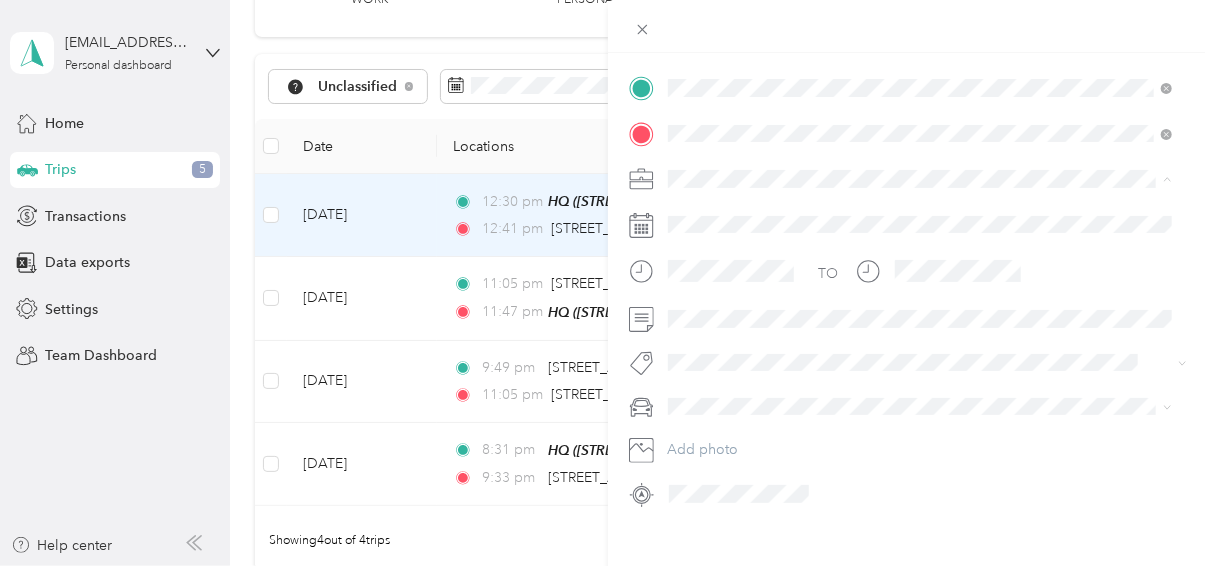 click on "Work" at bounding box center [692, 213] 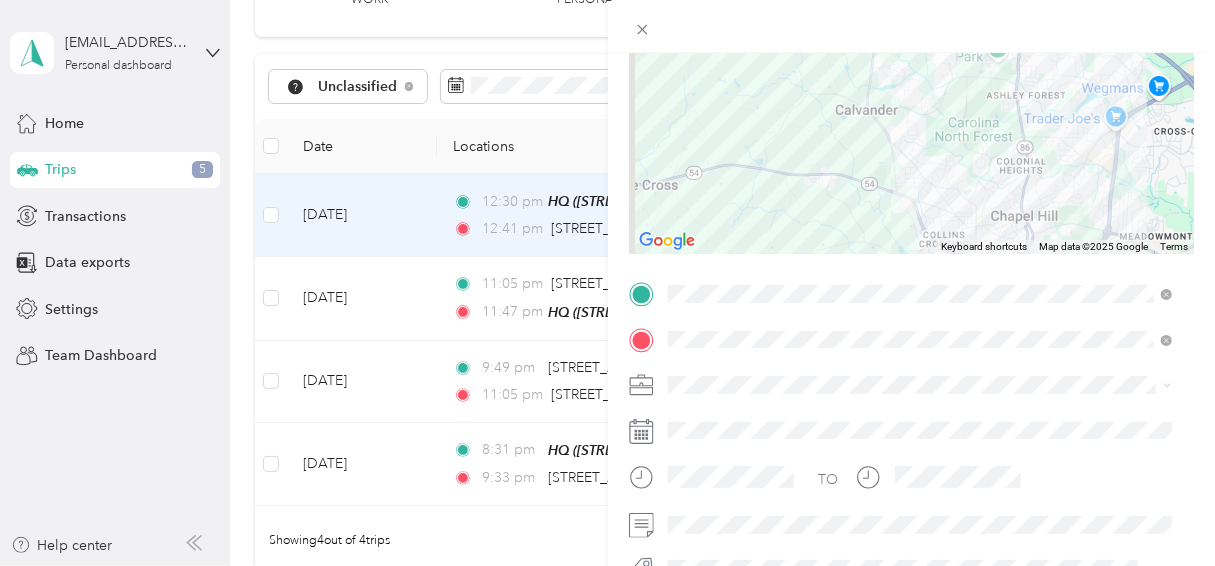 scroll, scrollTop: 0, scrollLeft: 0, axis: both 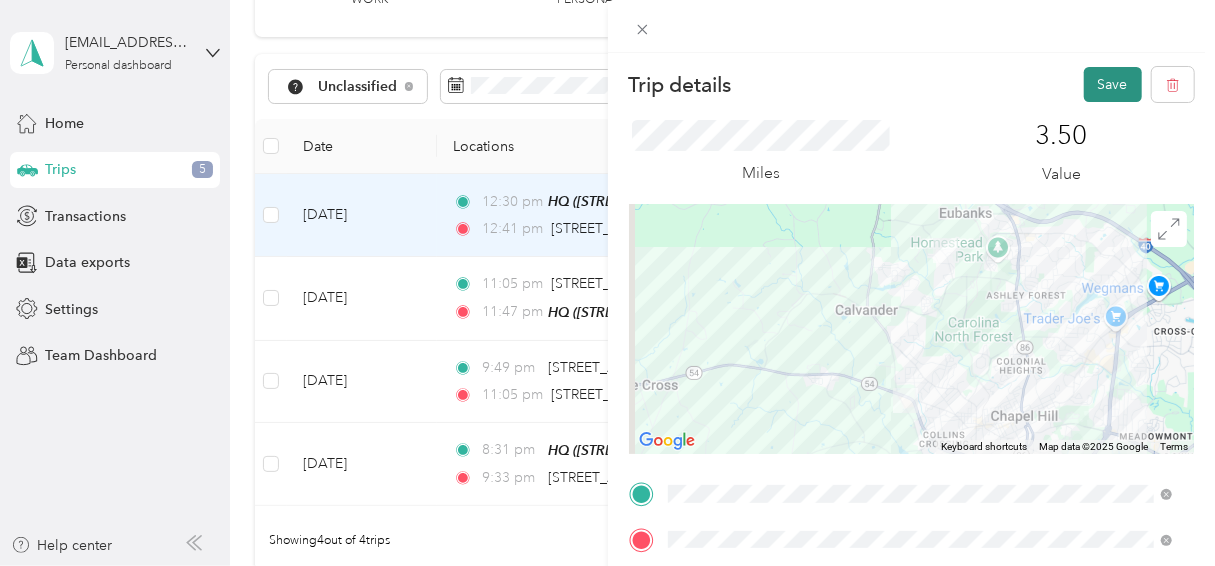 click on "Save" at bounding box center (1113, 84) 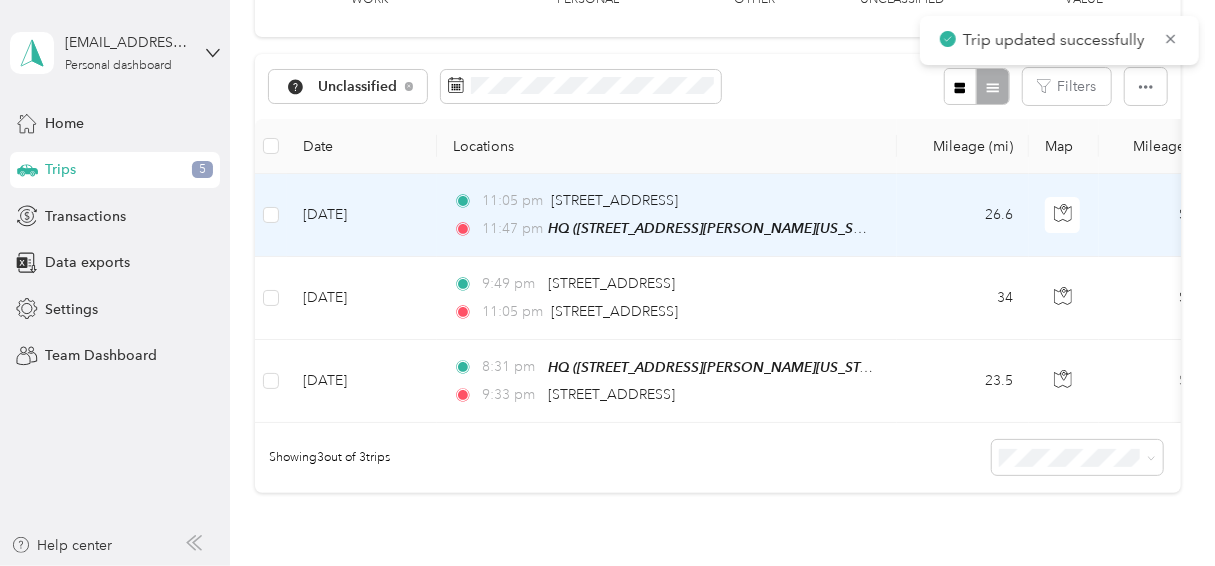 click on "[DATE]" at bounding box center [362, 215] 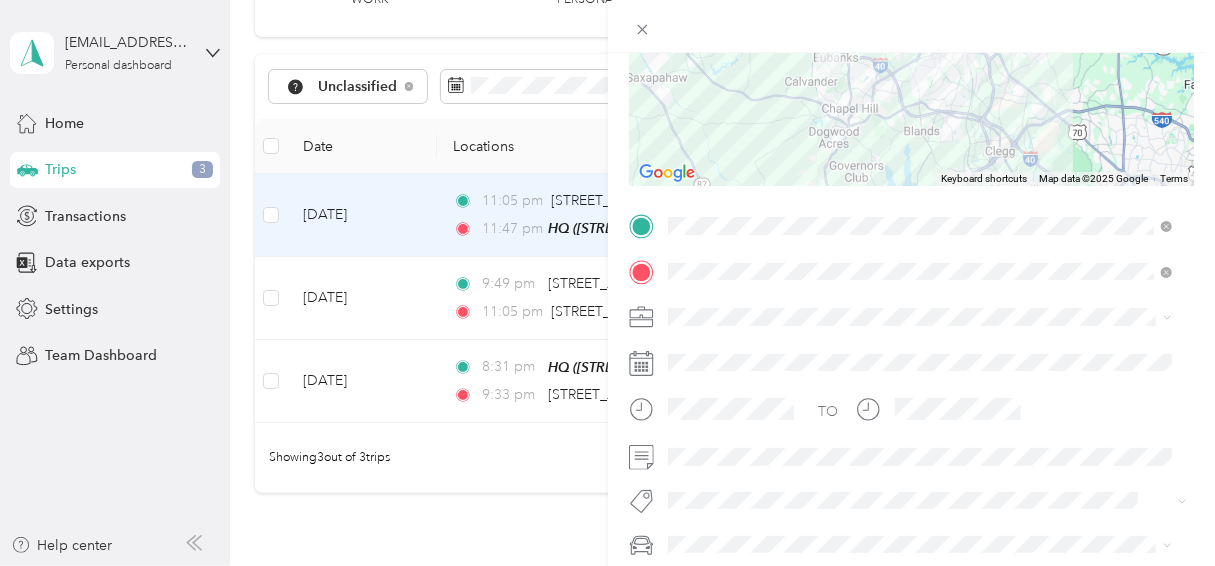 scroll, scrollTop: 303, scrollLeft: 0, axis: vertical 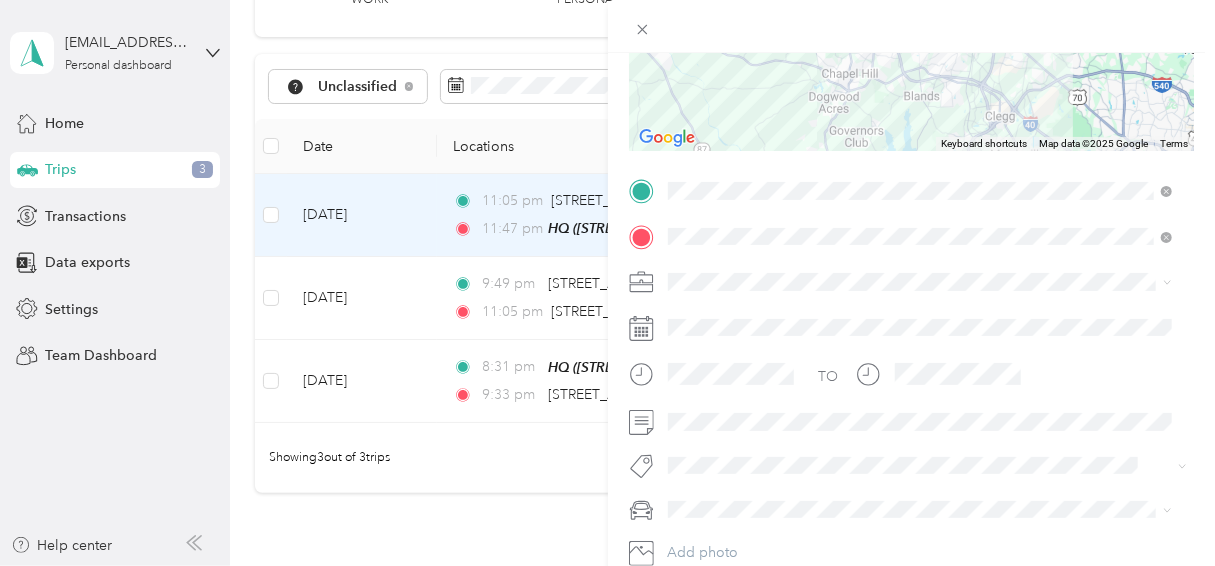 drag, startPoint x: 725, startPoint y: 306, endPoint x: 749, endPoint y: 310, distance: 24.33105 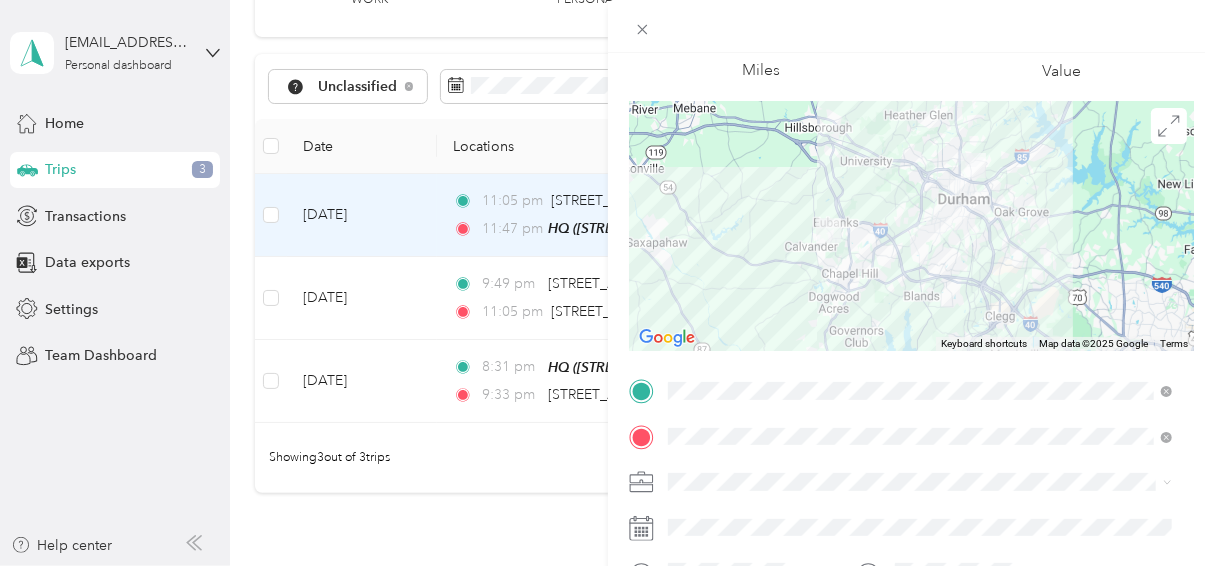 scroll, scrollTop: 0, scrollLeft: 0, axis: both 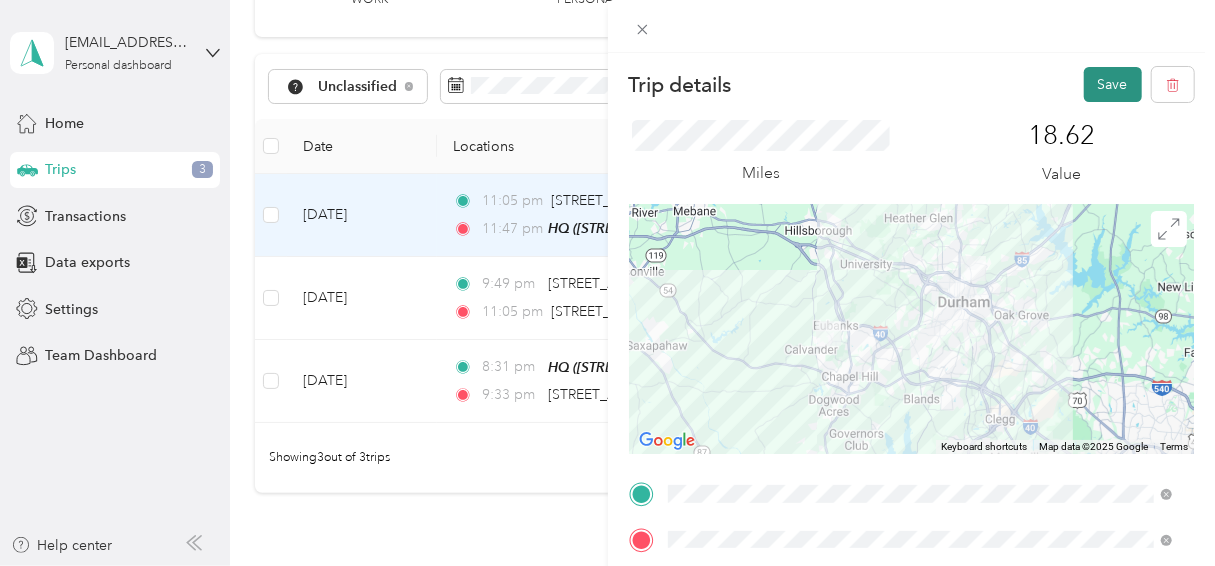 click on "Save" at bounding box center (1113, 84) 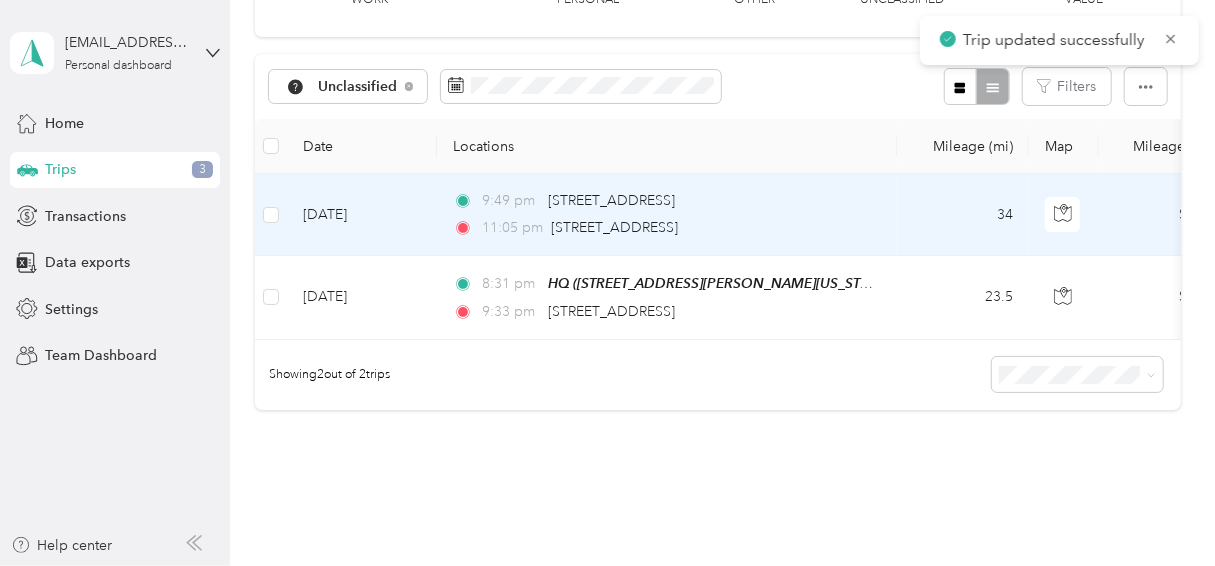 click on "[DATE]" at bounding box center (362, 215) 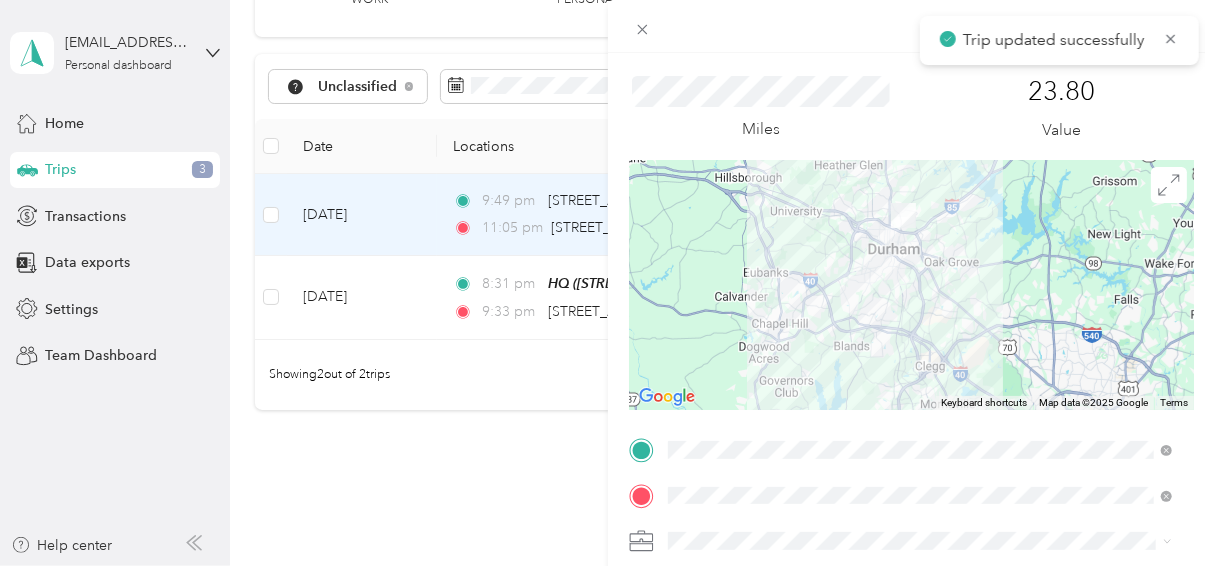 scroll, scrollTop: 336, scrollLeft: 0, axis: vertical 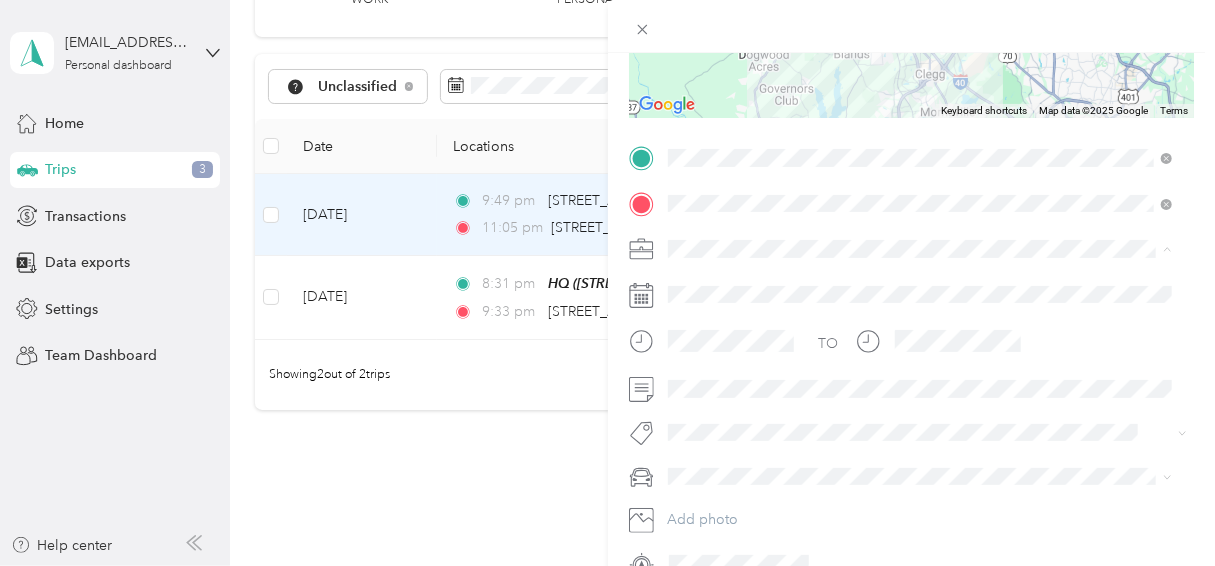 click on "Work" at bounding box center [920, 283] 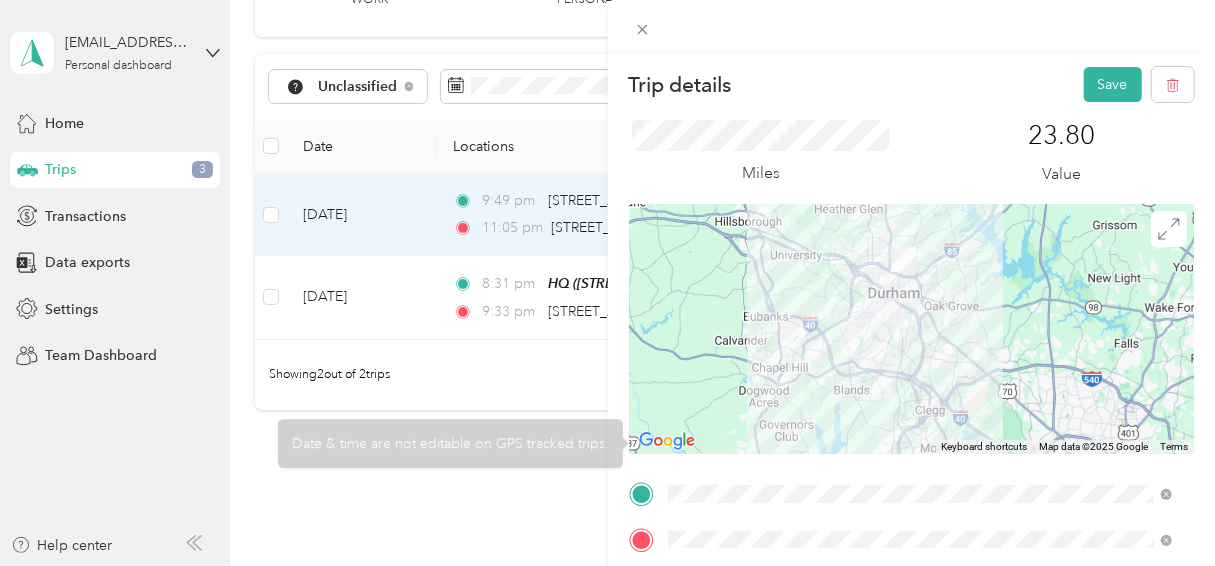 scroll, scrollTop: 0, scrollLeft: 0, axis: both 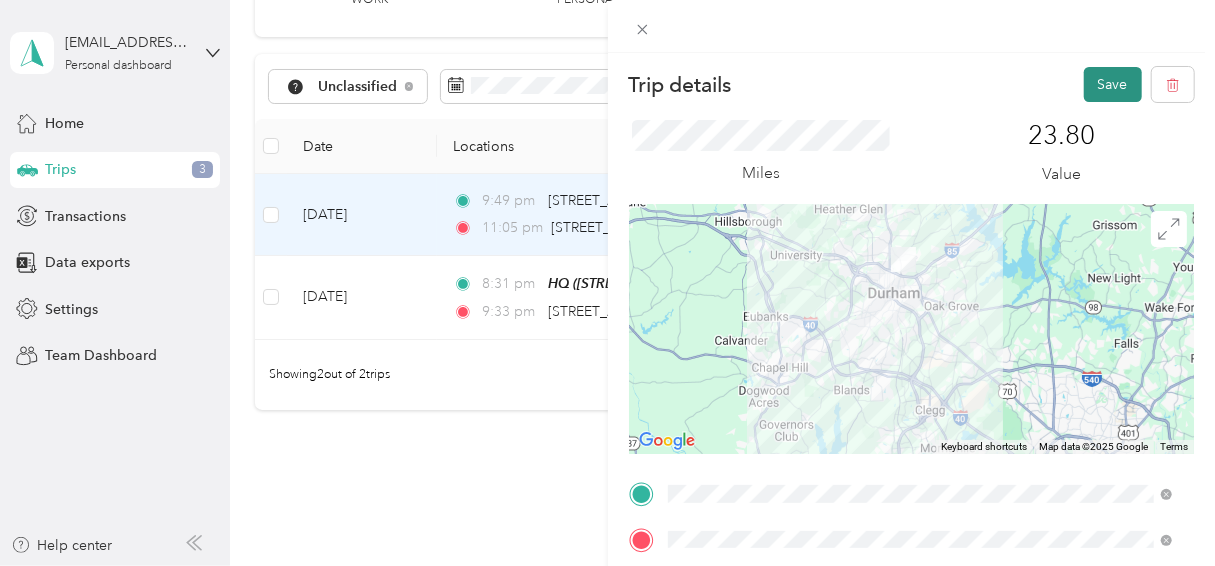 click on "Save" at bounding box center (1113, 84) 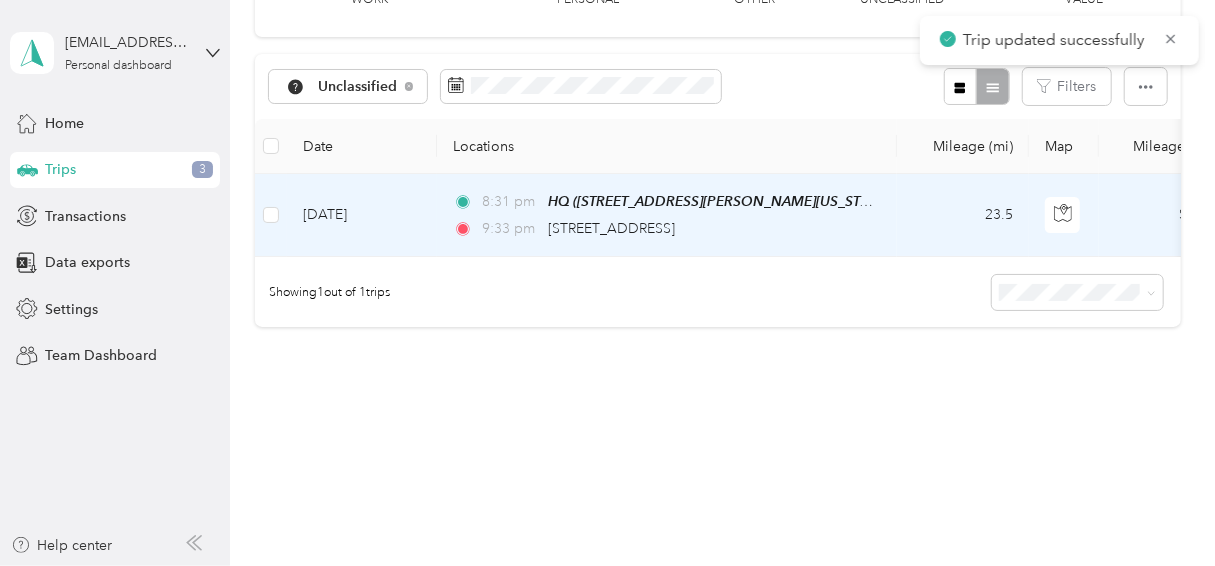 click on "[DATE]" at bounding box center [362, 215] 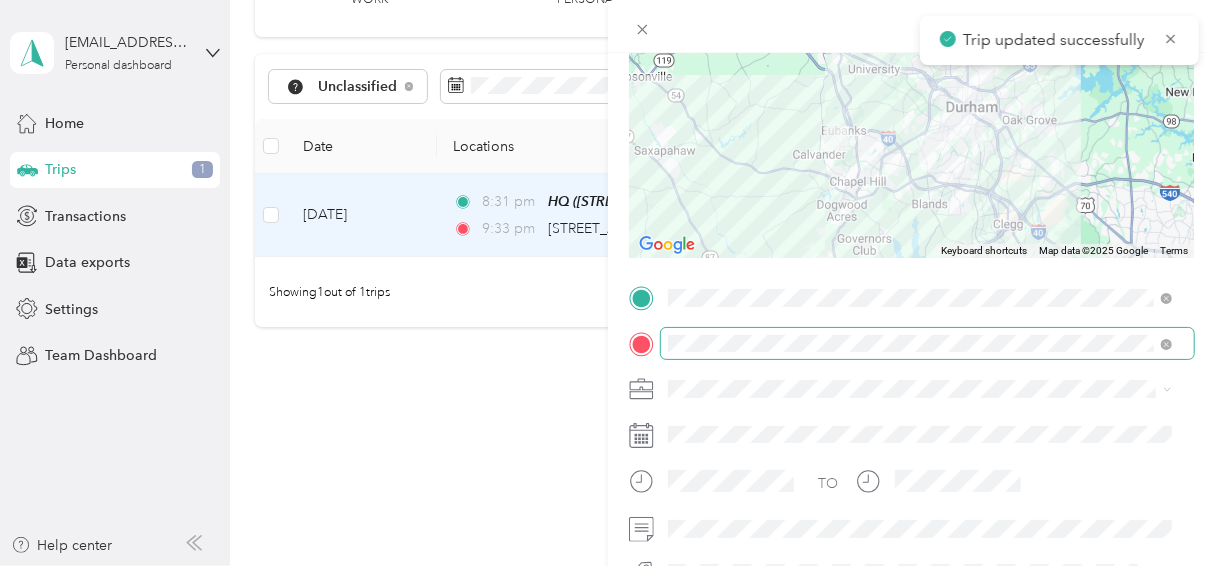 scroll, scrollTop: 196, scrollLeft: 0, axis: vertical 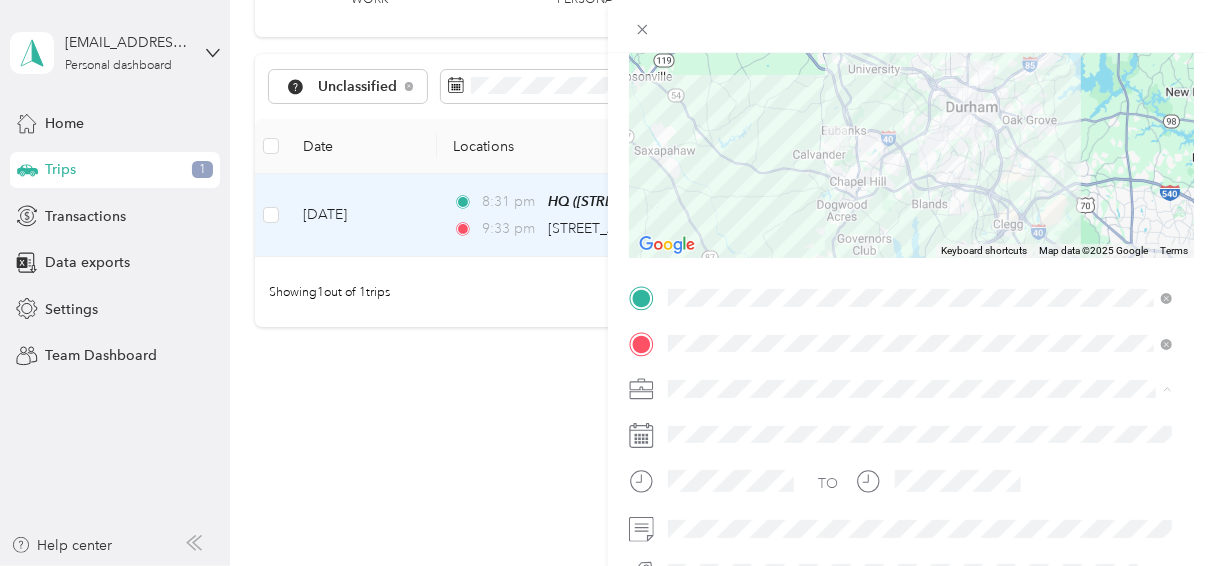 click on "Work" at bounding box center (920, 107) 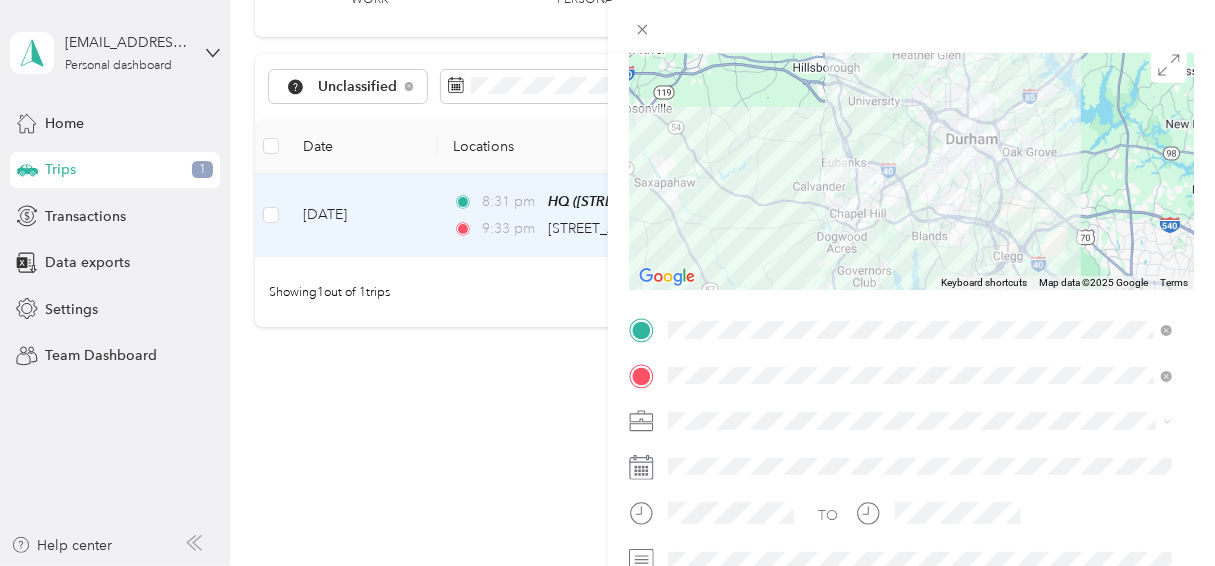 scroll, scrollTop: 0, scrollLeft: 0, axis: both 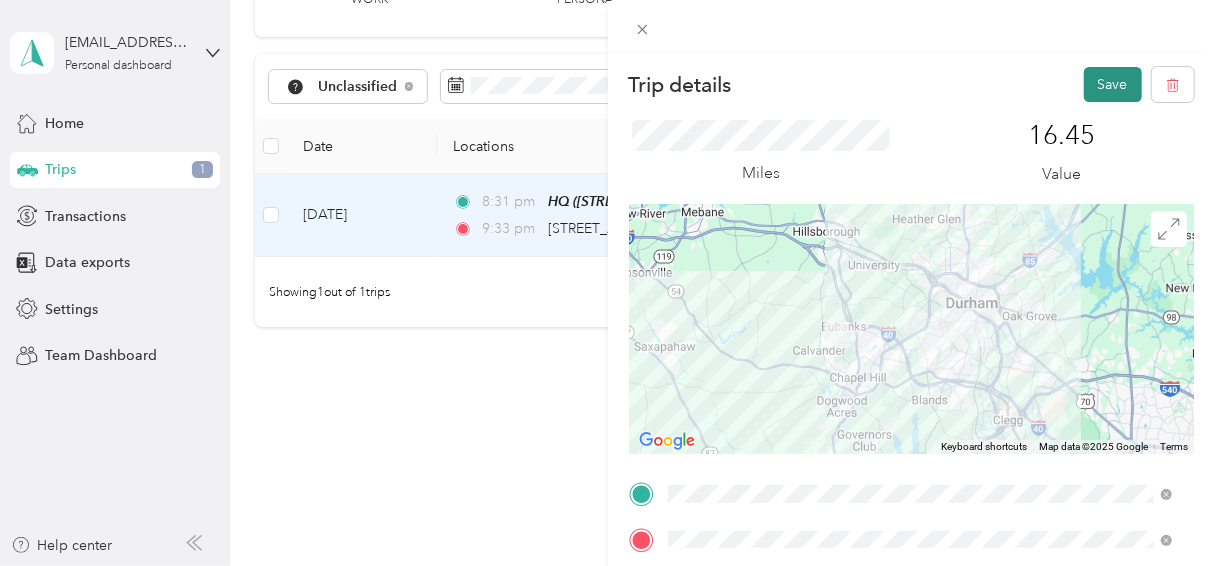 click on "Save" at bounding box center (1113, 84) 